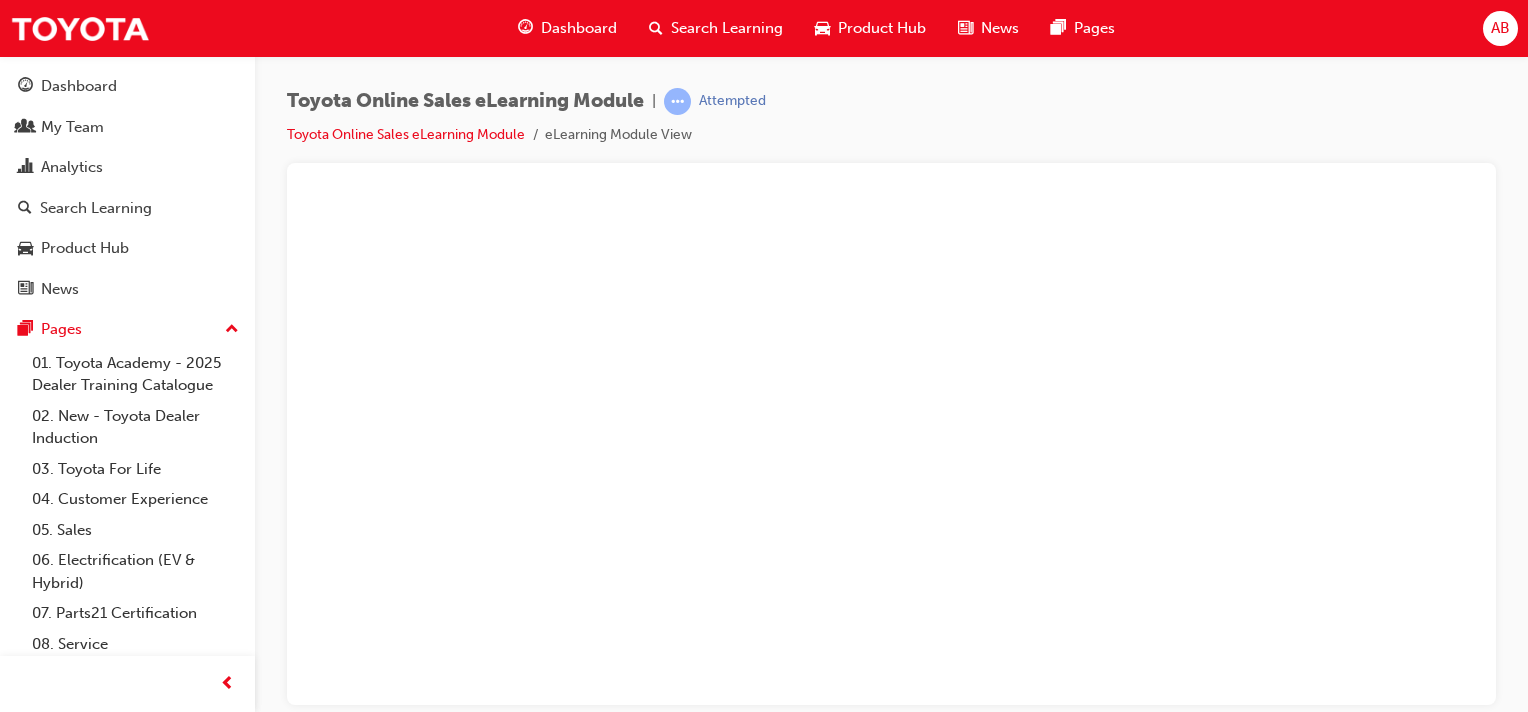 scroll, scrollTop: 0, scrollLeft: 0, axis: both 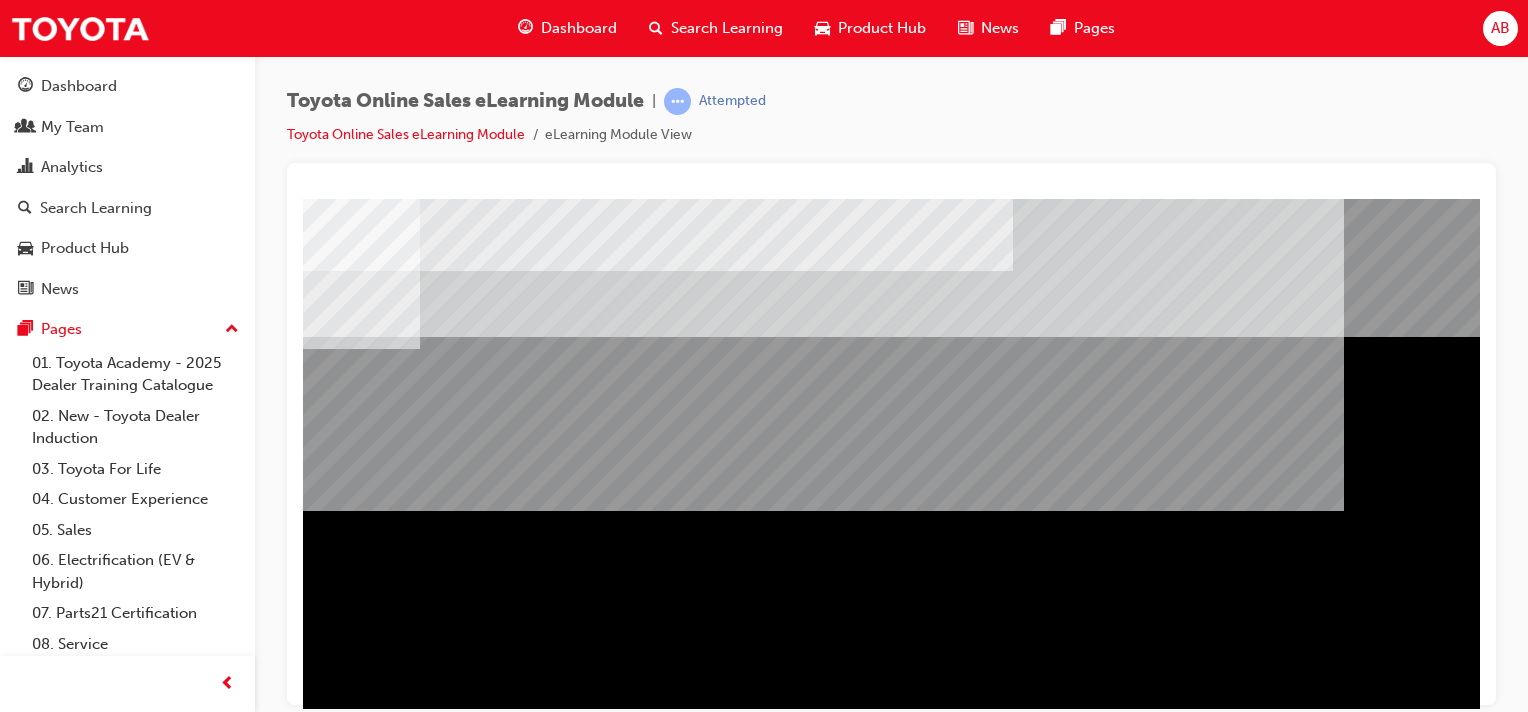 drag, startPoint x: 1252, startPoint y: 694, endPoint x: 1795, endPoint y: 755, distance: 546.4156 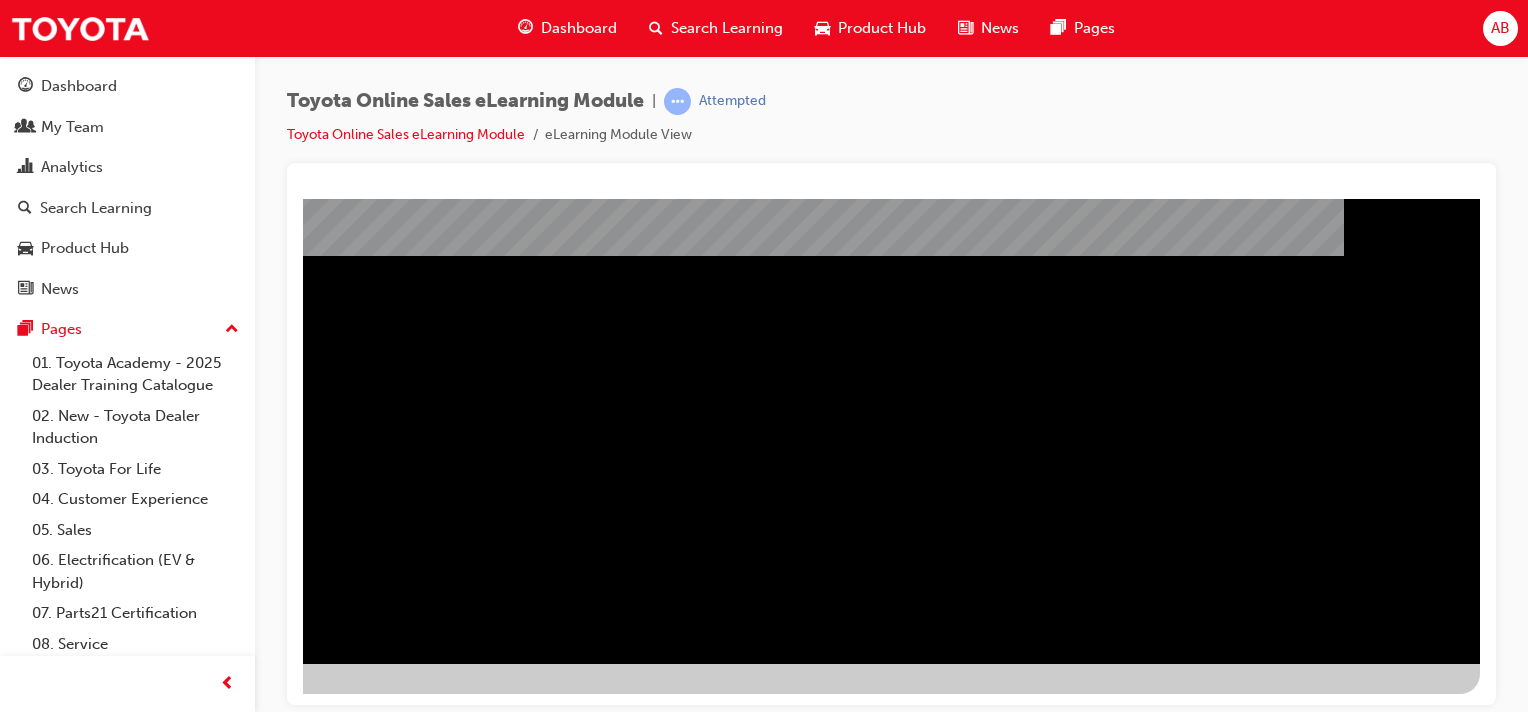 click at bounding box center [183, 1089] 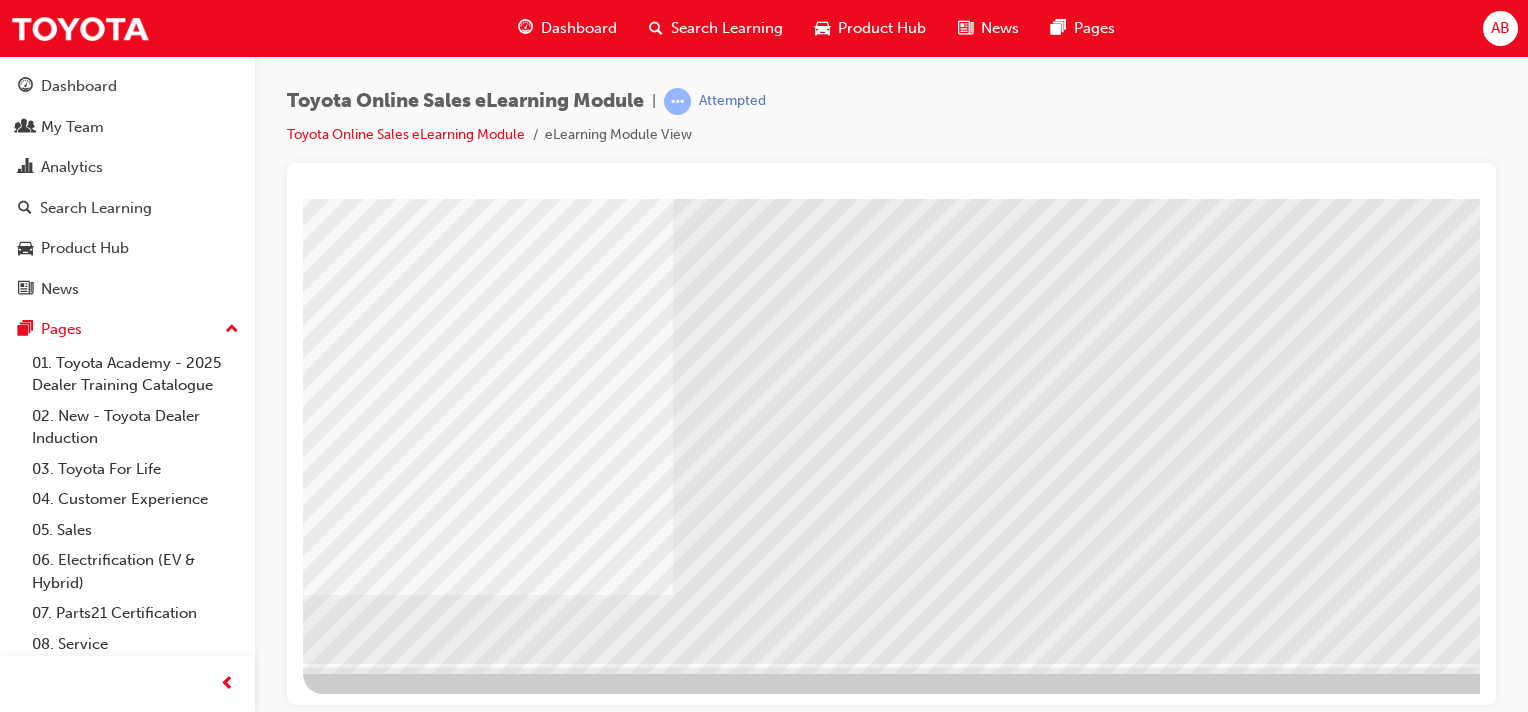 scroll, scrollTop: 155, scrollLeft: 0, axis: vertical 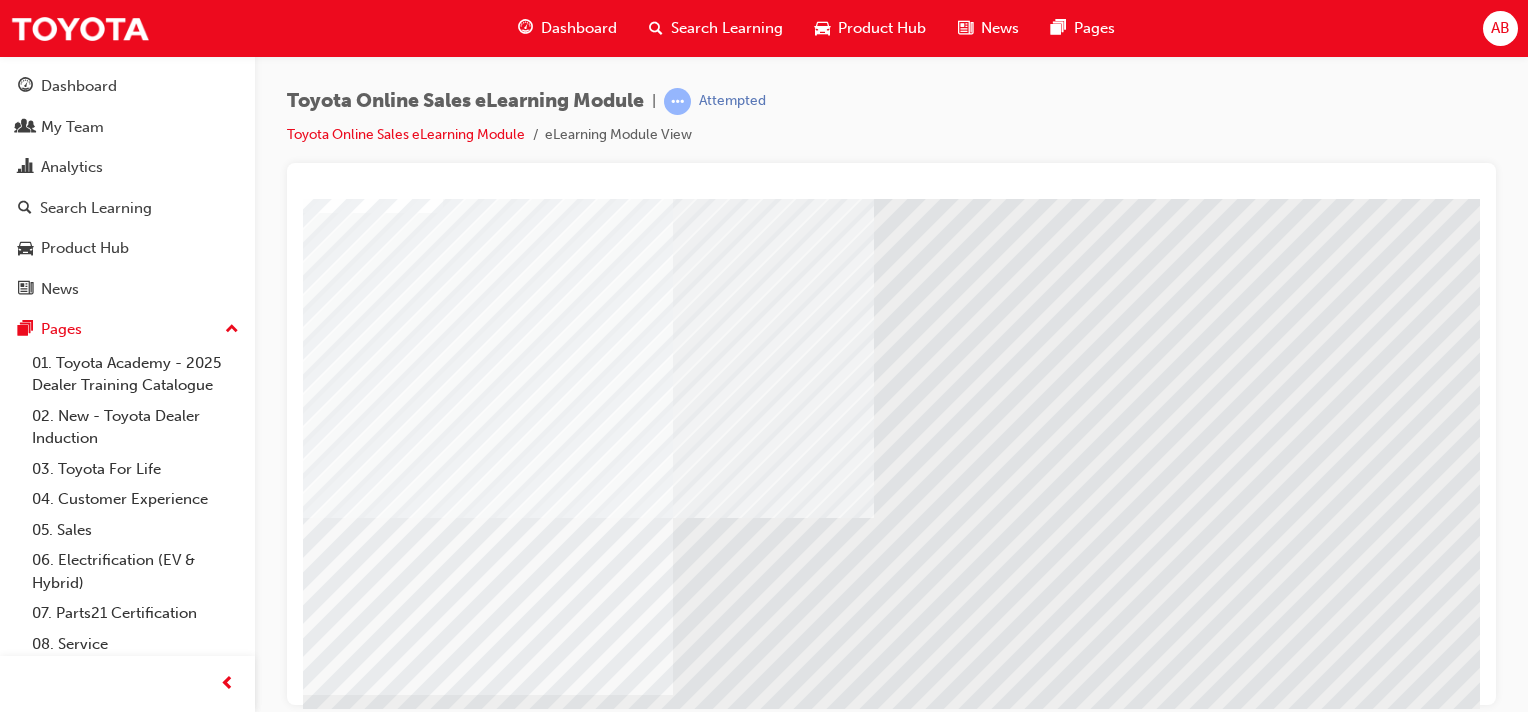 click at bounding box center (373, 4682) 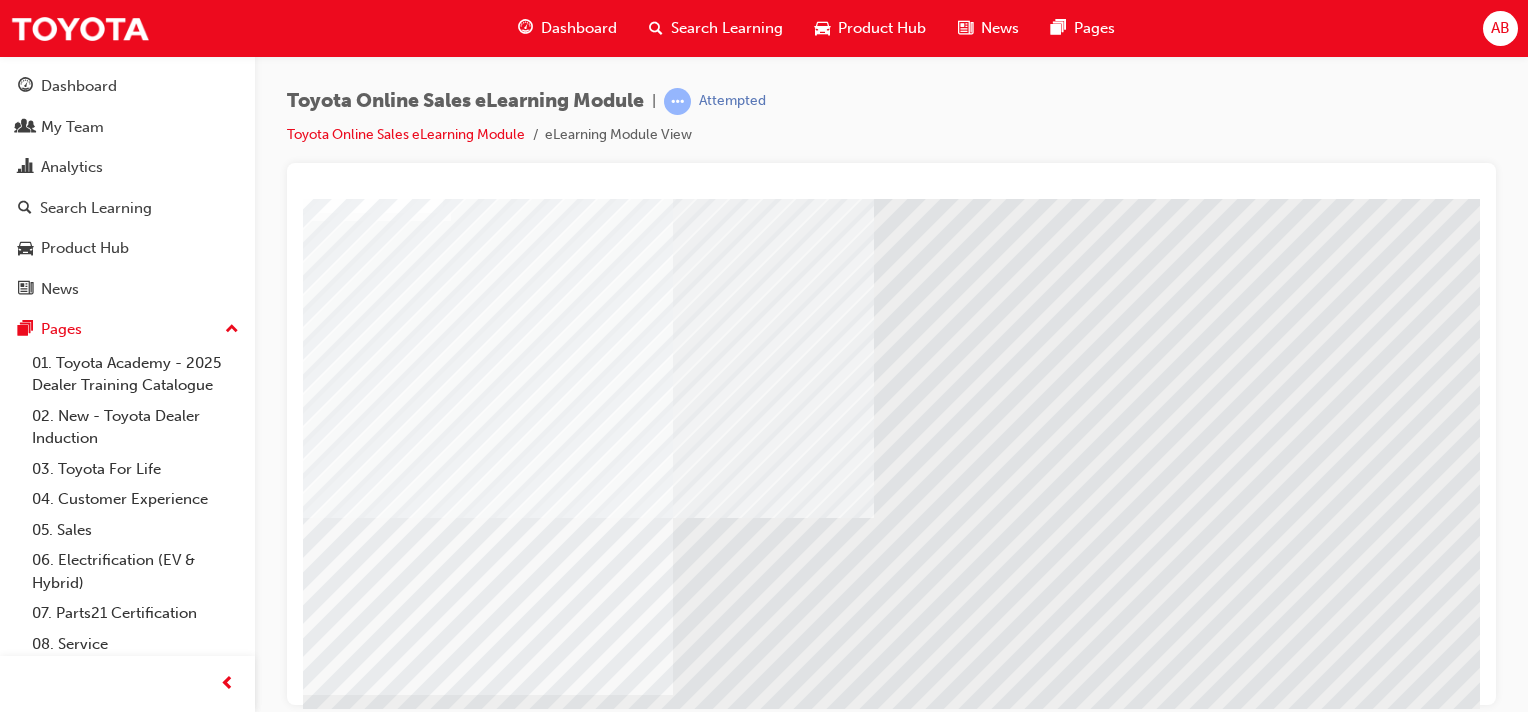 click at bounding box center (373, 4851) 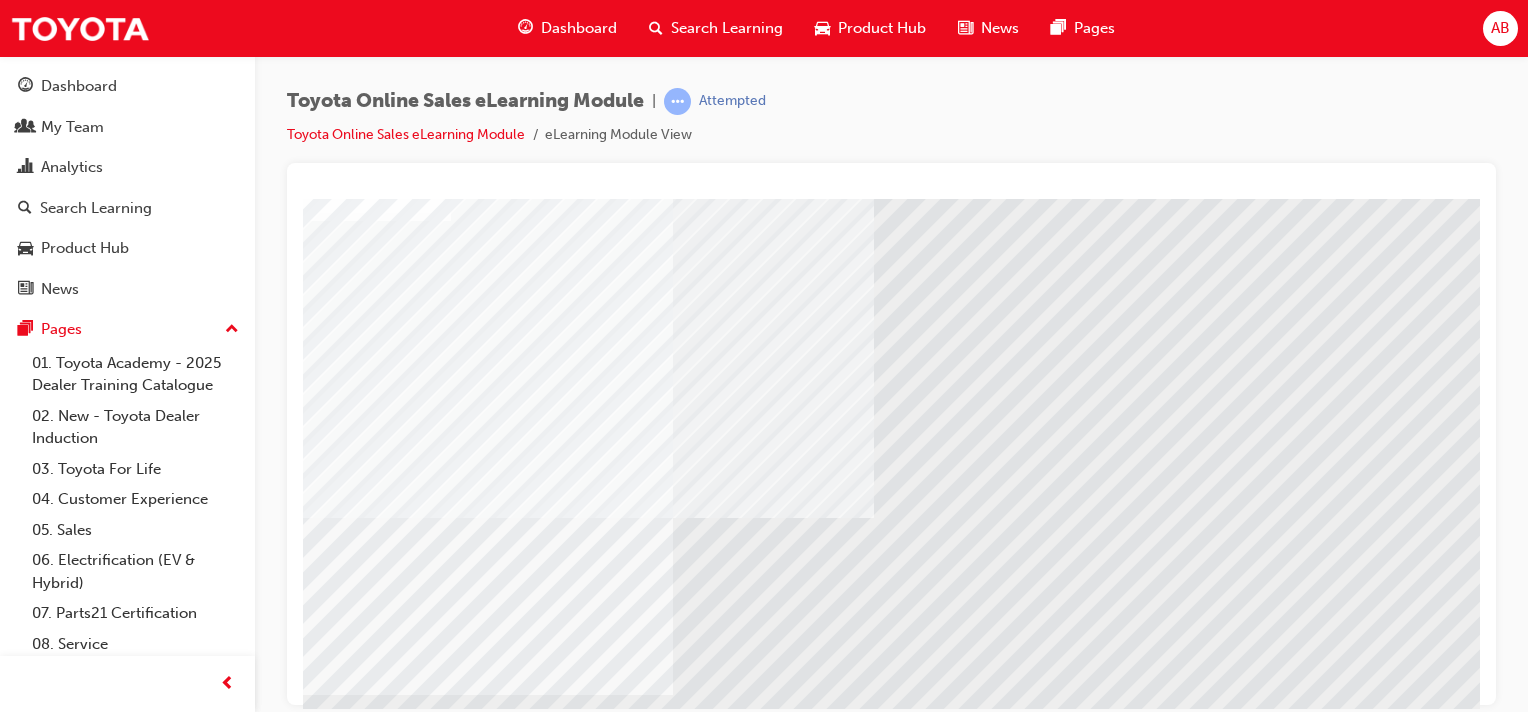 click at bounding box center [373, 5020] 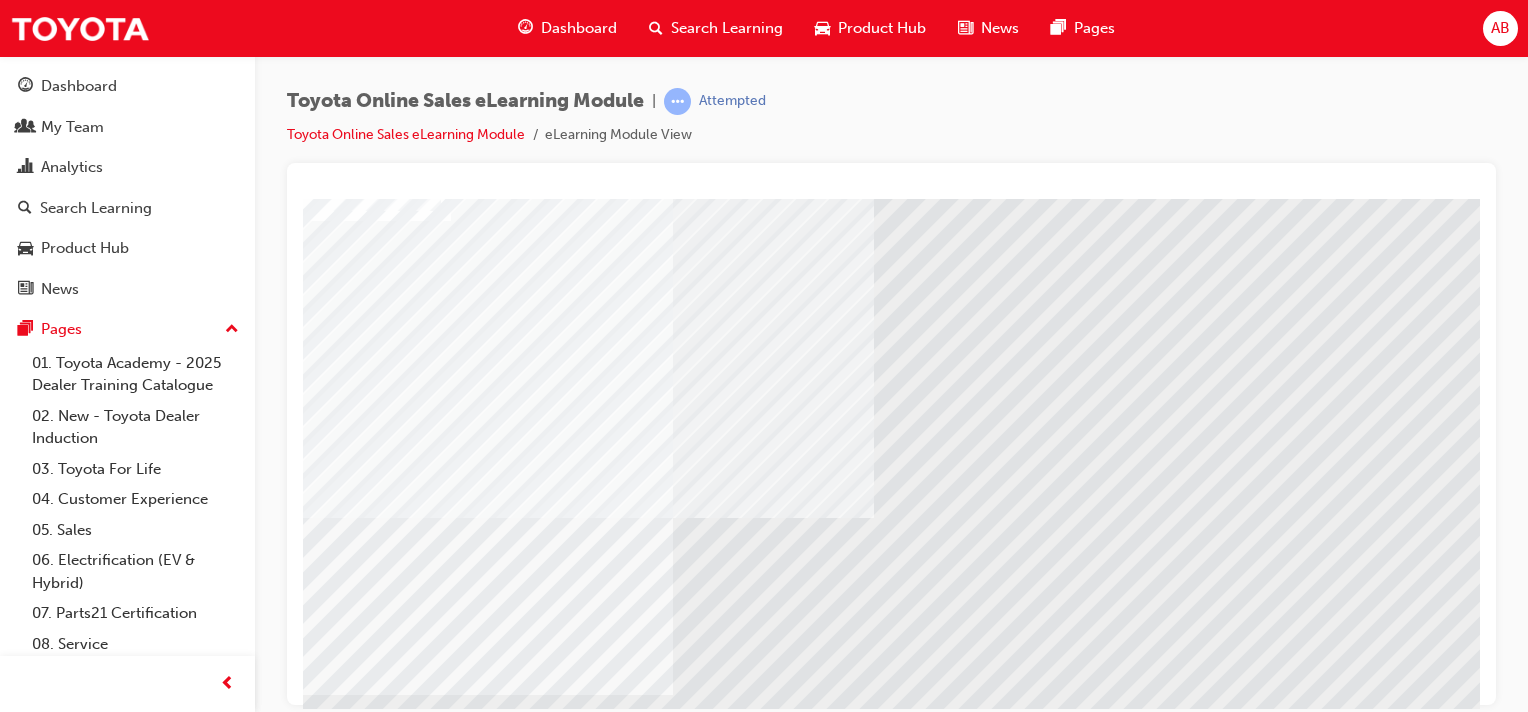 drag, startPoint x: 787, startPoint y: 486, endPoint x: 786, endPoint y: 526, distance: 40.012497 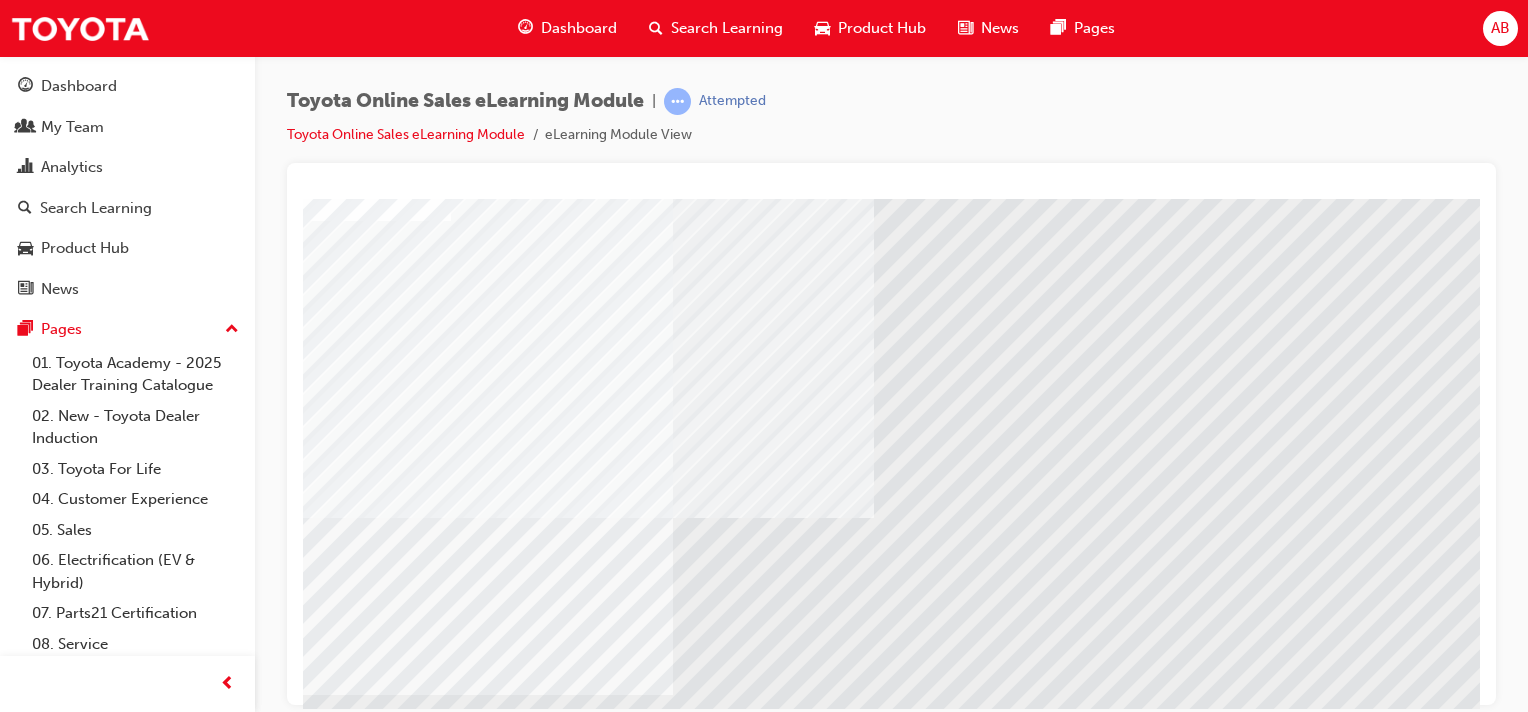 click at bounding box center (373, 5358) 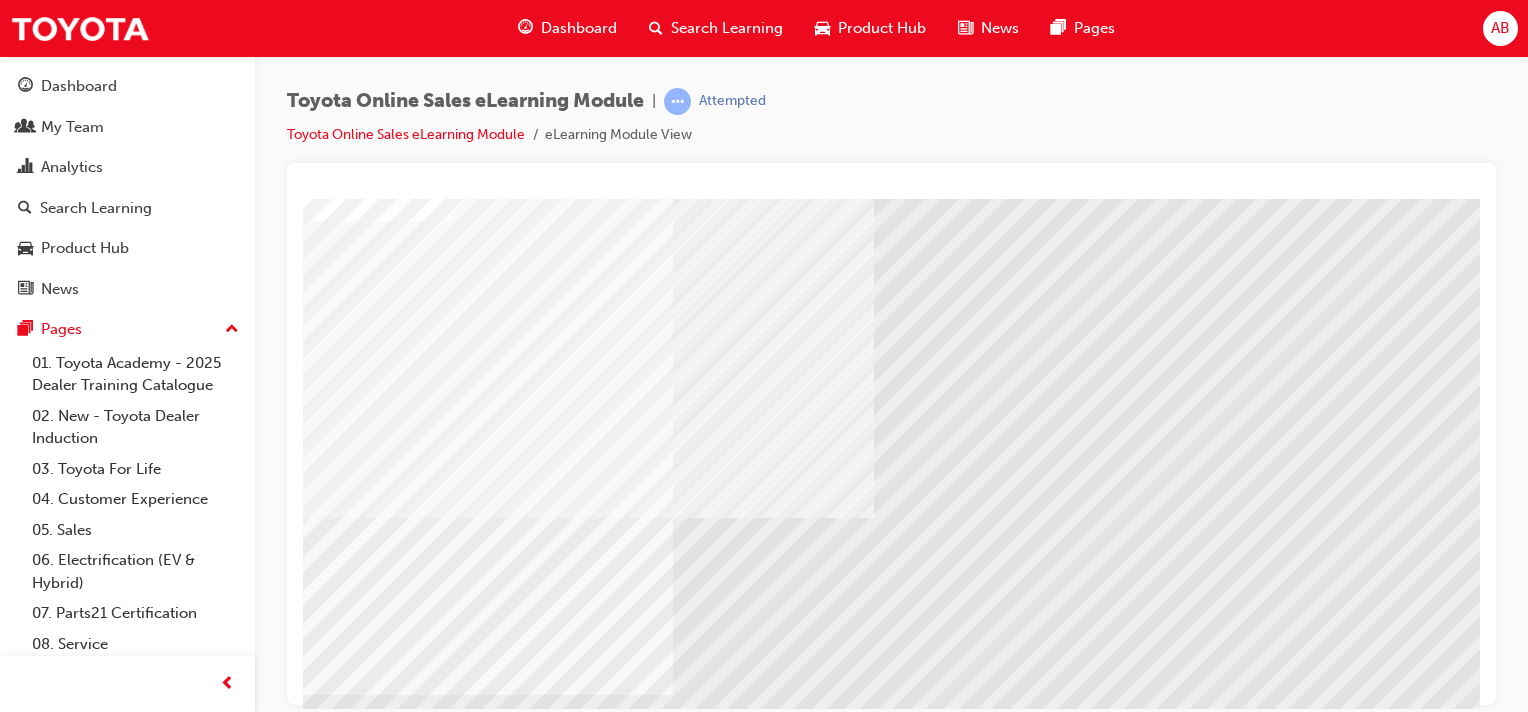 click at bounding box center (373, 5189) 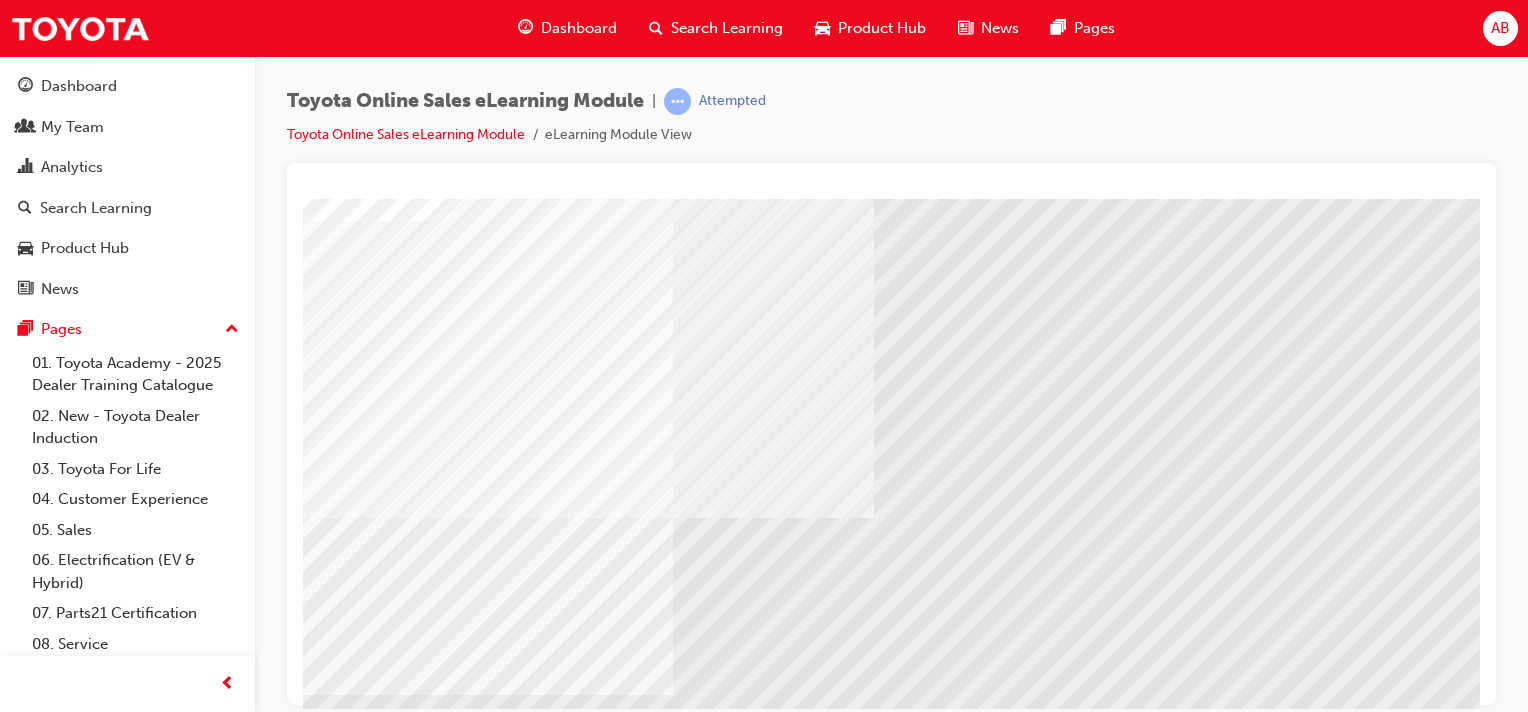 scroll, scrollTop: 255, scrollLeft: 0, axis: vertical 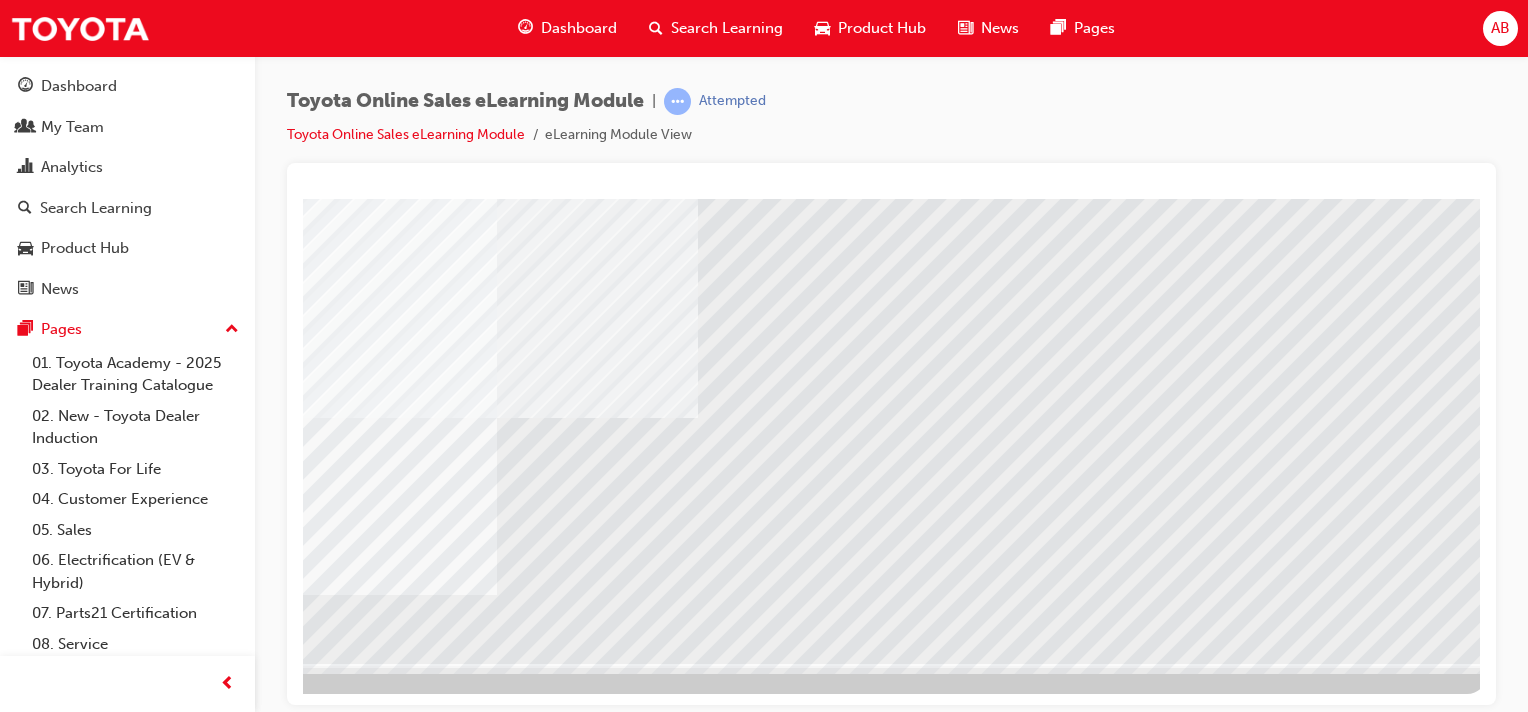 click at bounding box center (190, 4480) 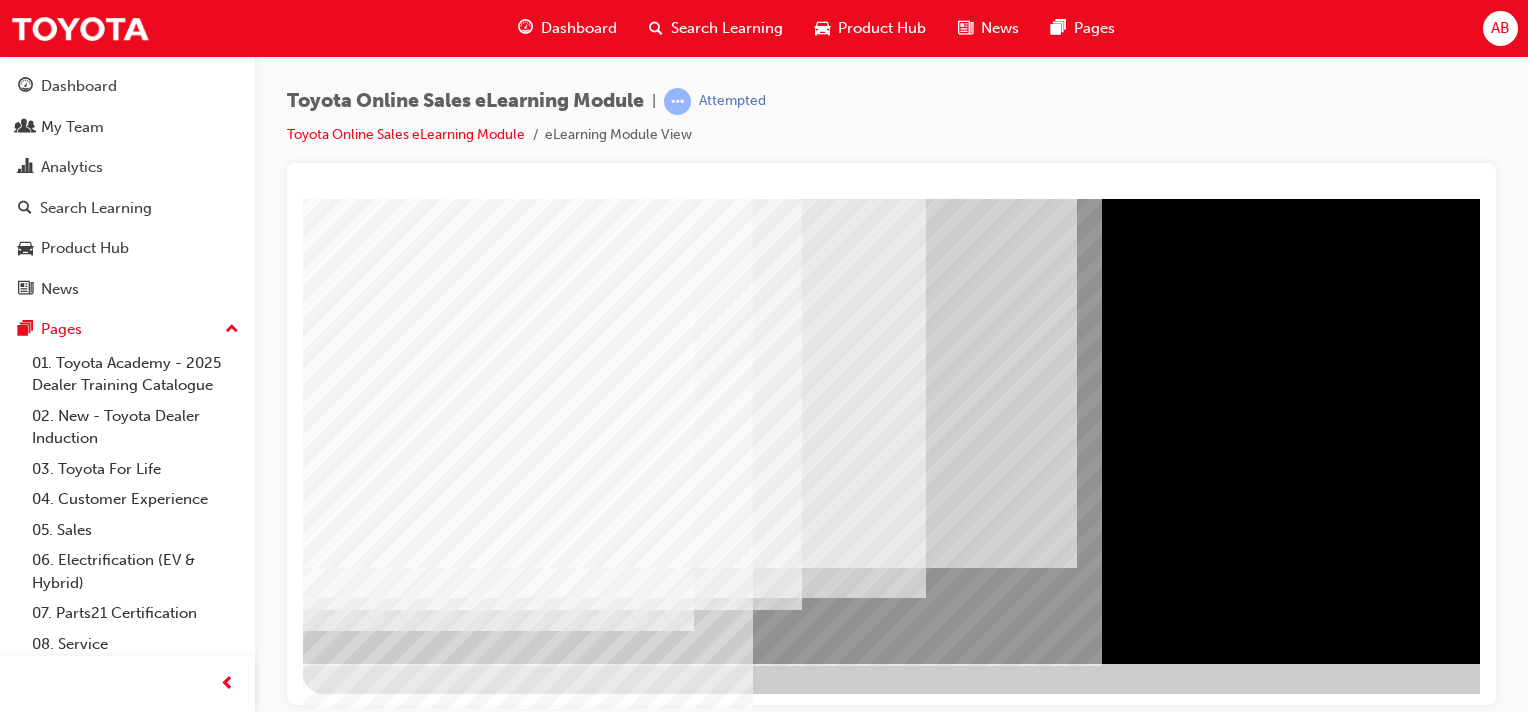 scroll, scrollTop: 0, scrollLeft: 0, axis: both 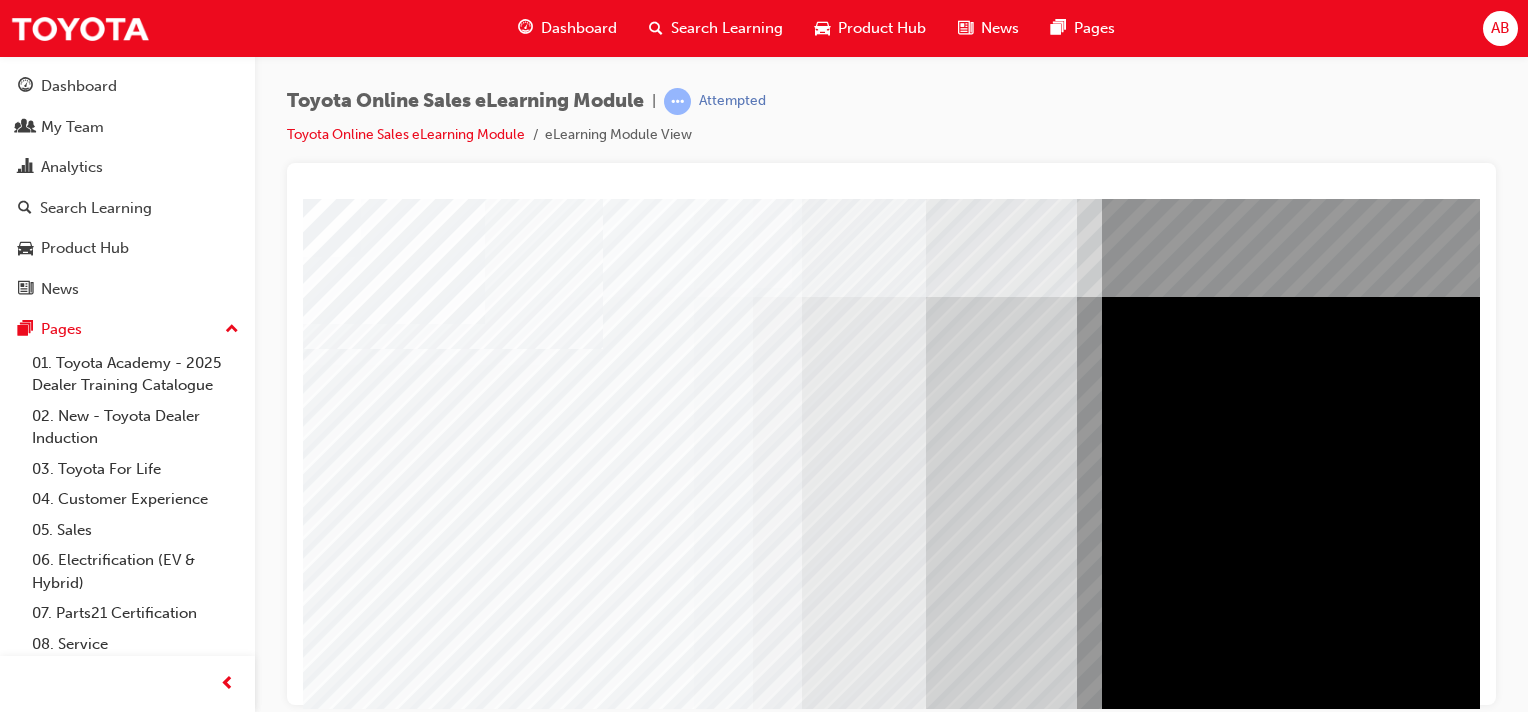 click at bounding box center [328, 5212] 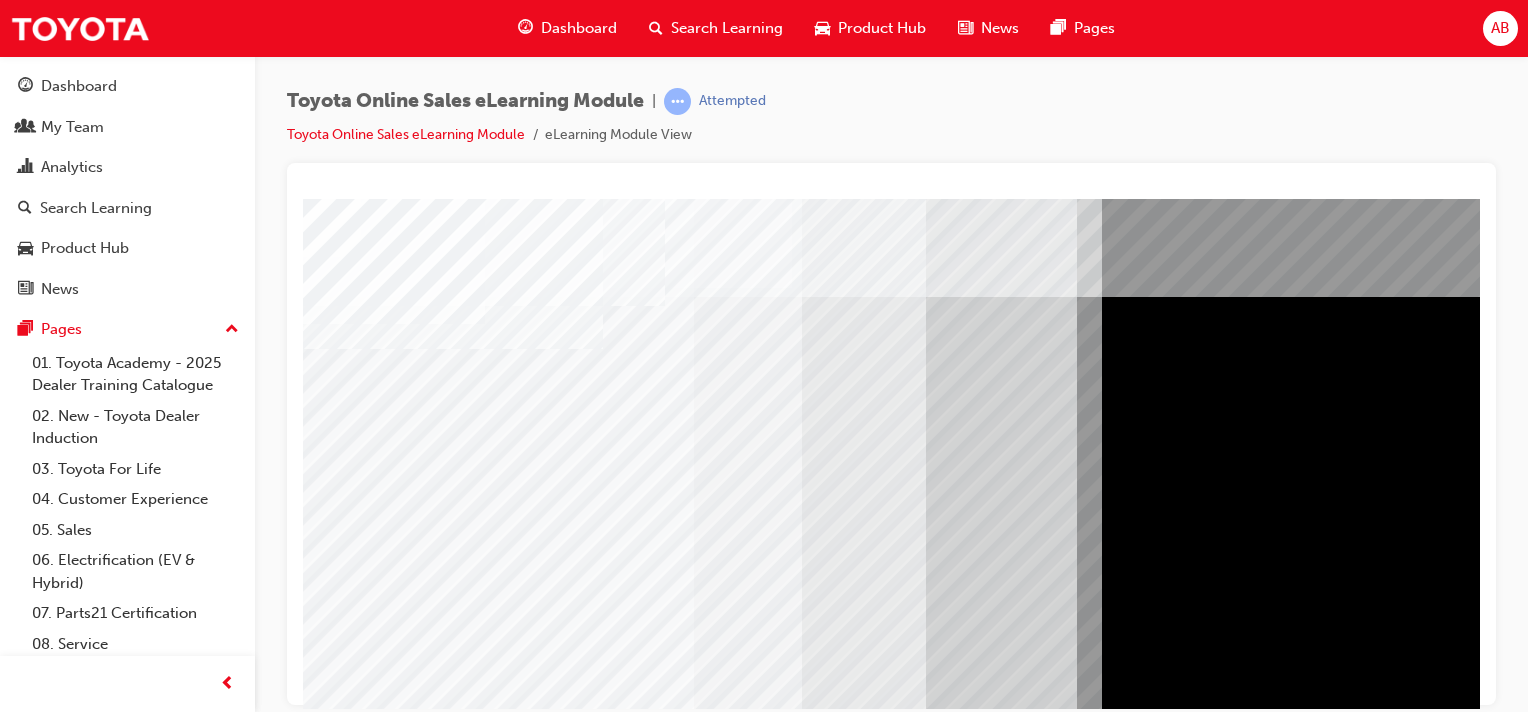 click at bounding box center (328, 5262) 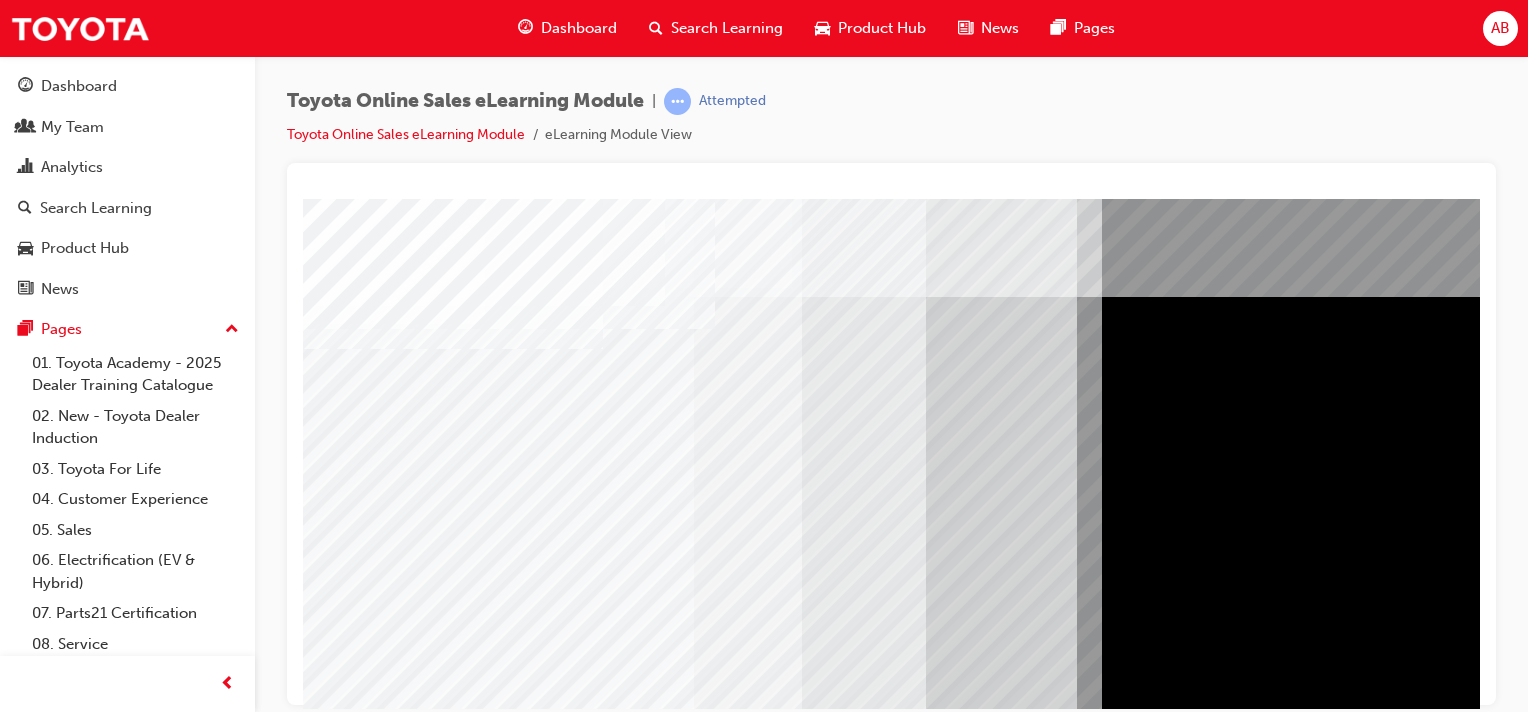 scroll, scrollTop: 255, scrollLeft: 0, axis: vertical 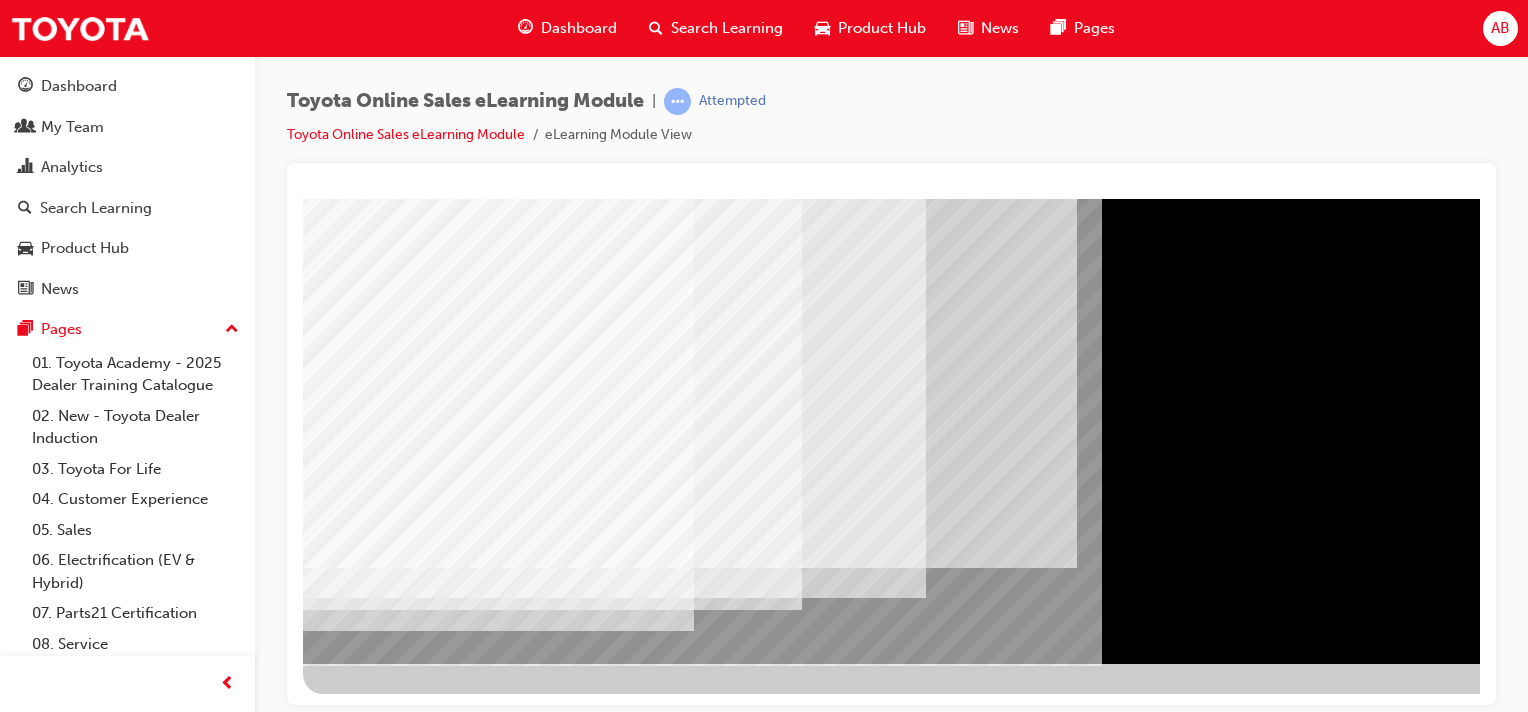 click at bounding box center (328, 5330) 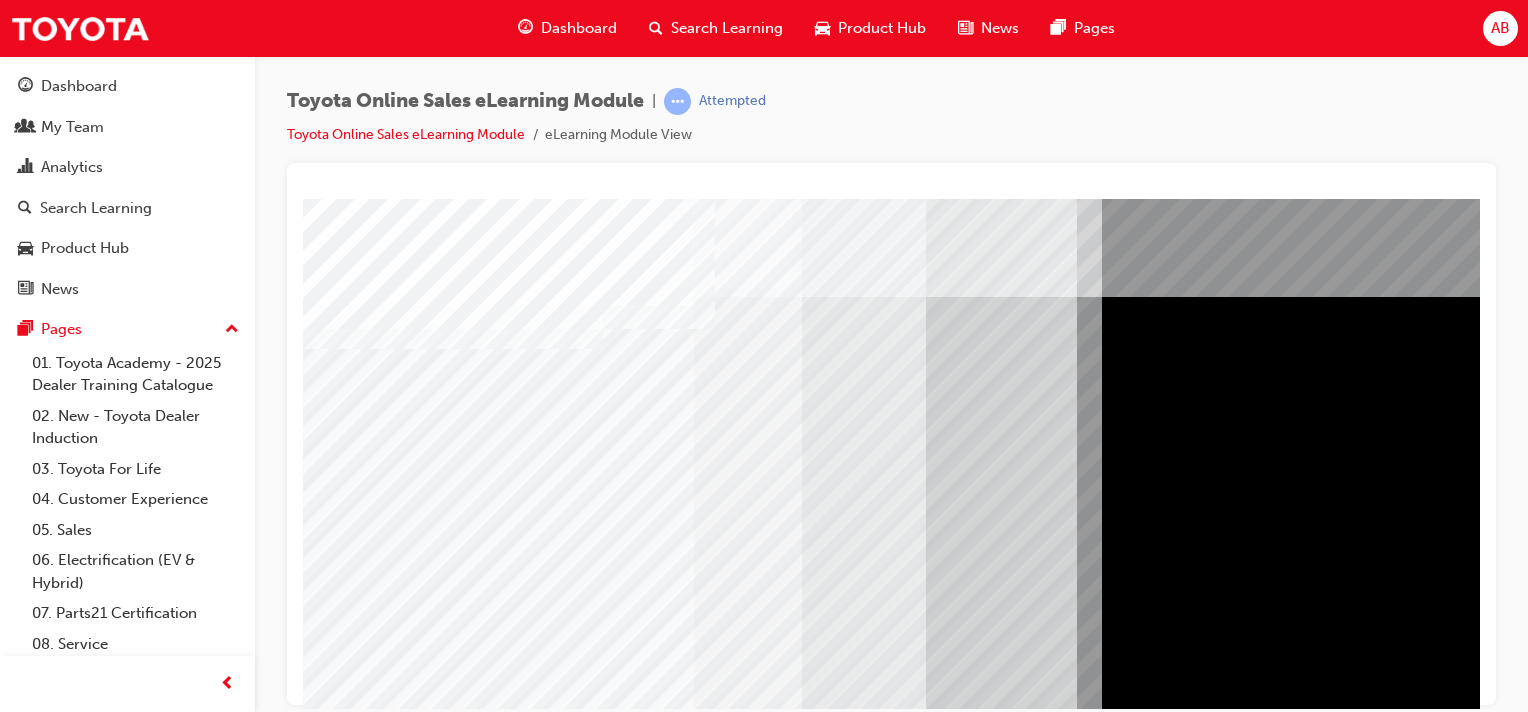 scroll, scrollTop: 255, scrollLeft: 0, axis: vertical 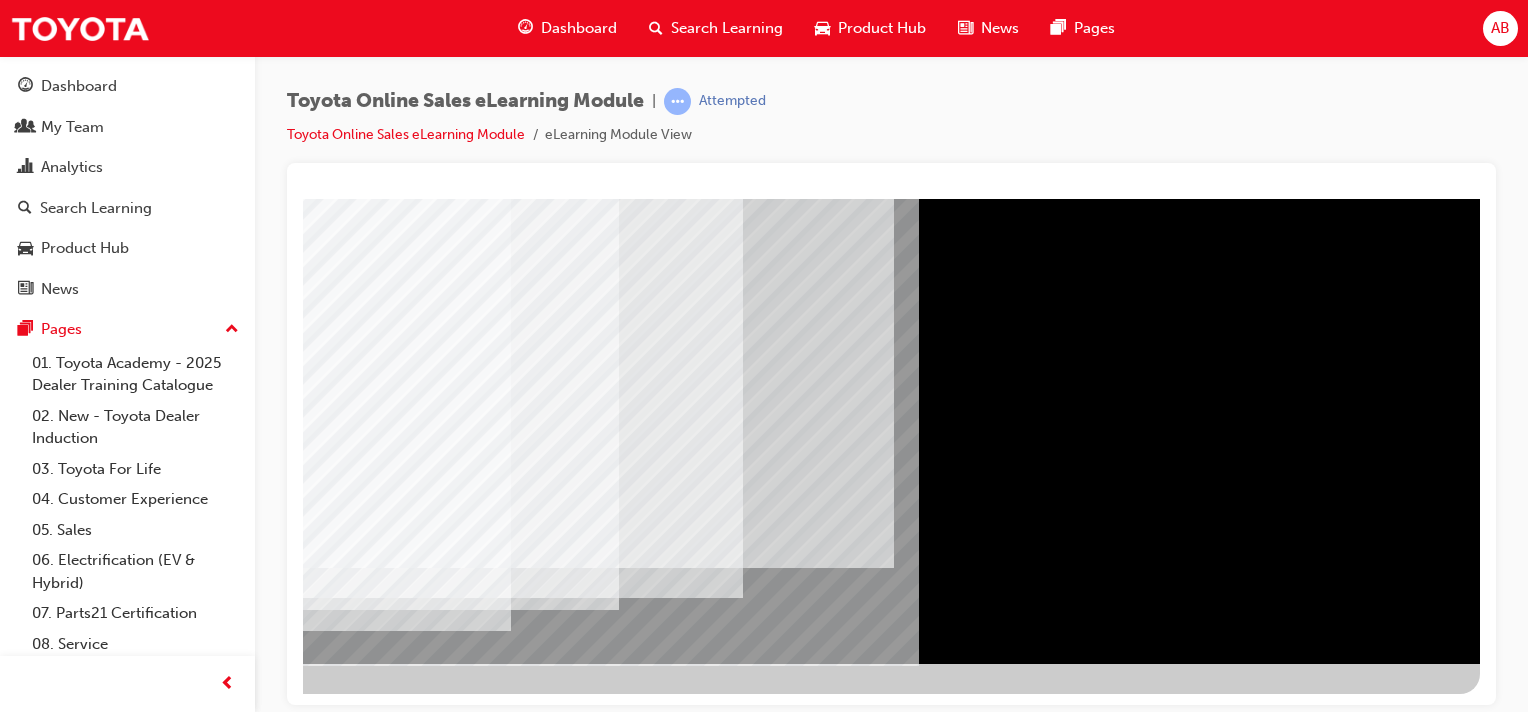 click at bounding box center (183, 5287) 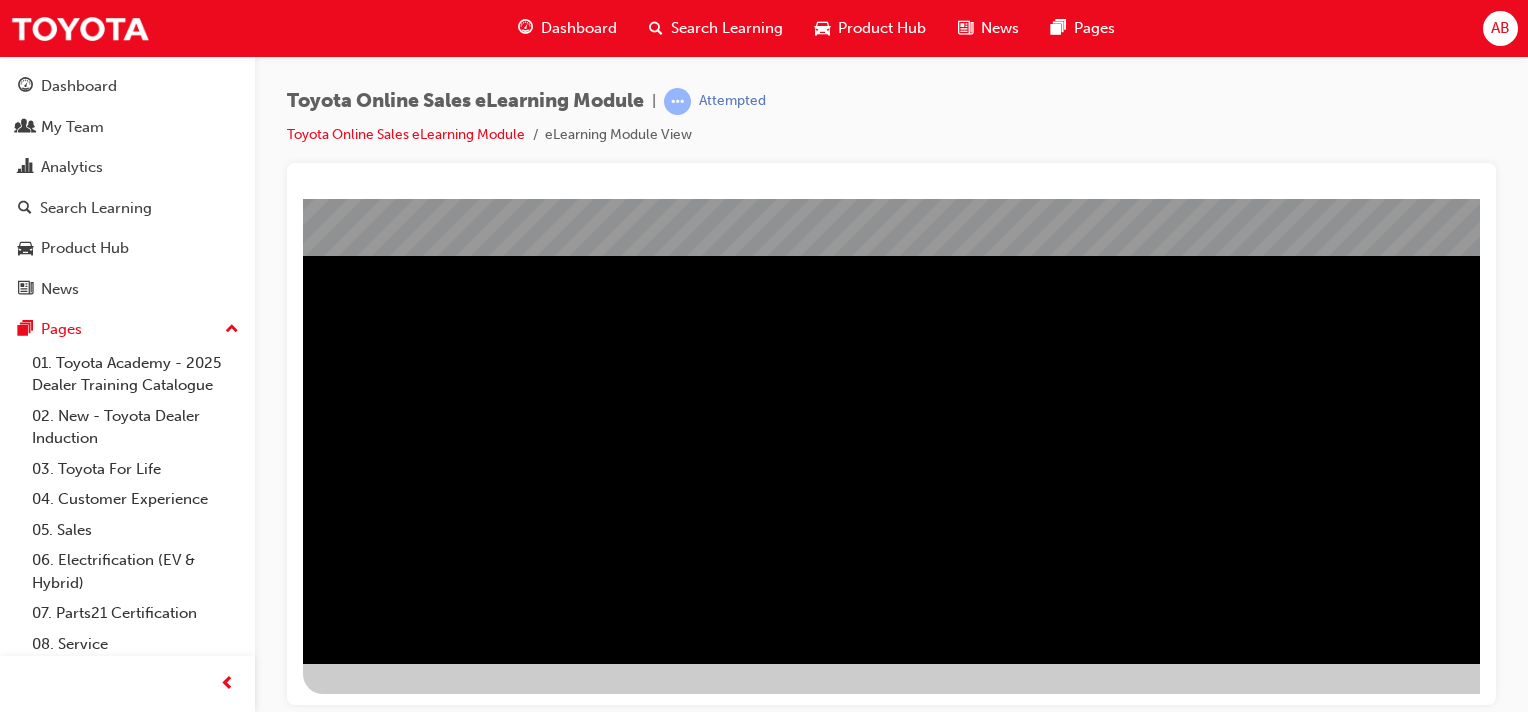 scroll, scrollTop: 0, scrollLeft: 0, axis: both 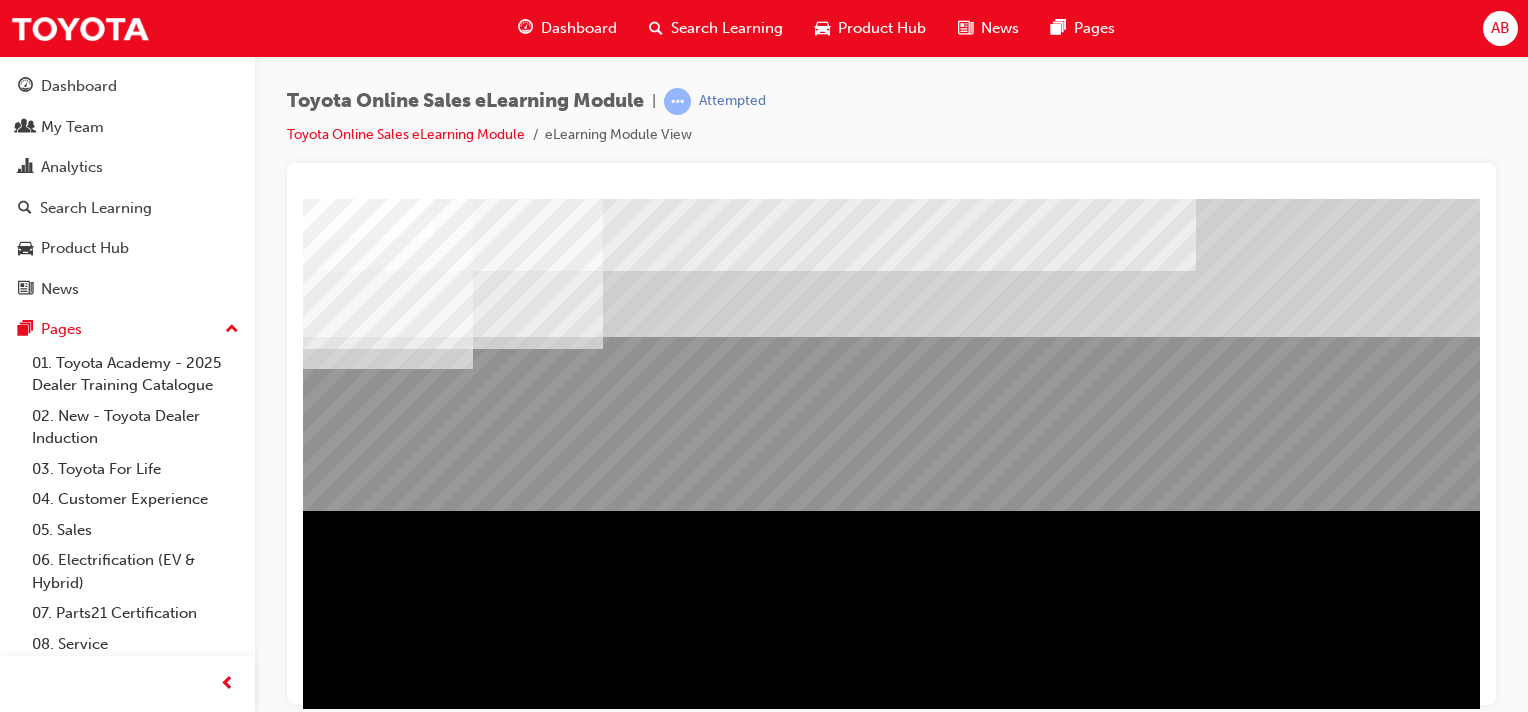 click at bounding box center [384, 1245] 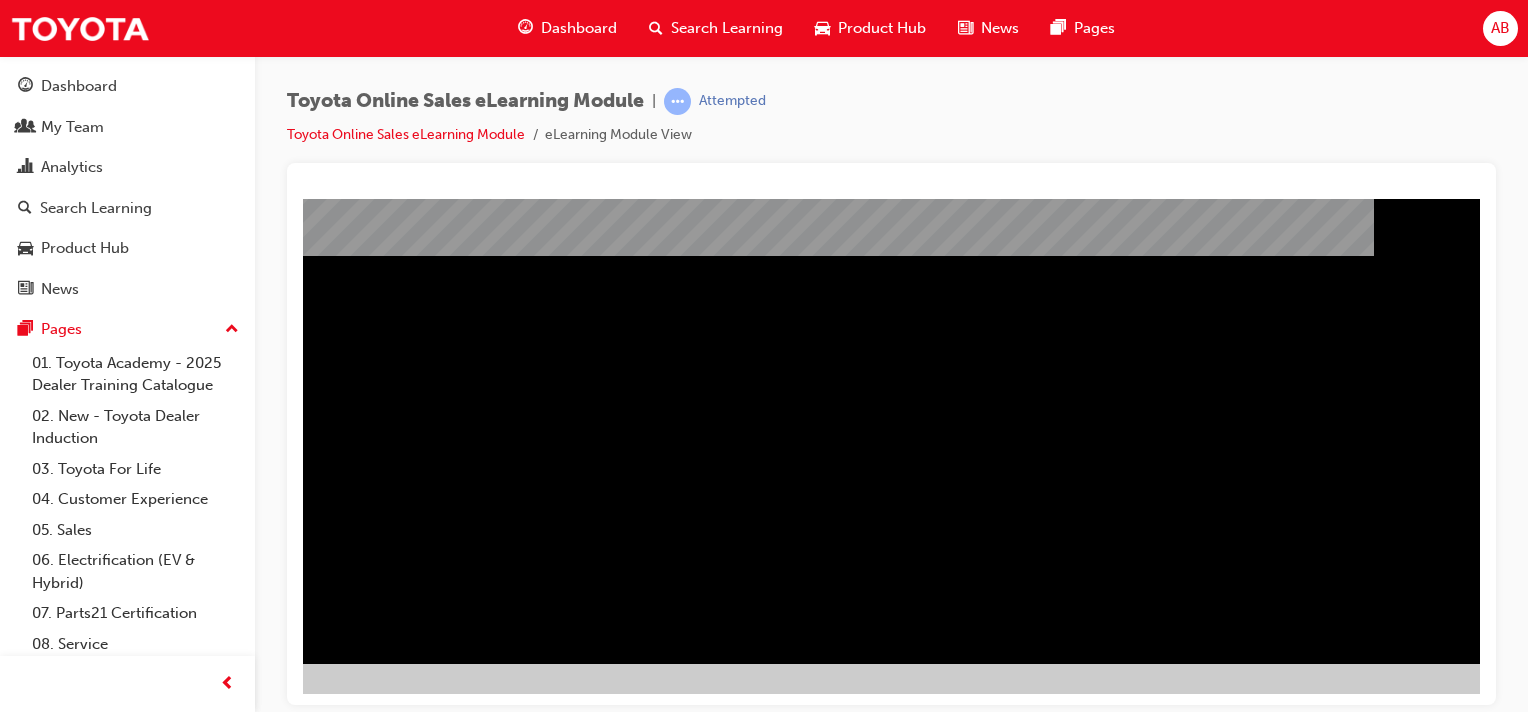 scroll, scrollTop: 255, scrollLeft: 198, axis: both 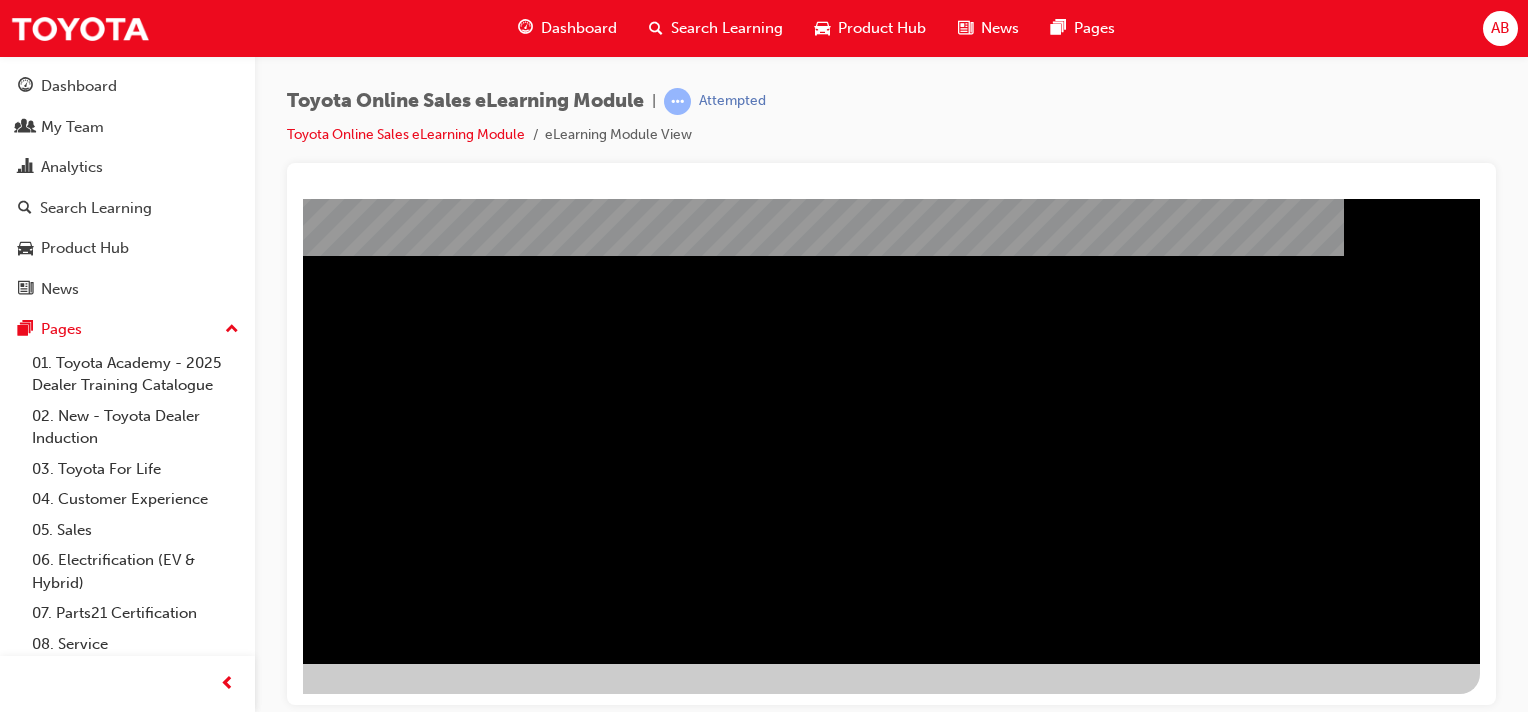 click at bounding box center [183, 1089] 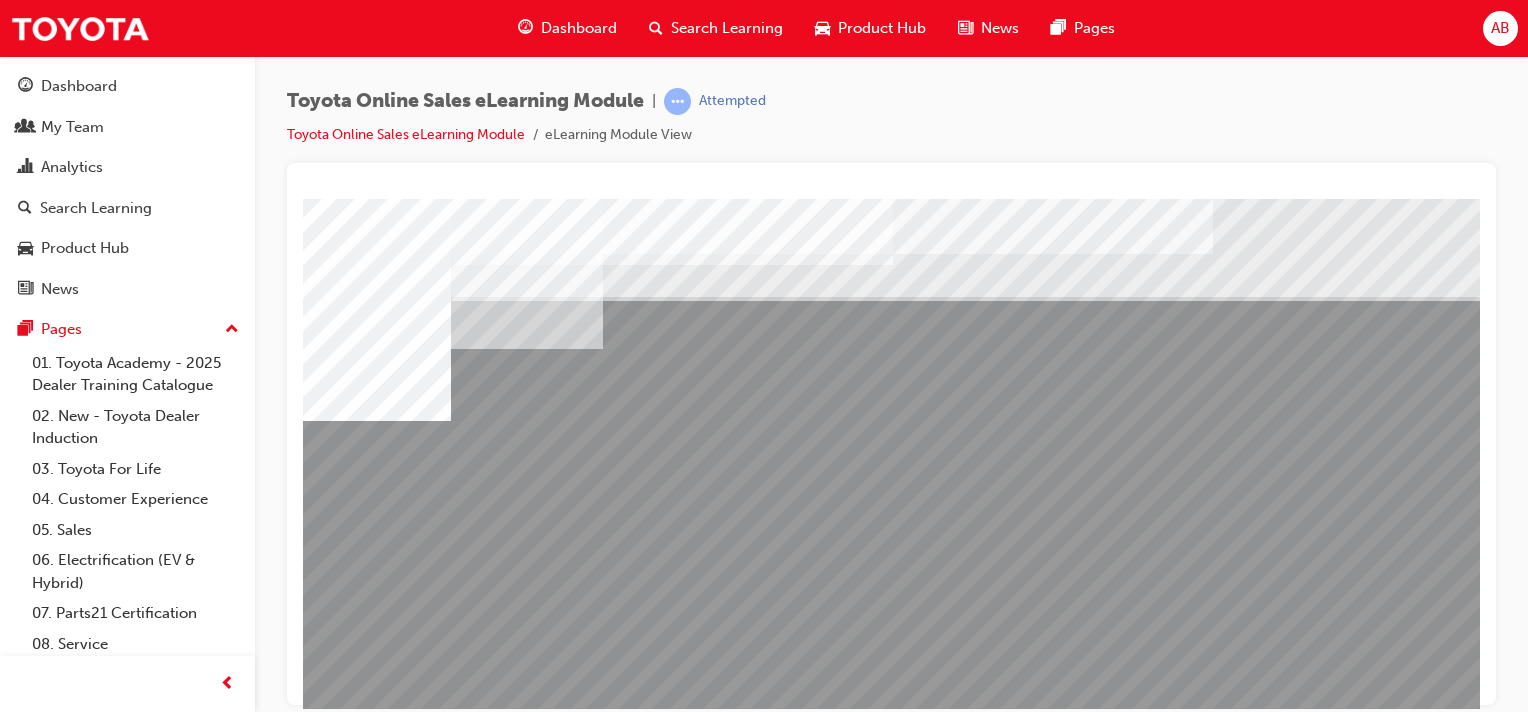scroll, scrollTop: 255, scrollLeft: 0, axis: vertical 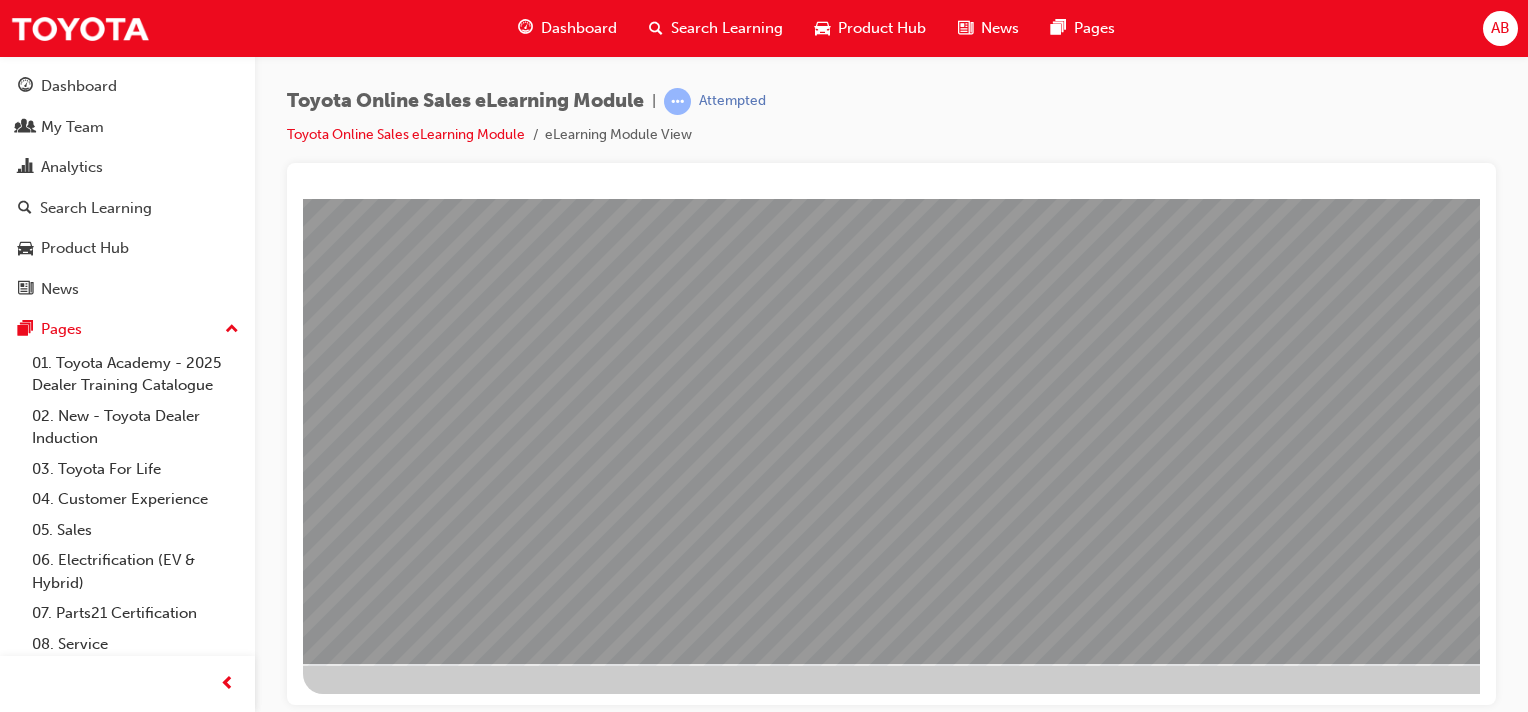 click at bounding box center [373, 4151] 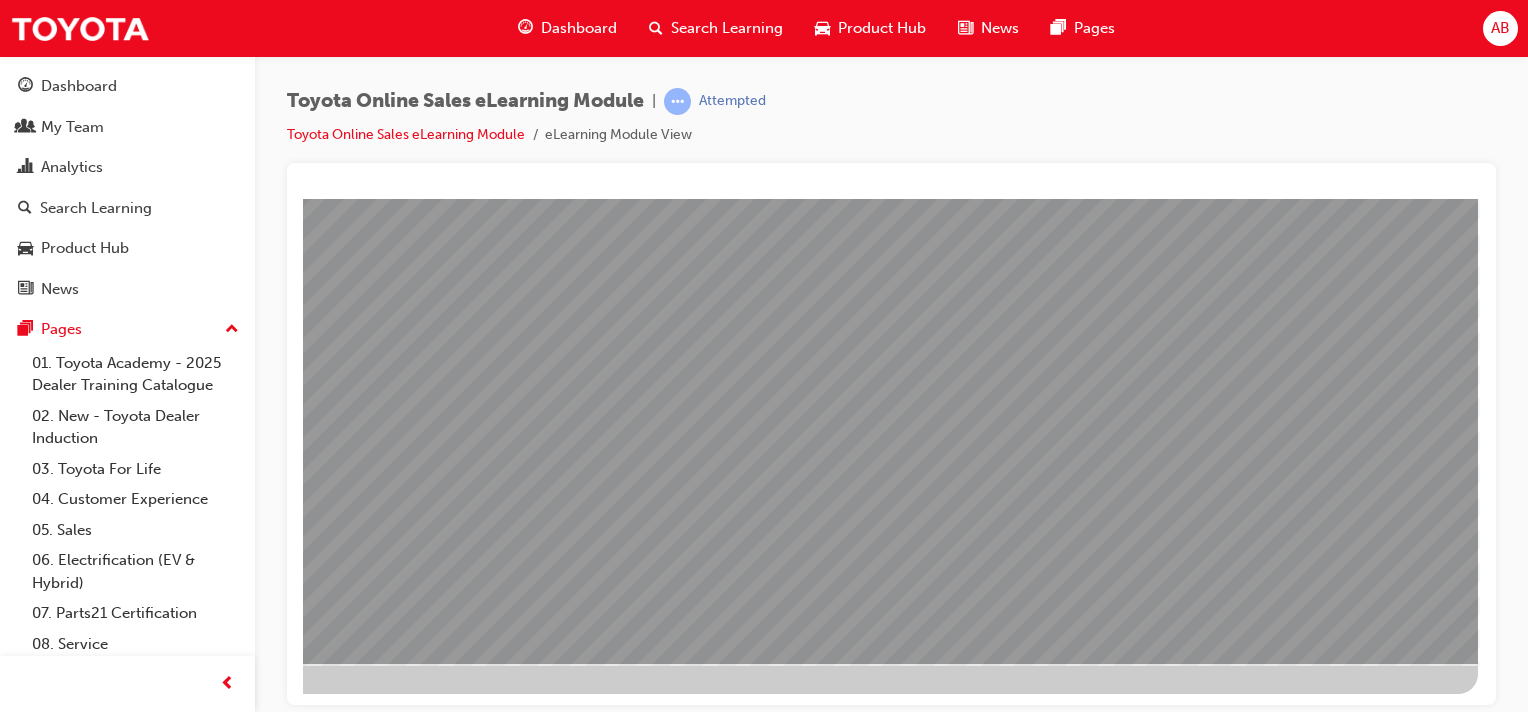 drag, startPoint x: 1337, startPoint y: 432, endPoint x: 1327, endPoint y: 465, distance: 34.48188 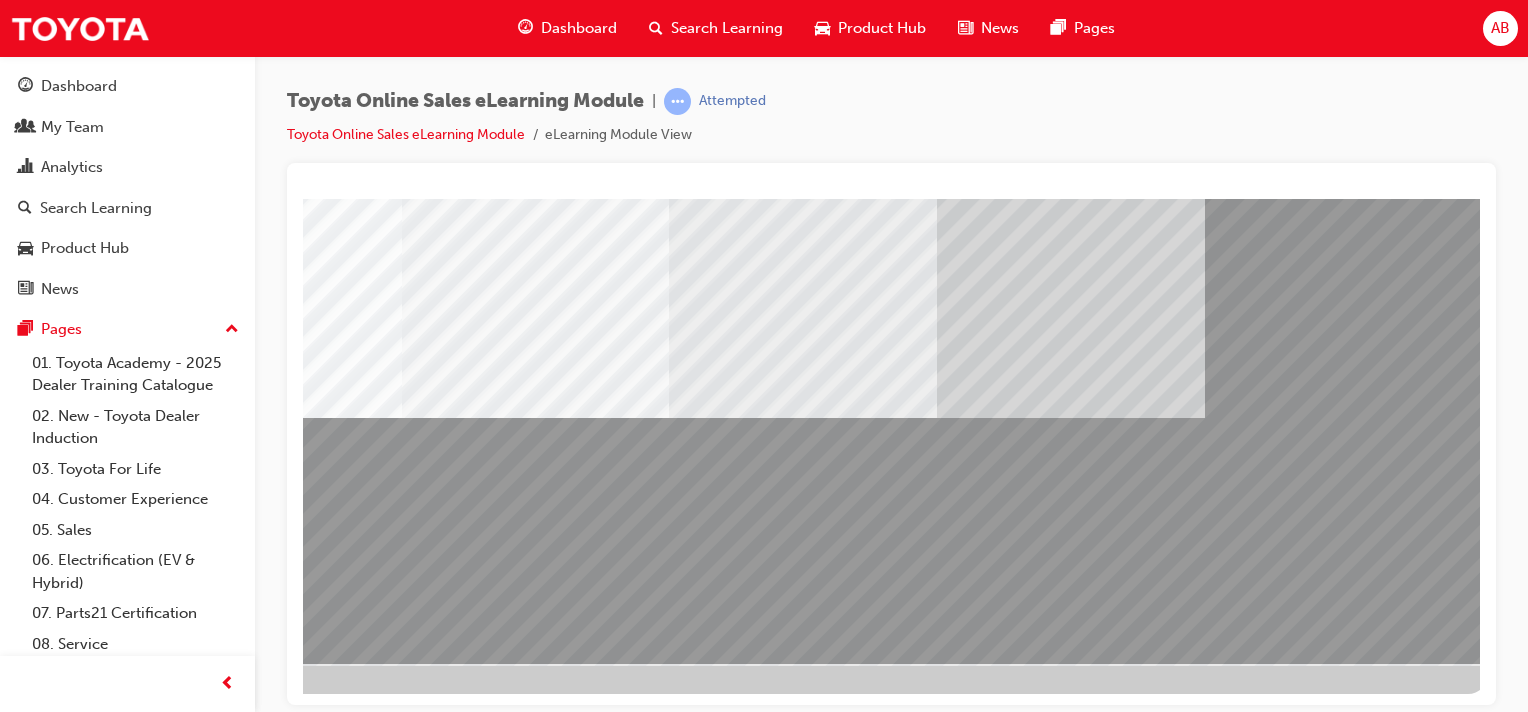 scroll, scrollTop: 255, scrollLeft: 198, axis: both 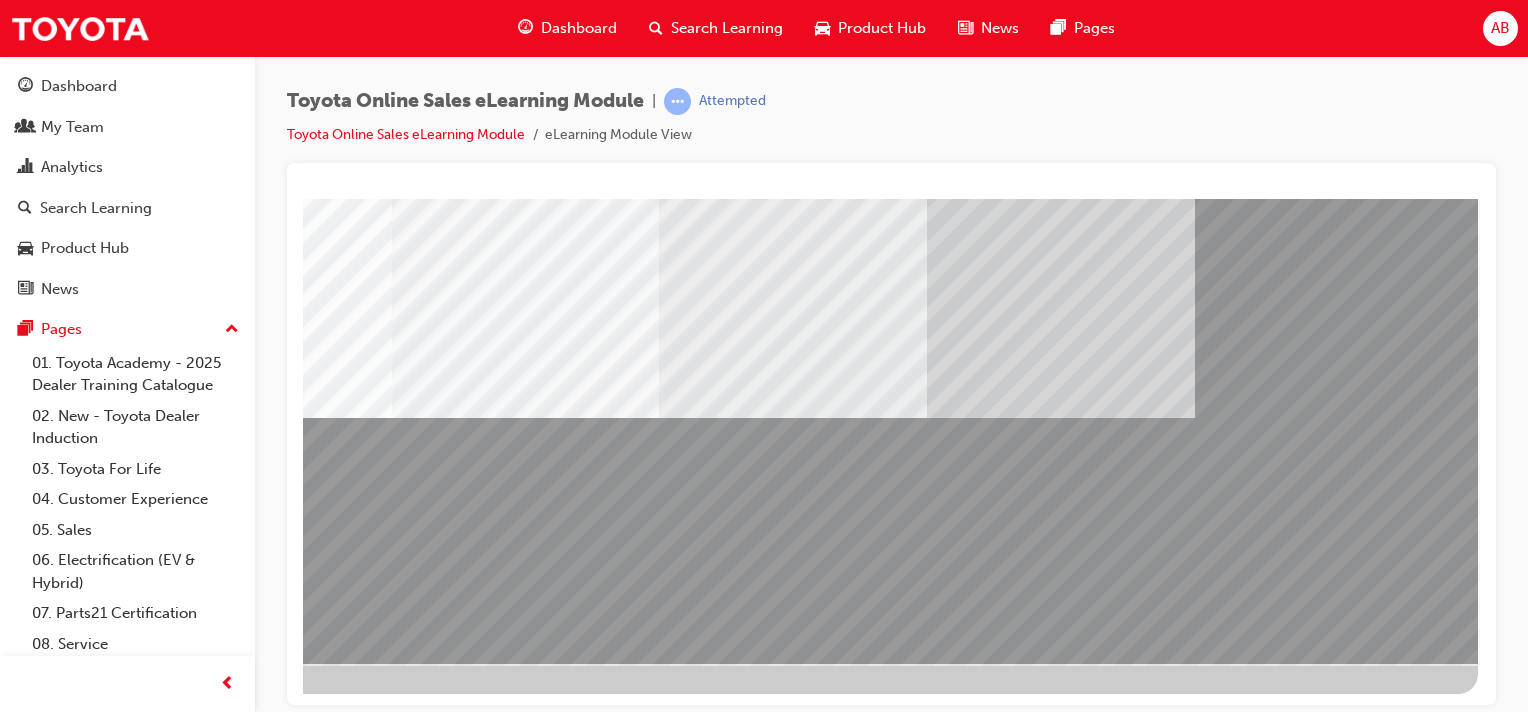 click at bounding box center [181, 3643] 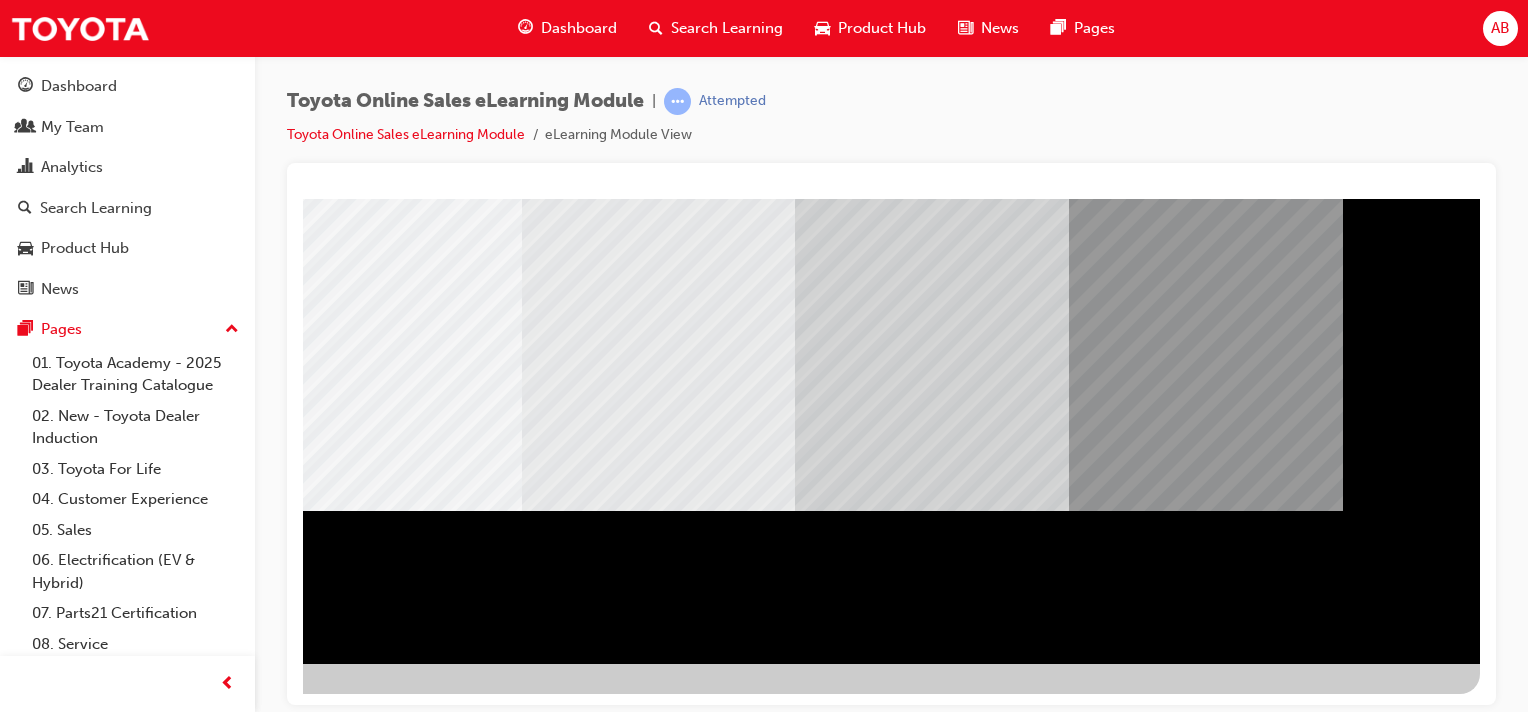 scroll, scrollTop: 0, scrollLeft: 0, axis: both 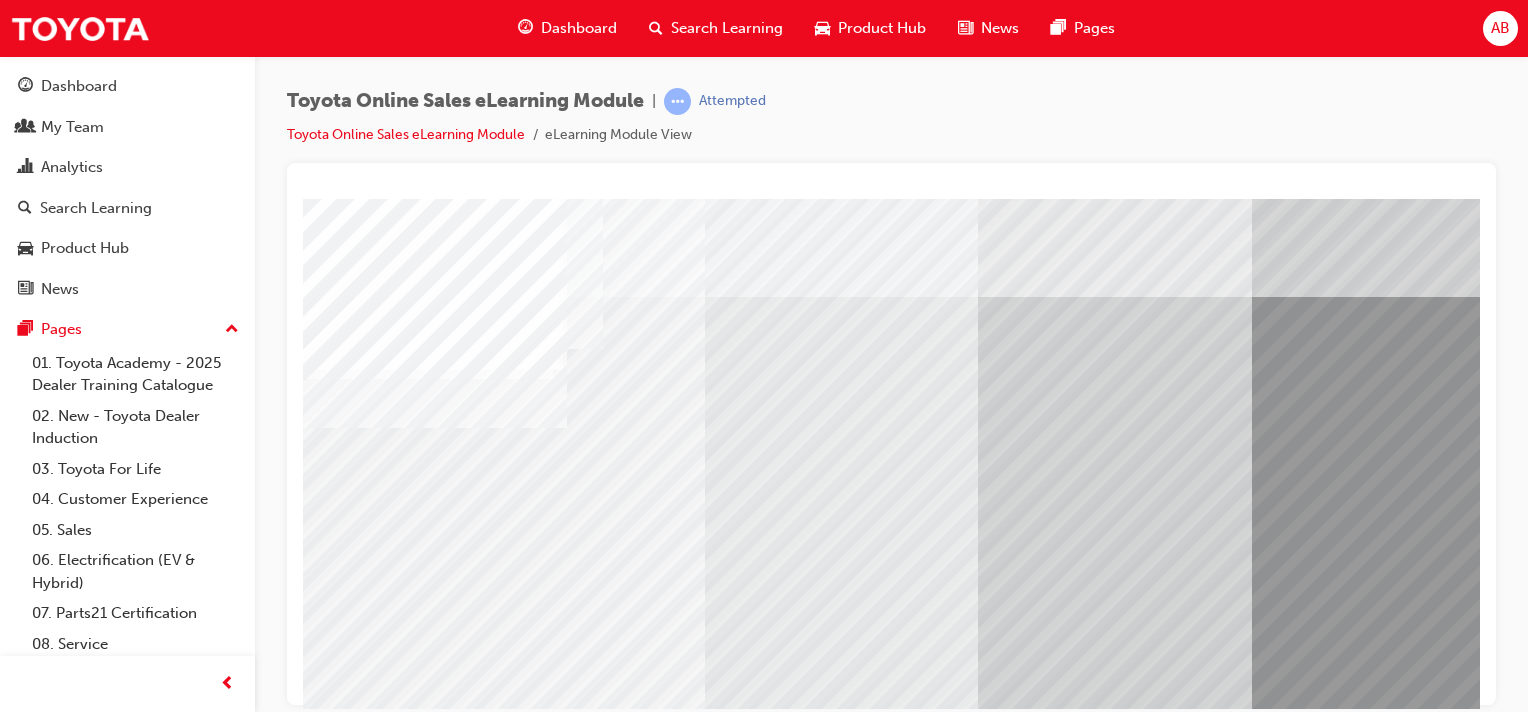 drag, startPoint x: 505, startPoint y: 536, endPoint x: 1020, endPoint y: 542, distance: 515.035 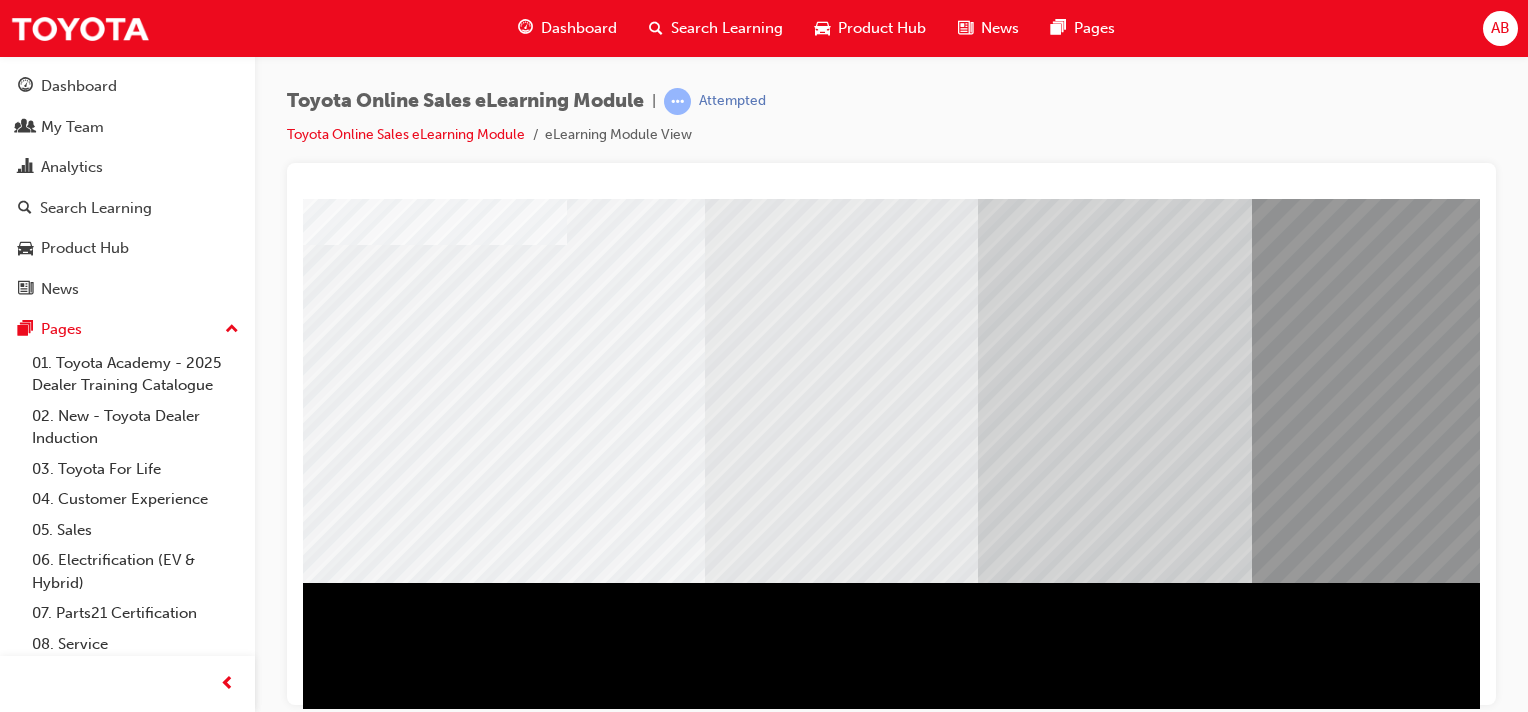 scroll, scrollTop: 255, scrollLeft: 0, axis: vertical 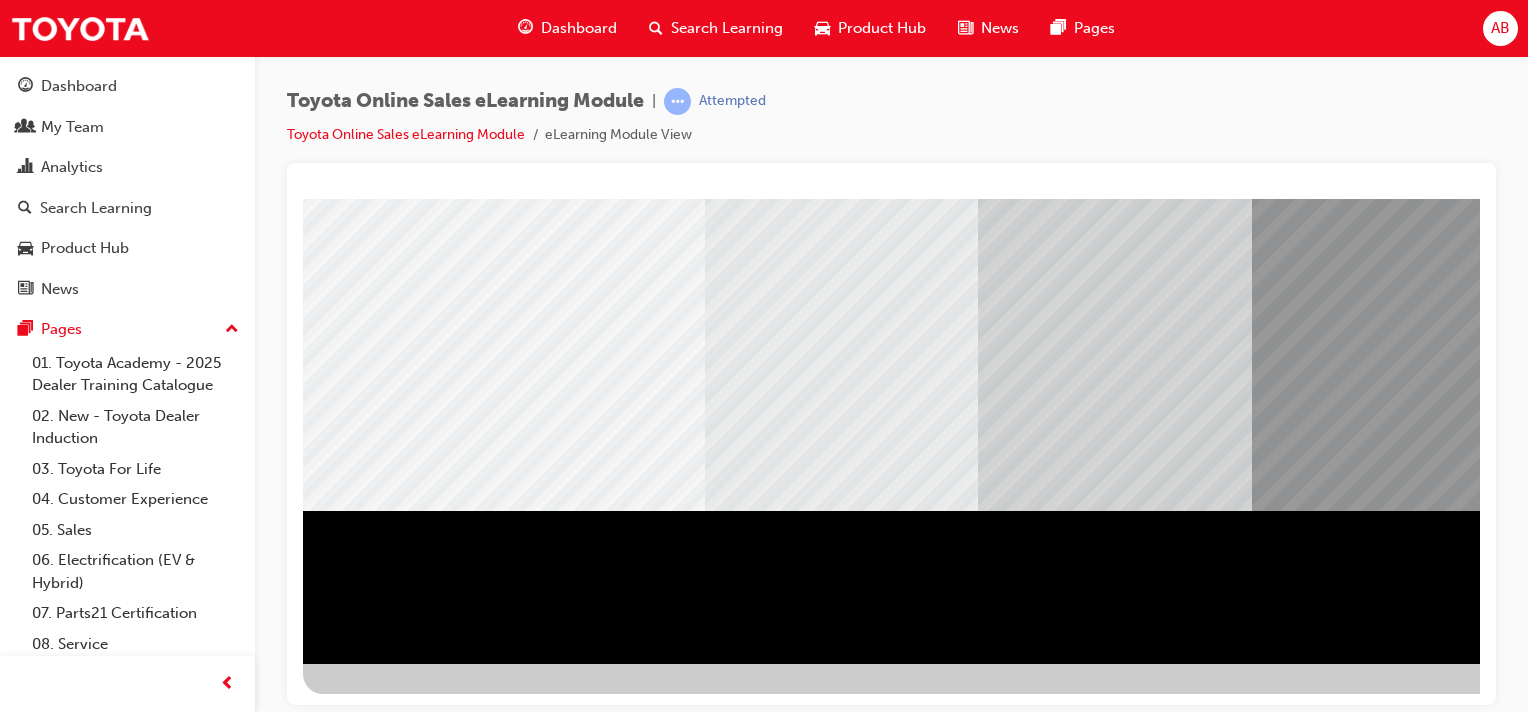 drag, startPoint x: 1467, startPoint y: 328, endPoint x: 1785, endPoint y: 702, distance: 490.9175 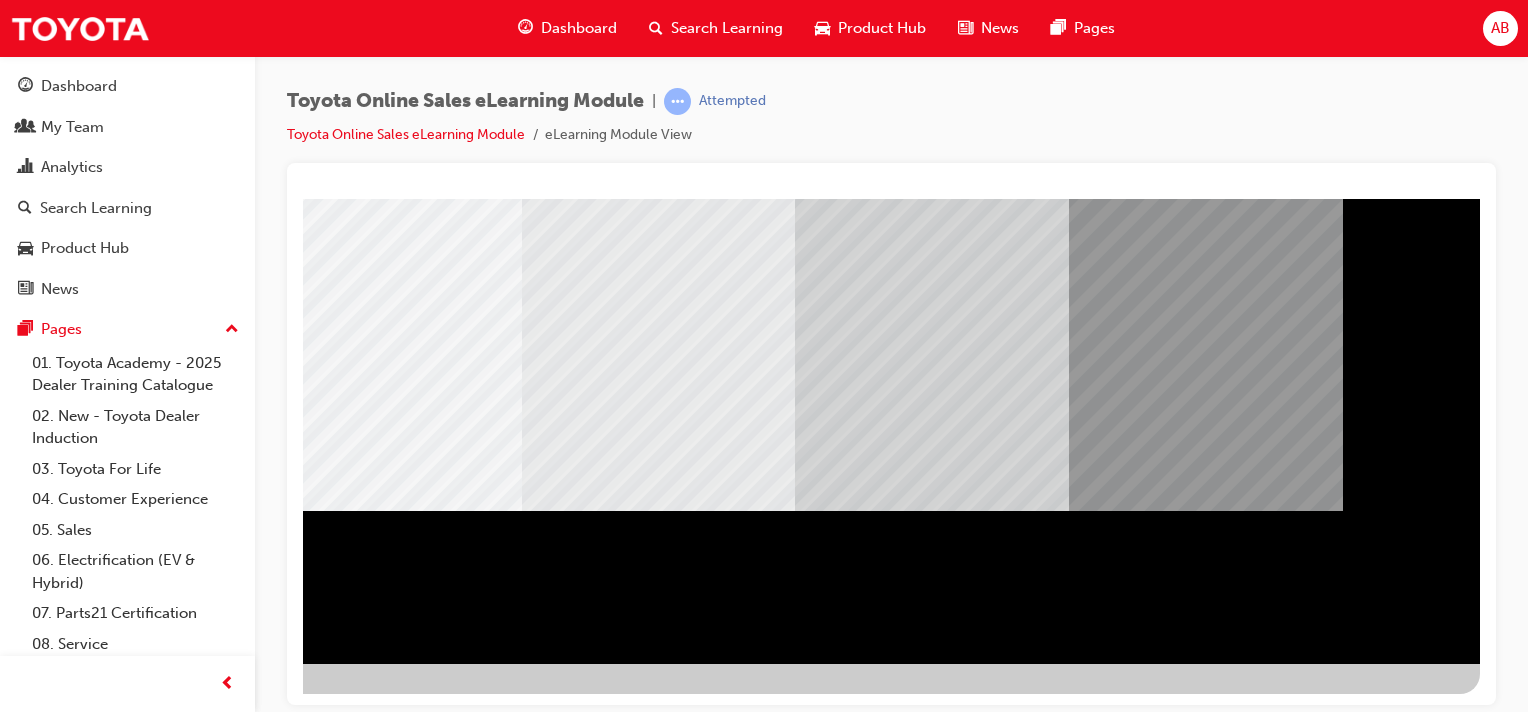 click at bounding box center [183, 2015] 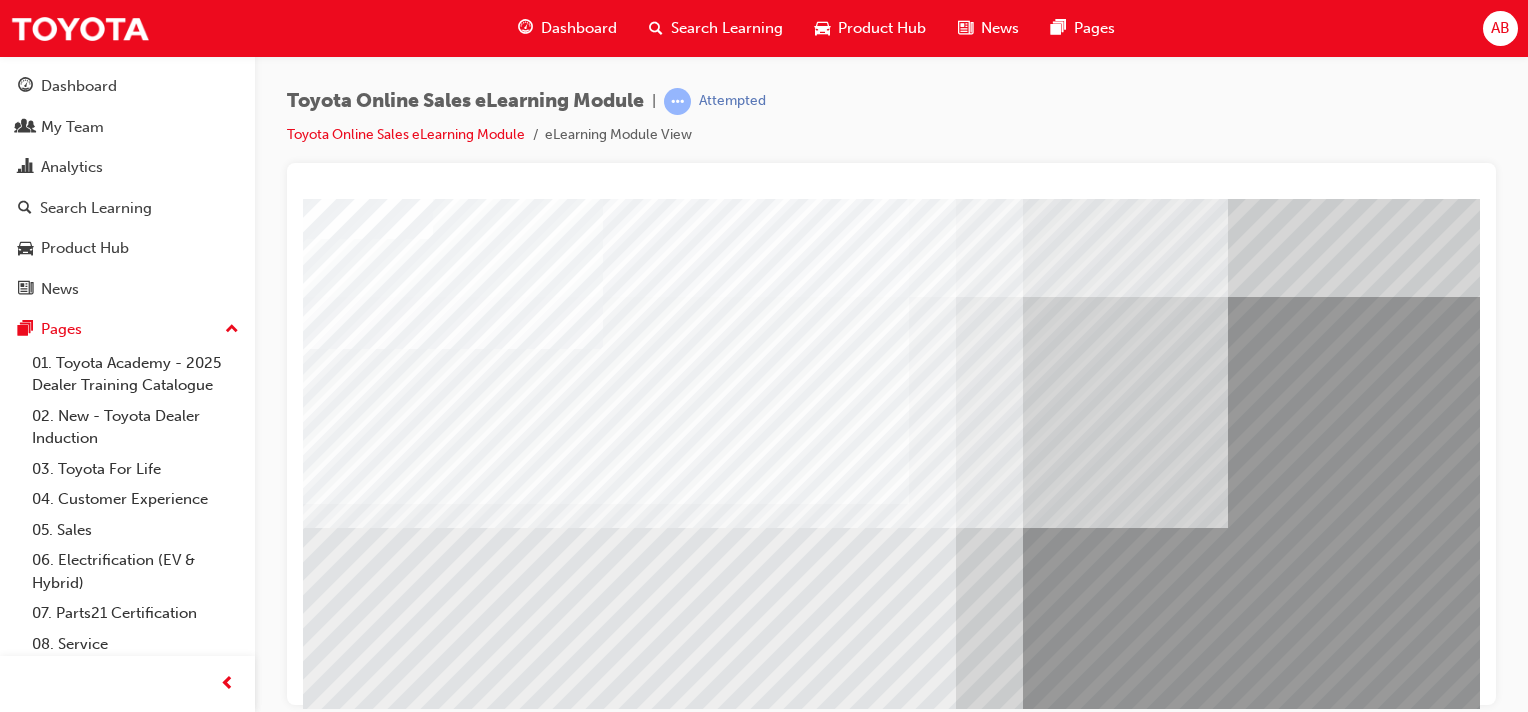 scroll, scrollTop: 255, scrollLeft: 0, axis: vertical 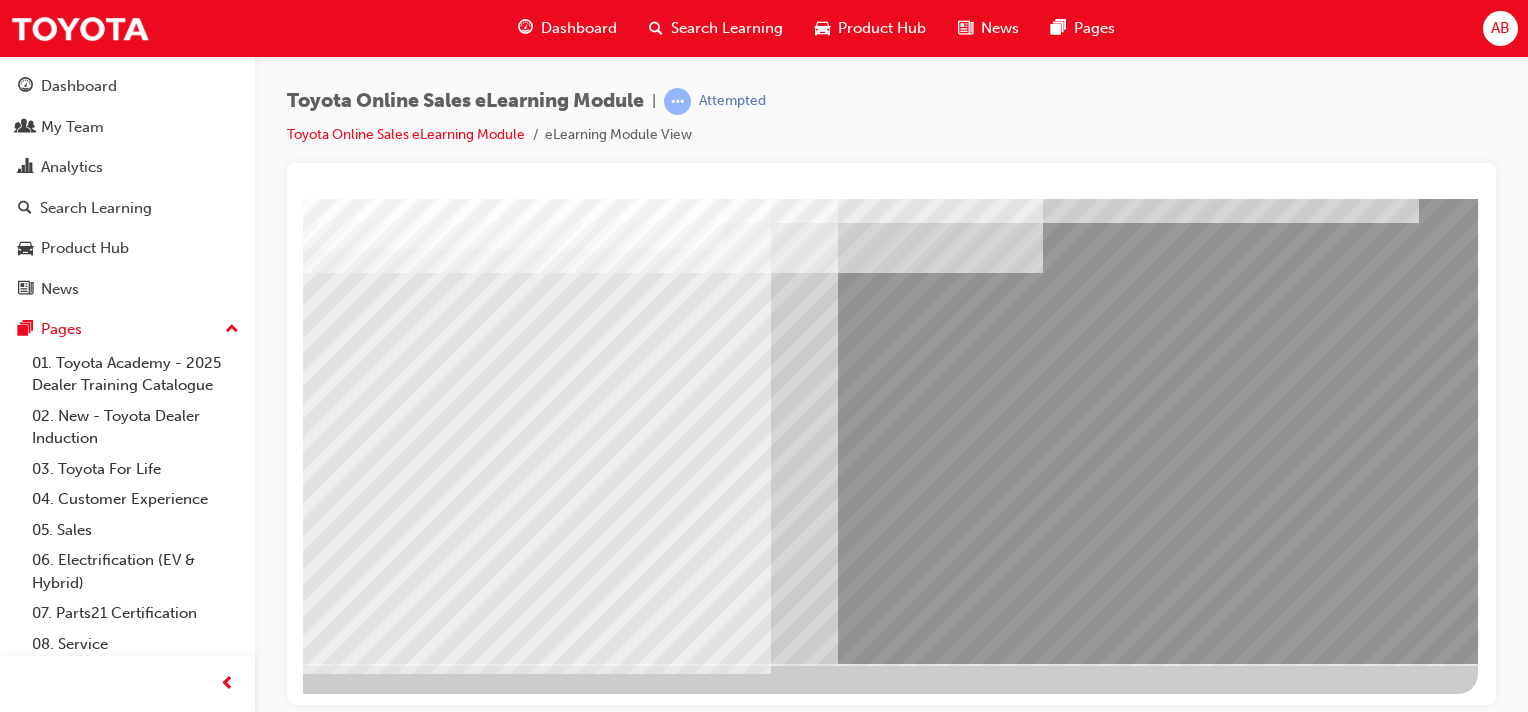 click at bounding box center (181, 3645) 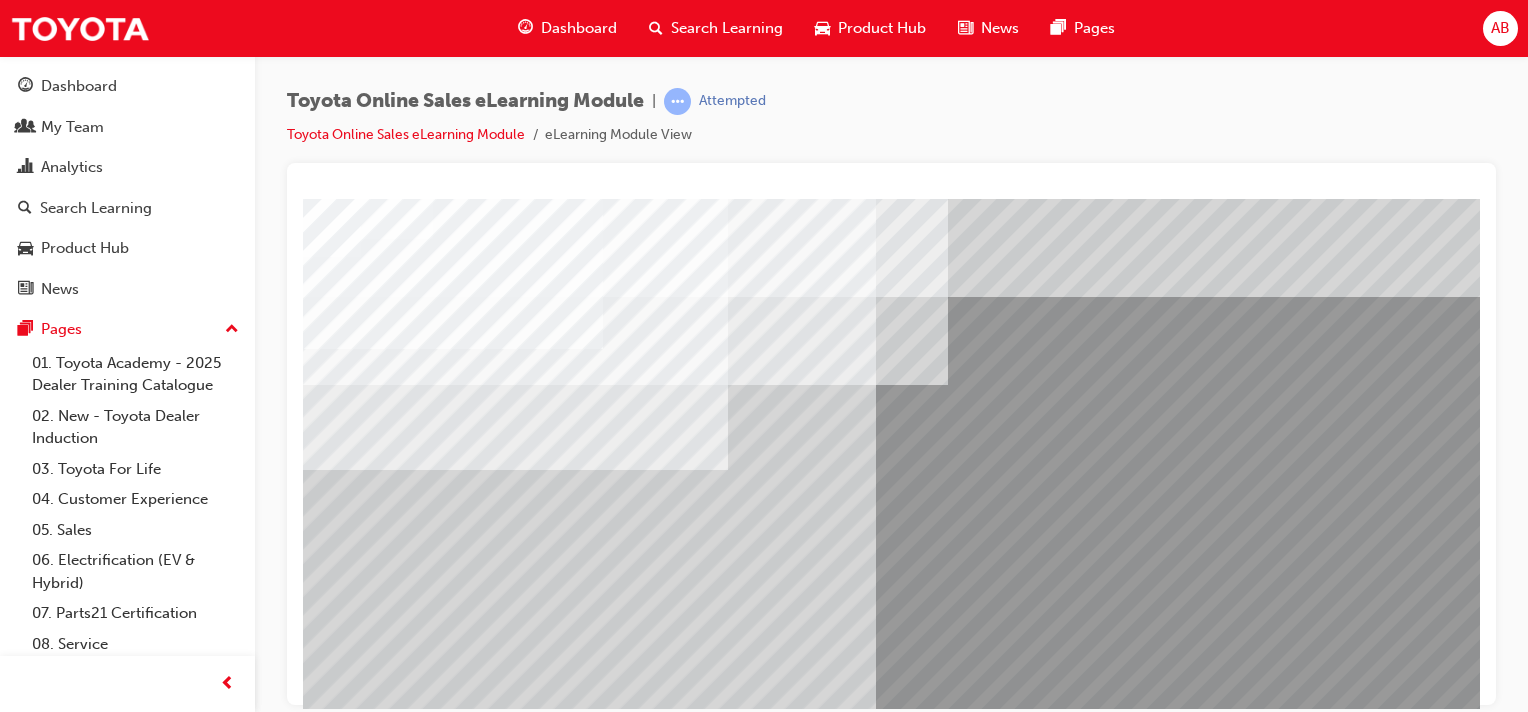 scroll, scrollTop: 255, scrollLeft: 0, axis: vertical 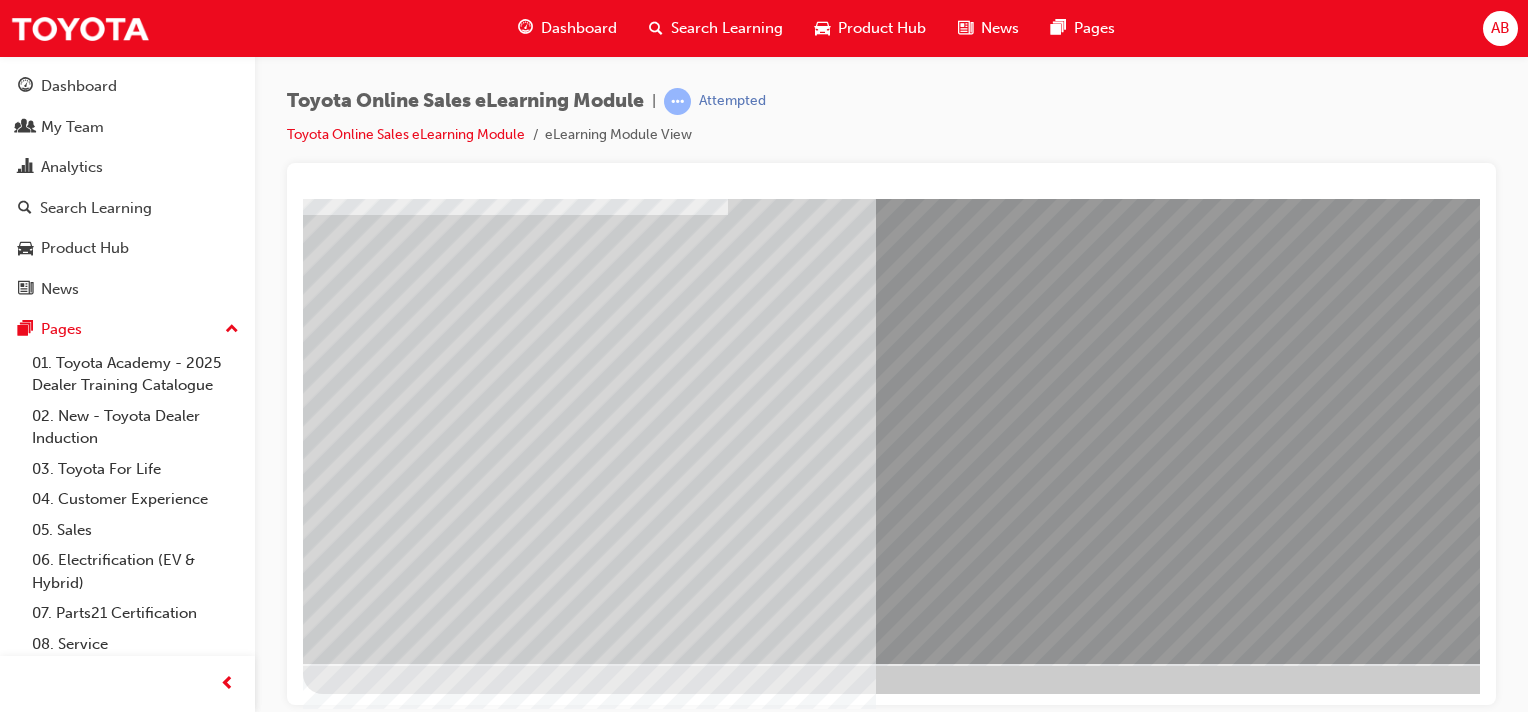 click at bounding box center (328, 4096) 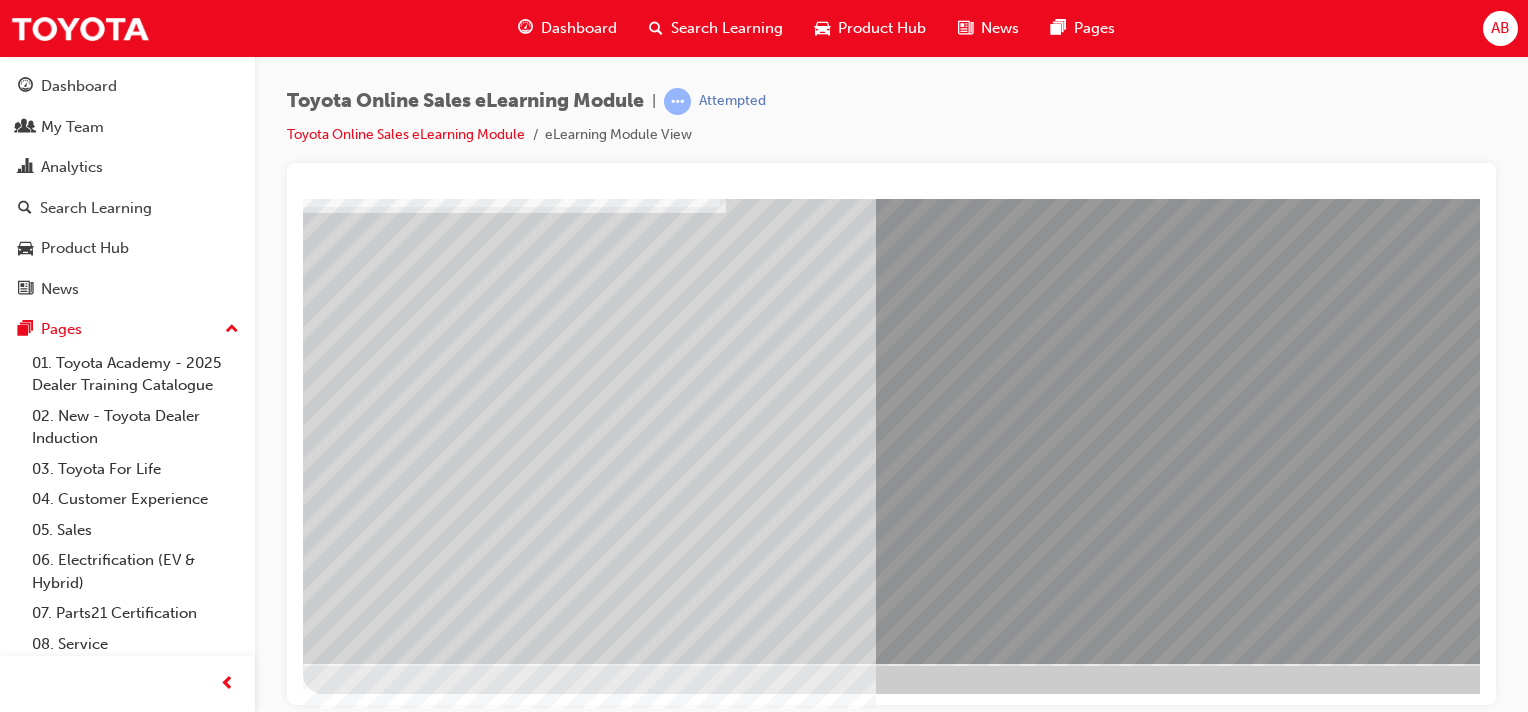 click at bounding box center [328, 4146] 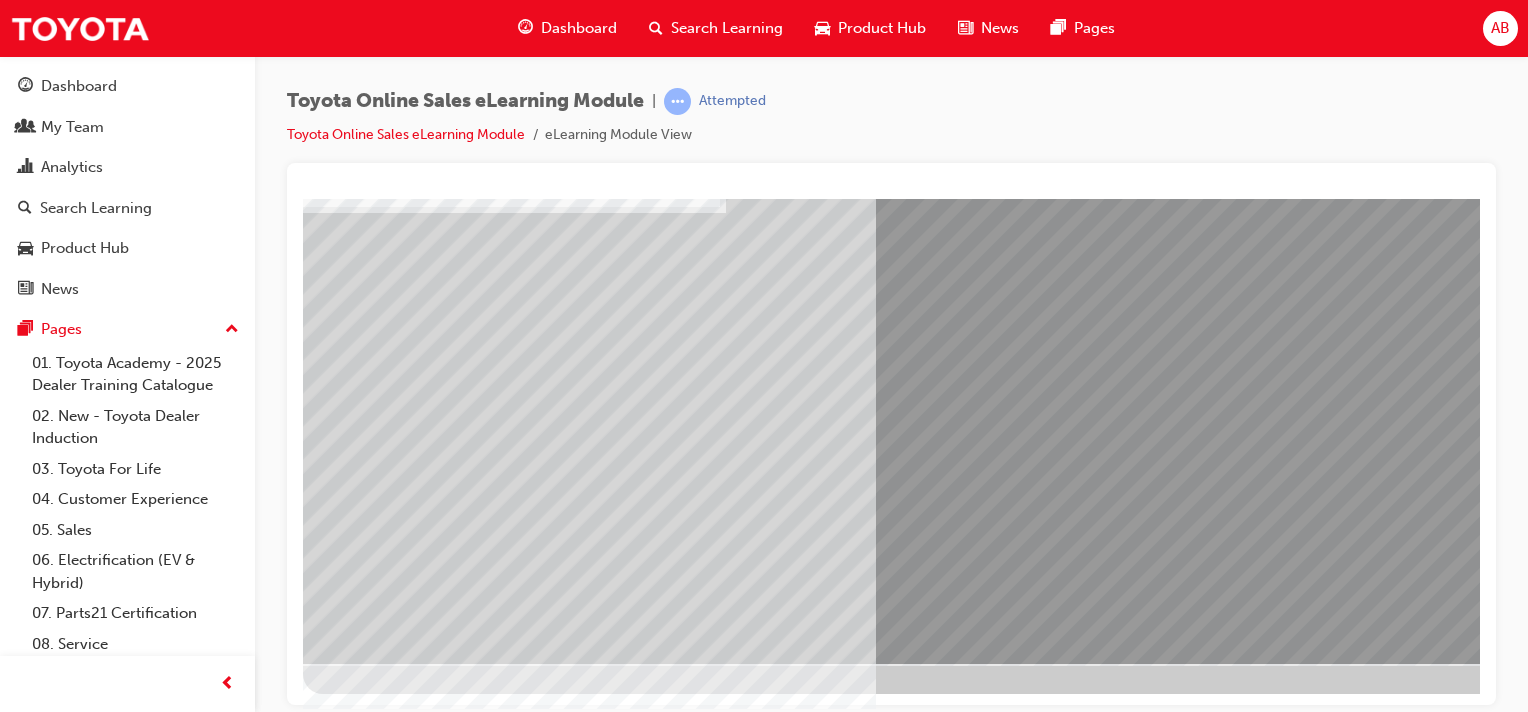 click at bounding box center [328, 4246] 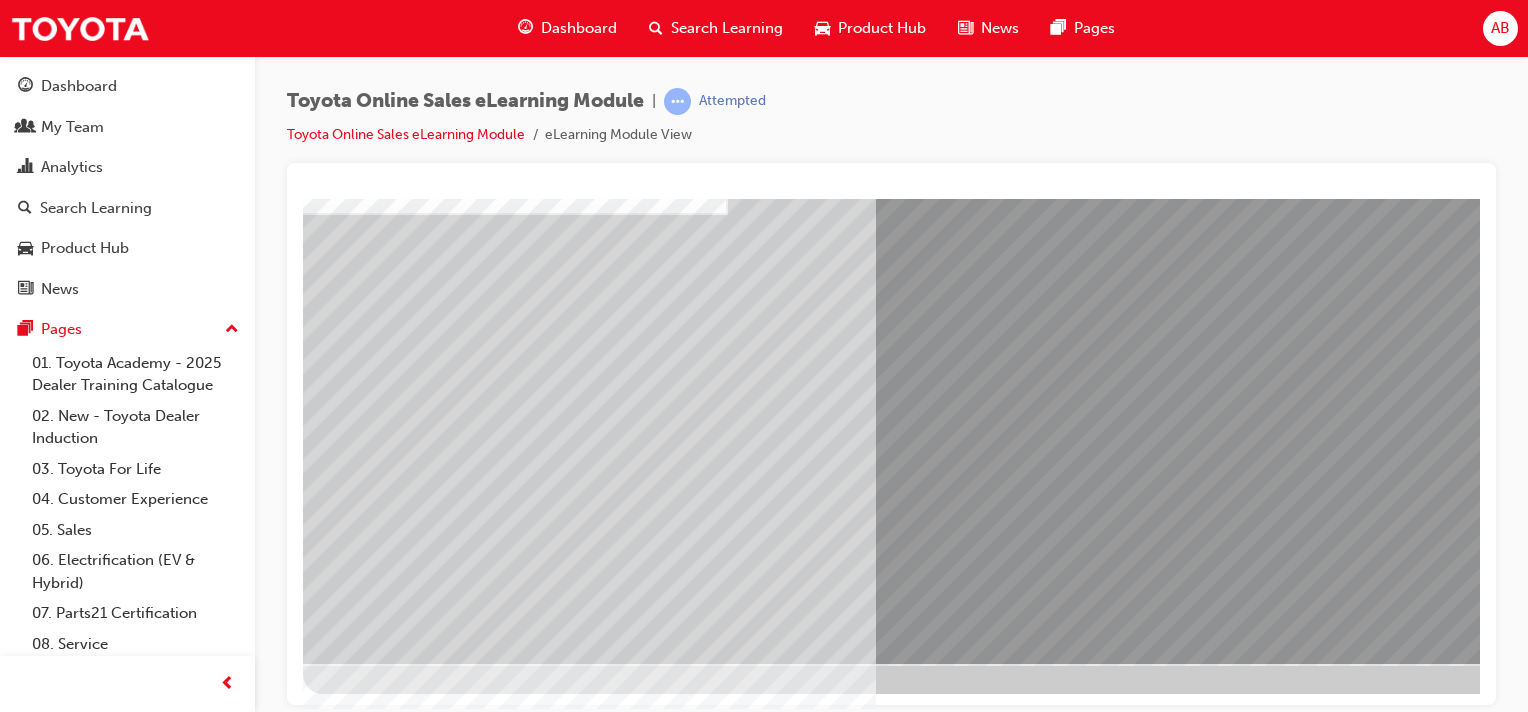 drag, startPoint x: 988, startPoint y: 283, endPoint x: 993, endPoint y: 305, distance: 22.561028 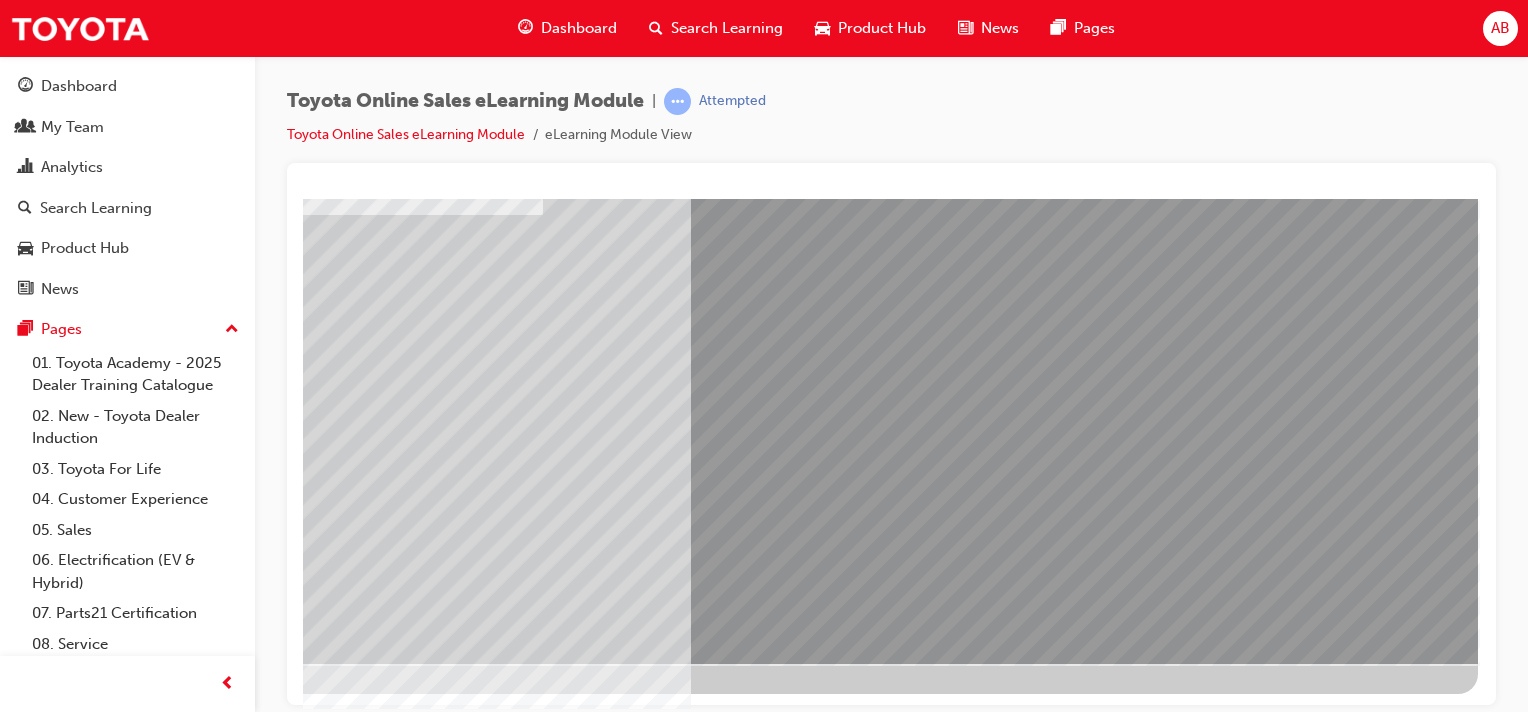 click at bounding box center (181, 5041) 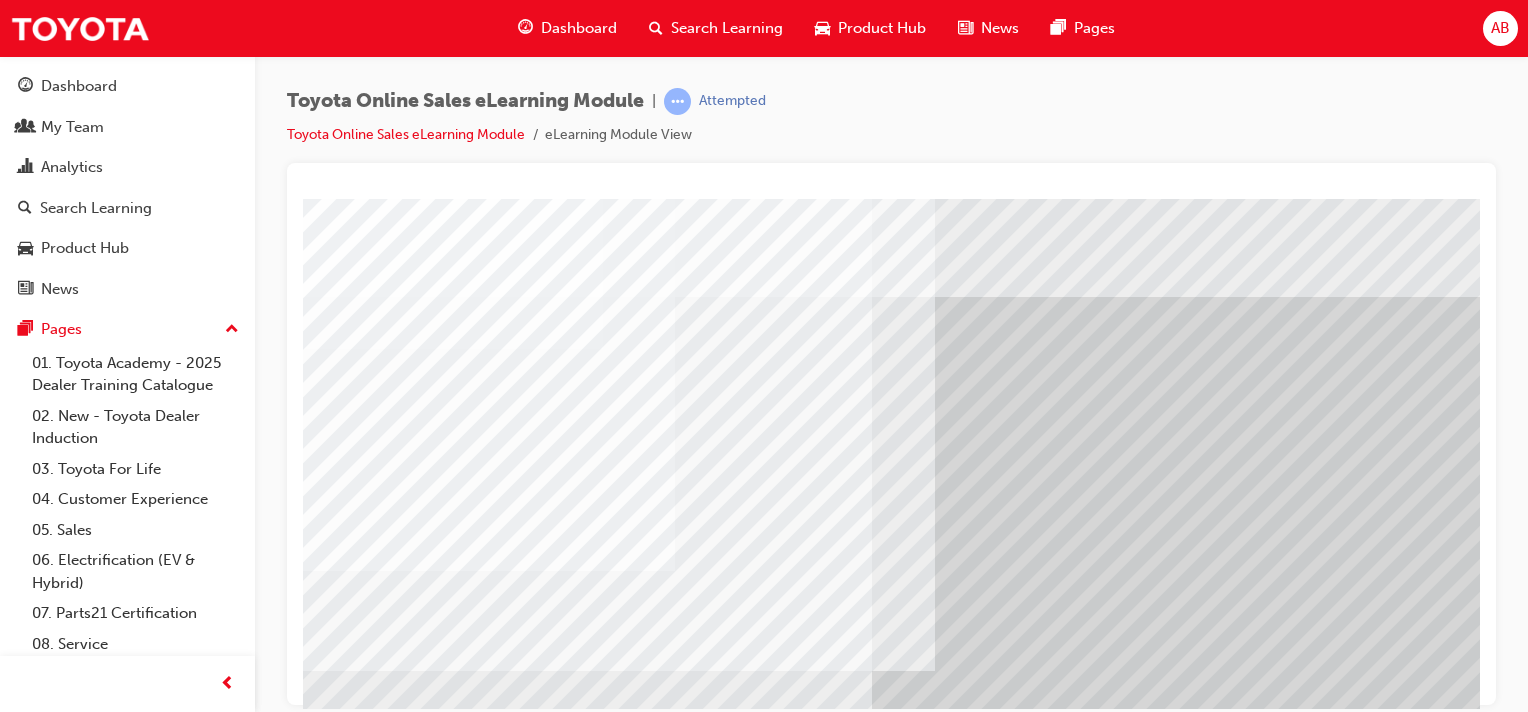 scroll, scrollTop: 255, scrollLeft: 0, axis: vertical 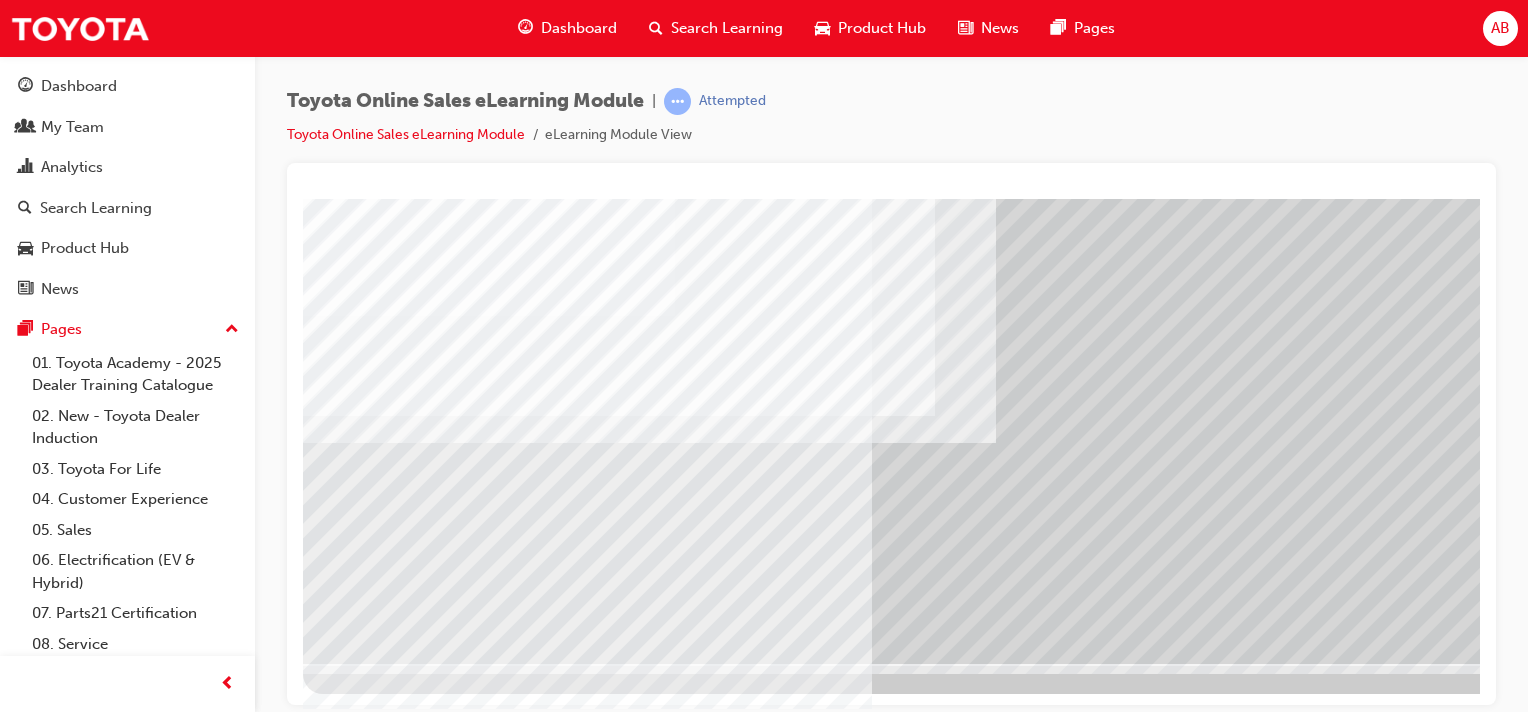 click at bounding box center [487, 4377] 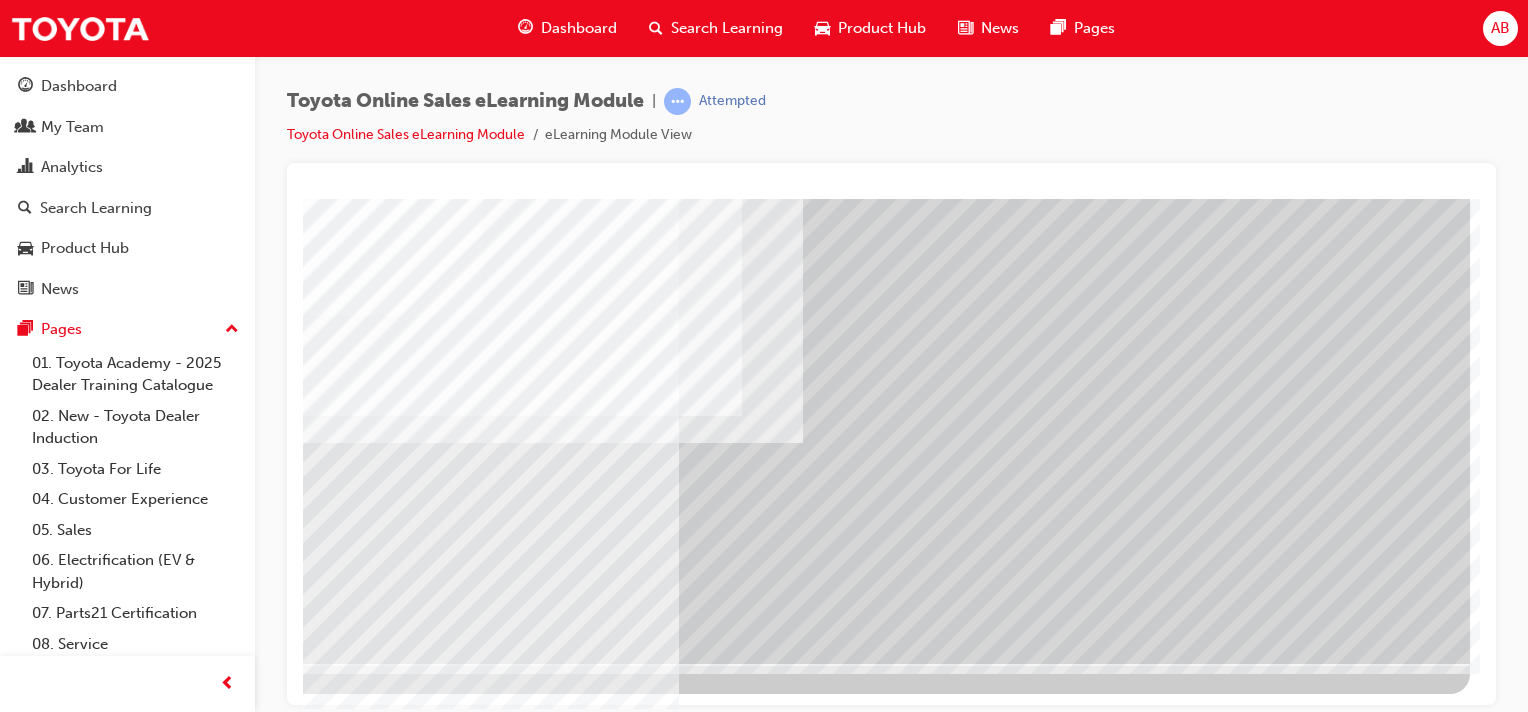 click at bounding box center (173, 3900) 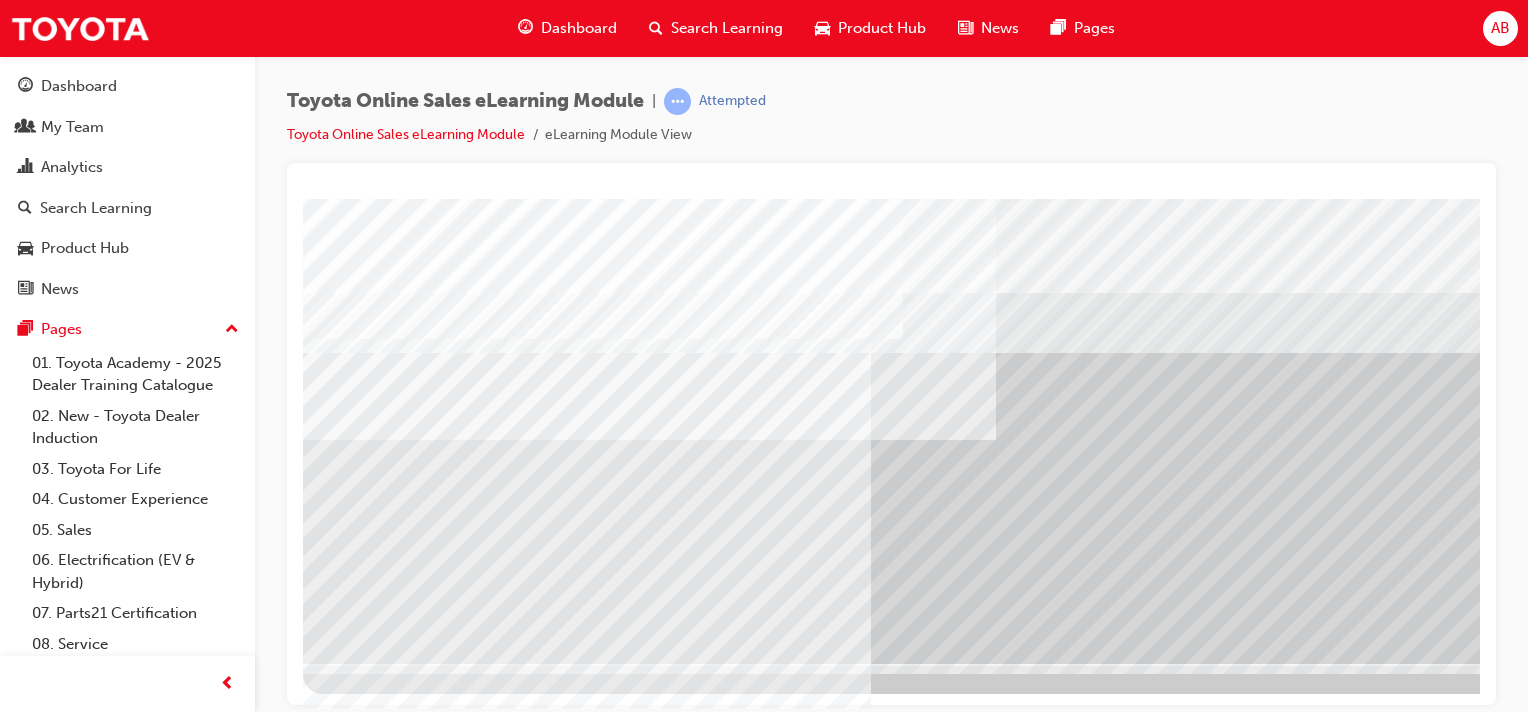 scroll, scrollTop: 255, scrollLeft: 198, axis: both 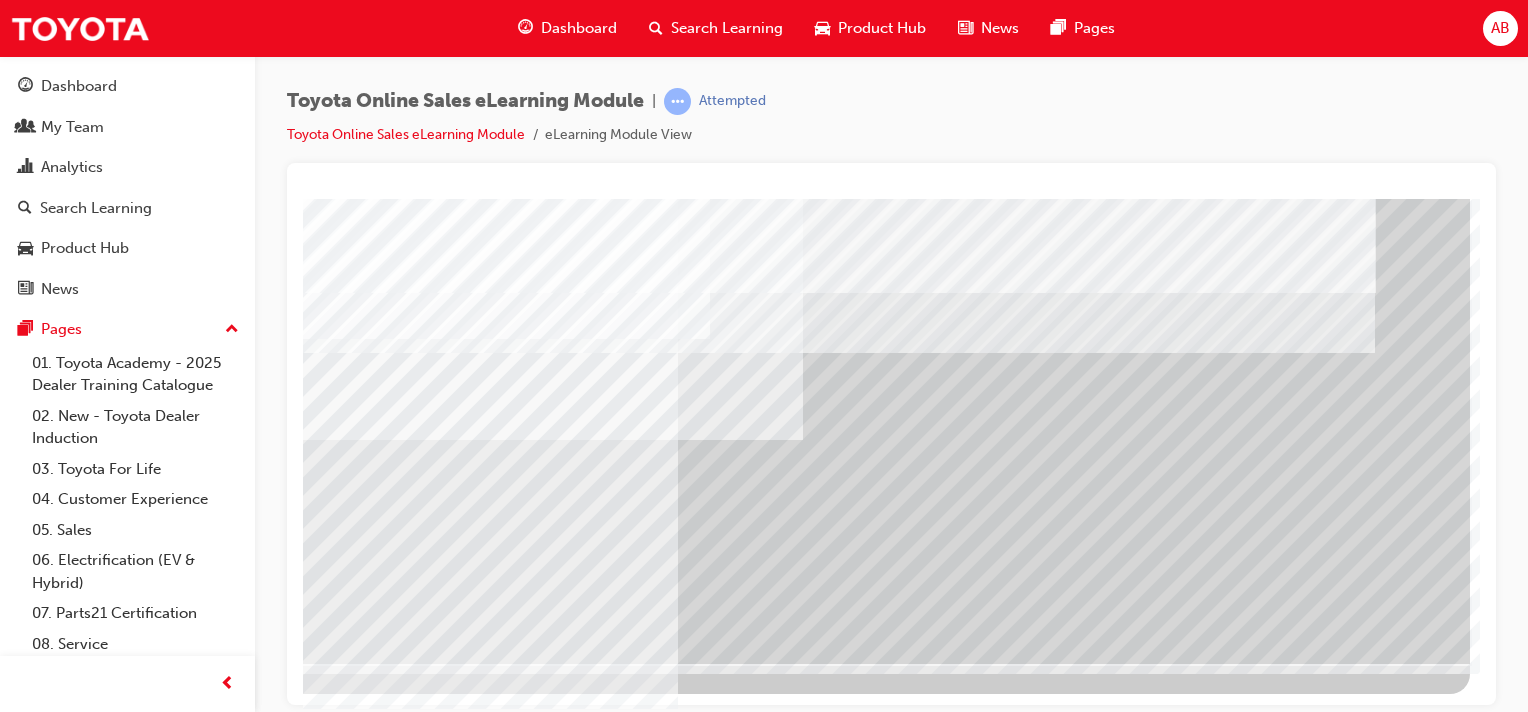 drag, startPoint x: 1226, startPoint y: 700, endPoint x: 1816, endPoint y: 836, distance: 605.47174 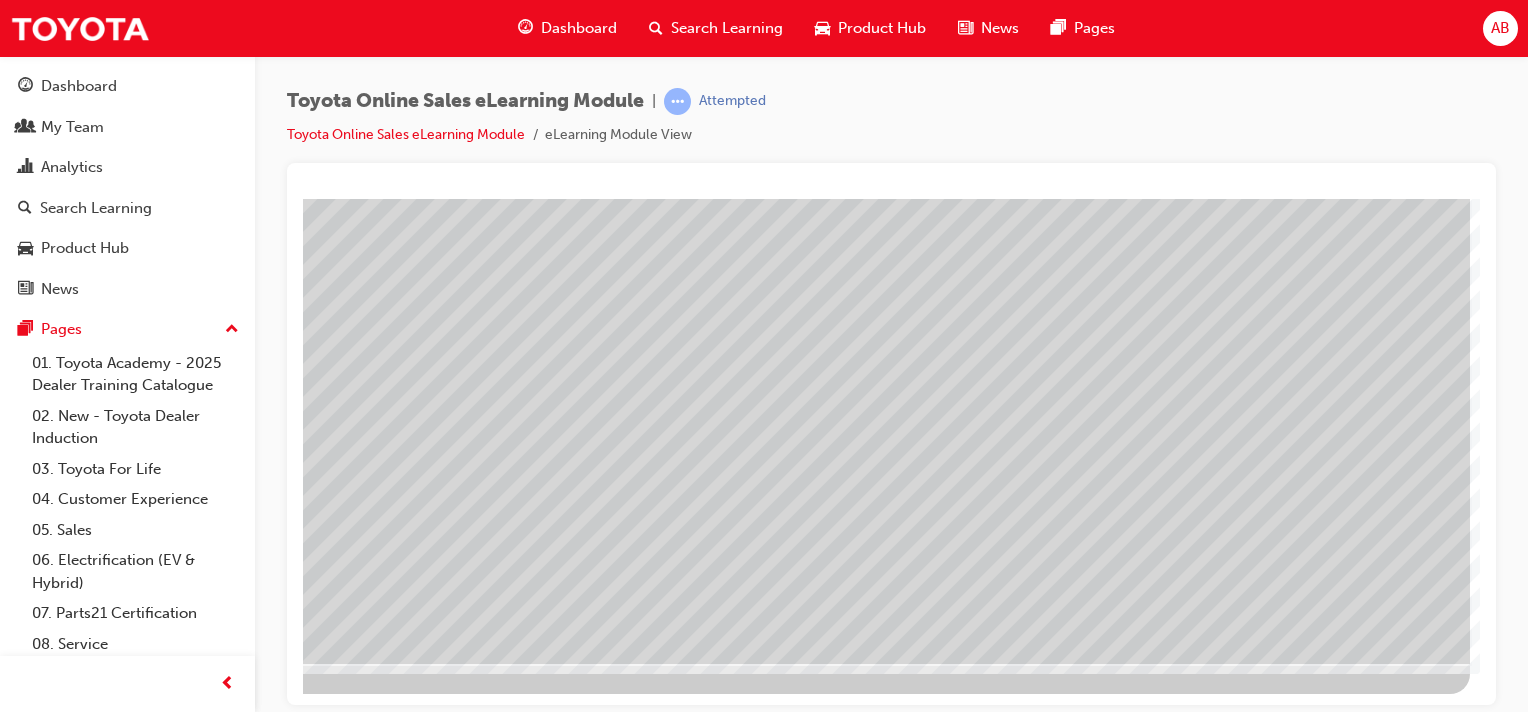 scroll, scrollTop: 0, scrollLeft: 0, axis: both 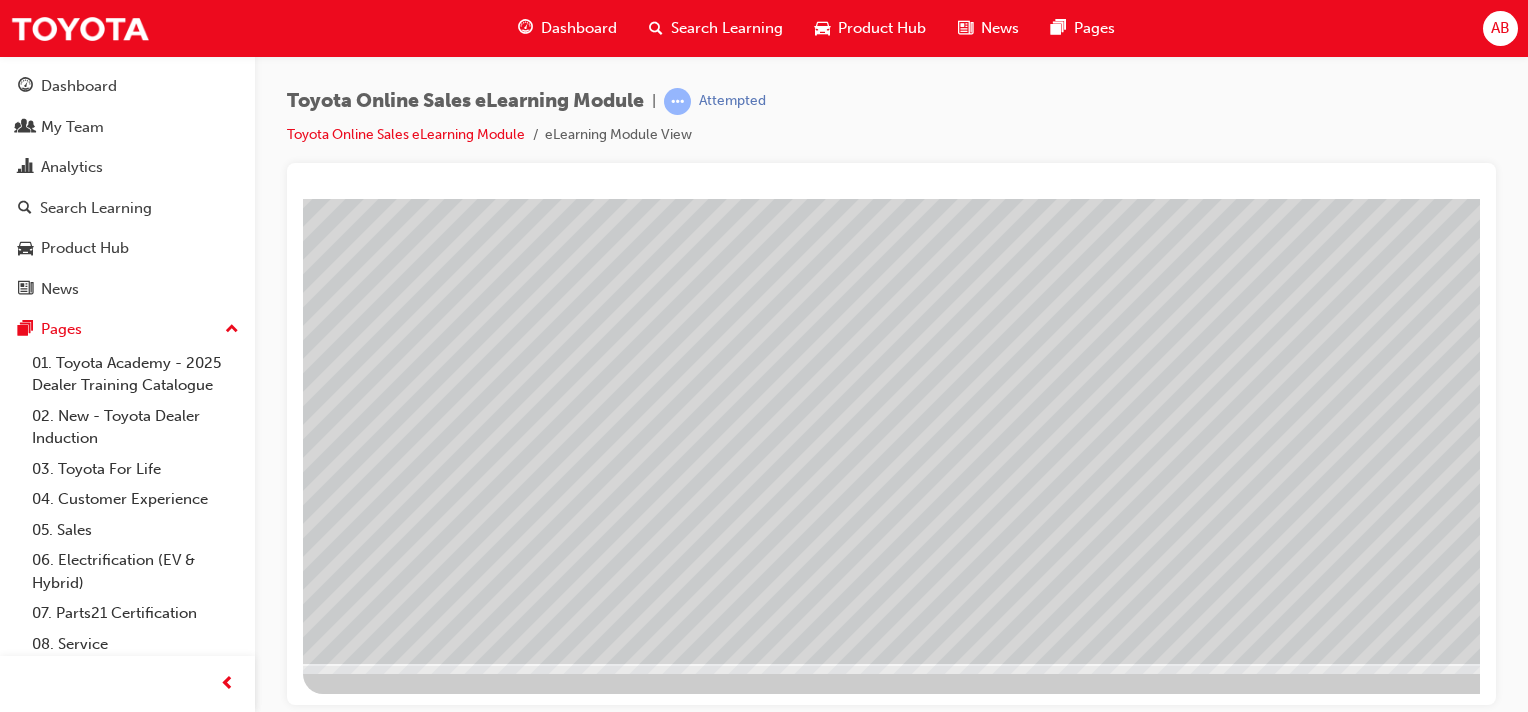 click at bounding box center (393, 4524) 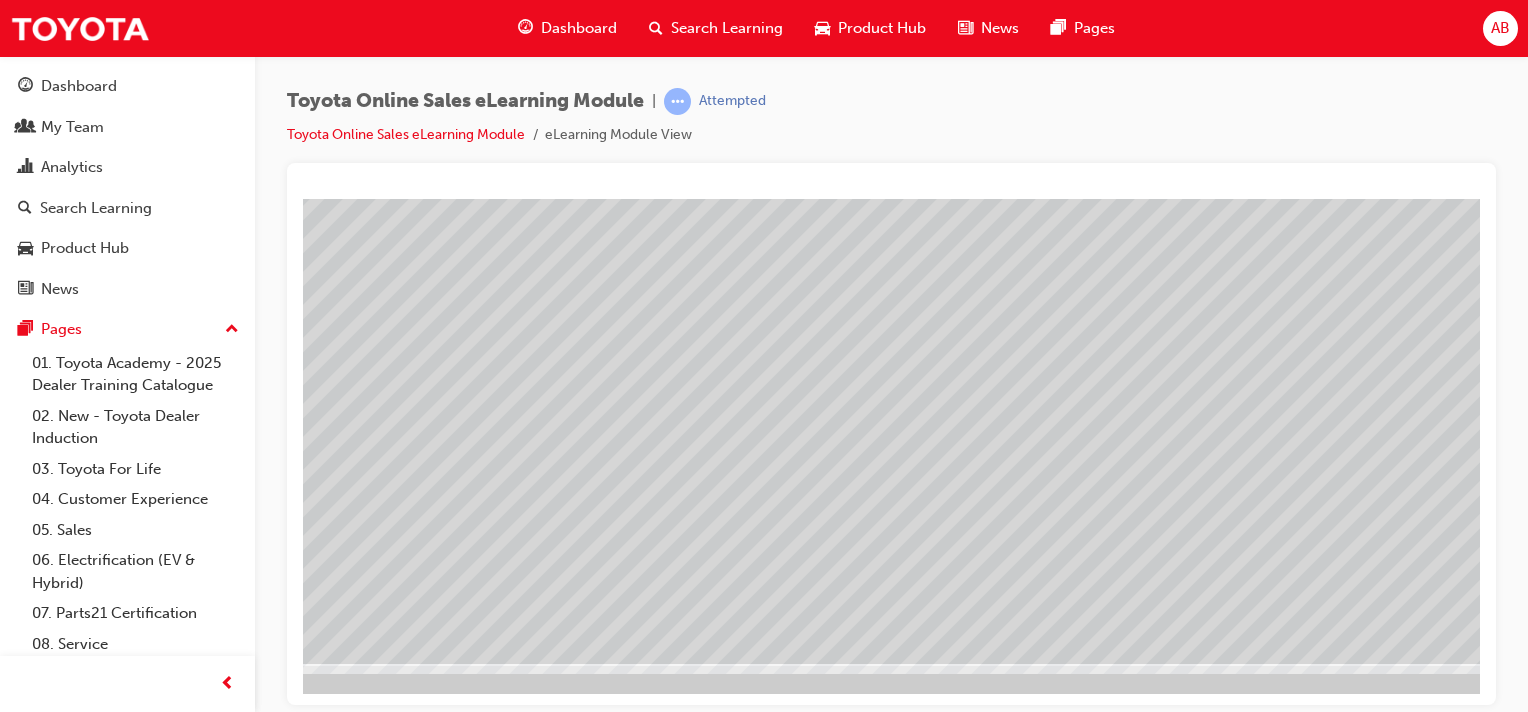 scroll, scrollTop: 255, scrollLeft: 198, axis: both 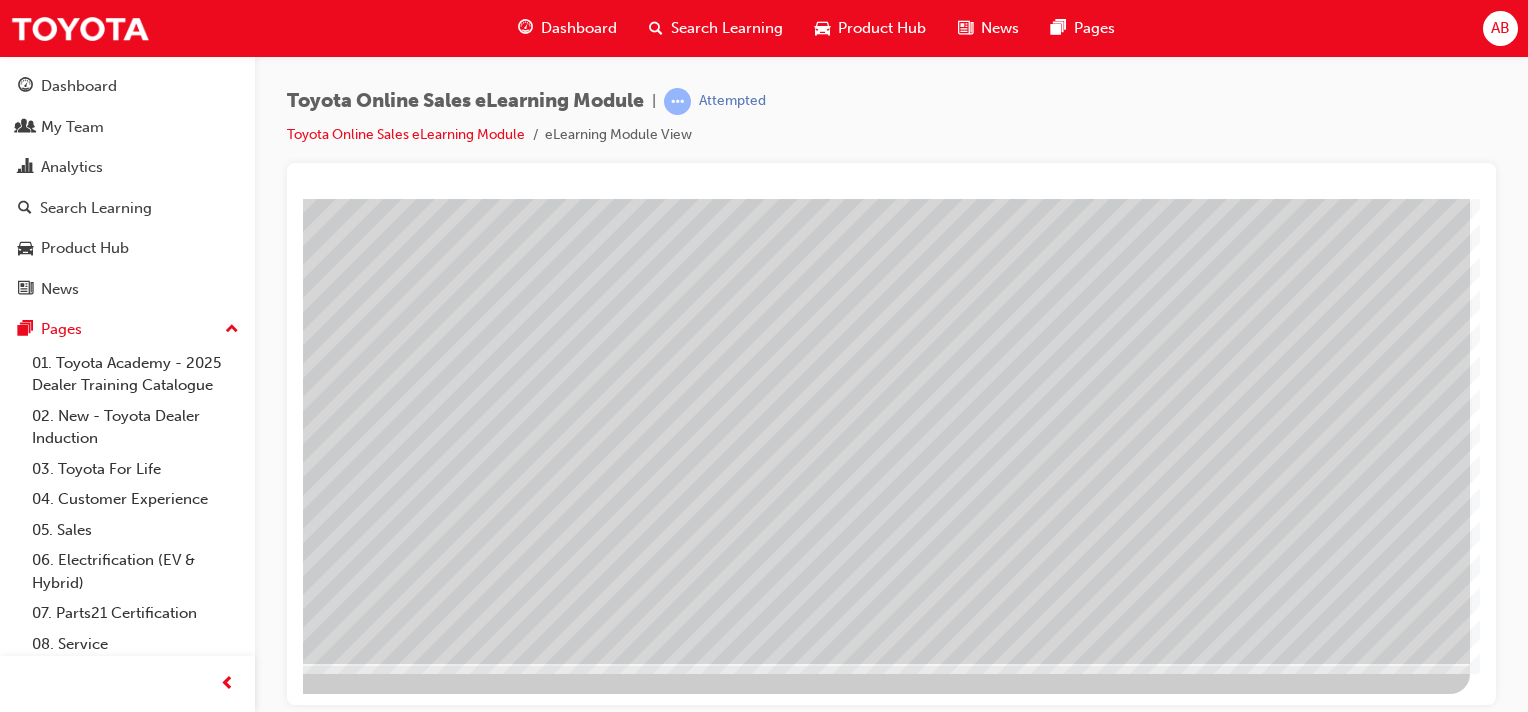 click at bounding box center (200, 4874) 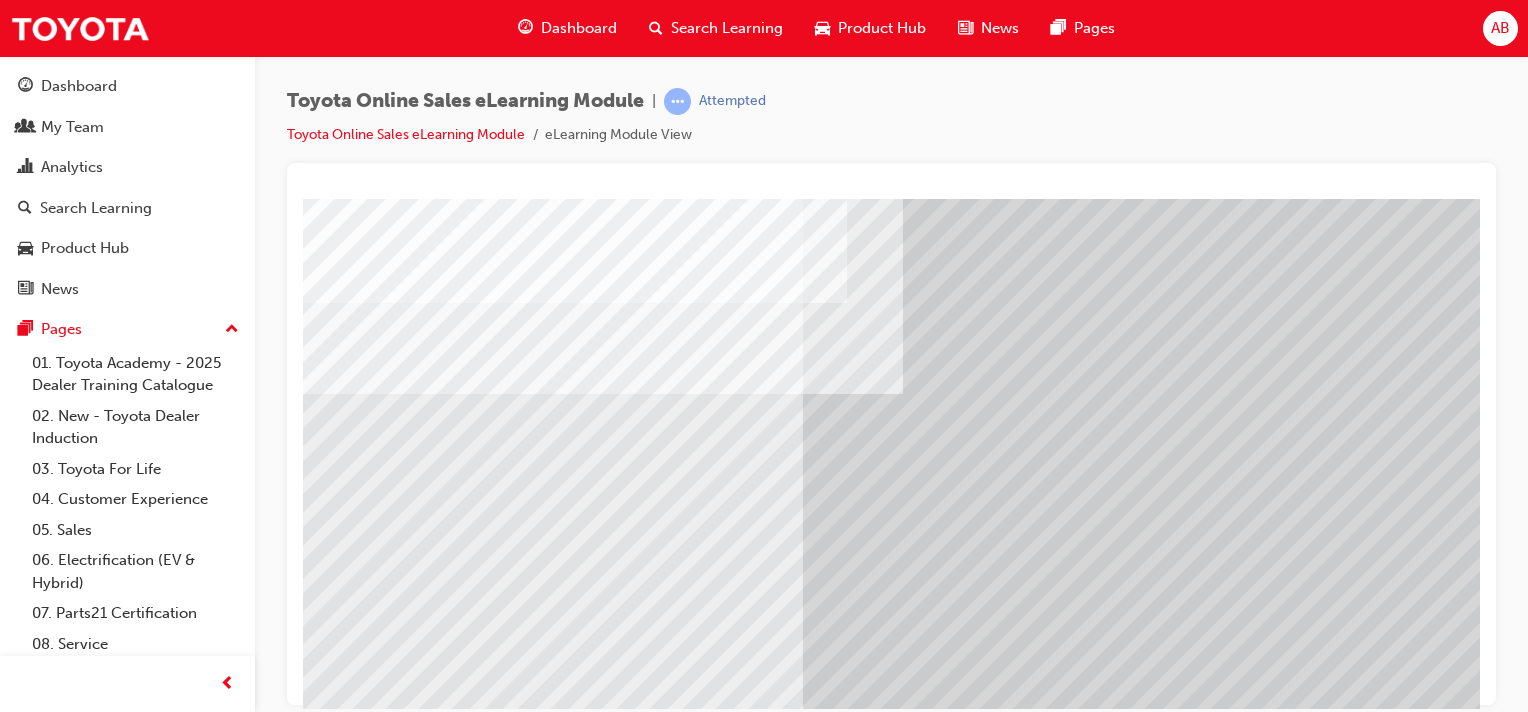 scroll, scrollTop: 255, scrollLeft: 0, axis: vertical 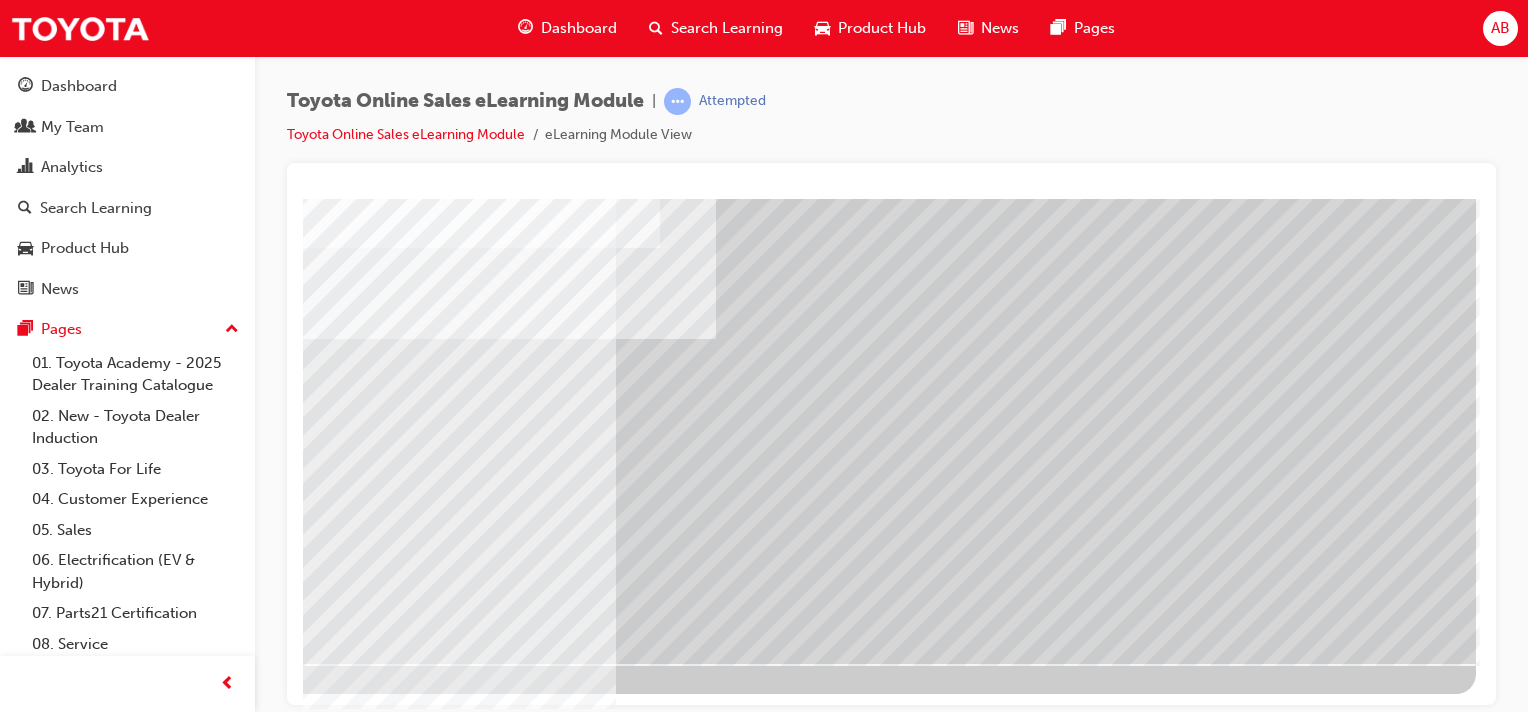 click at bounding box center [179, 4342] 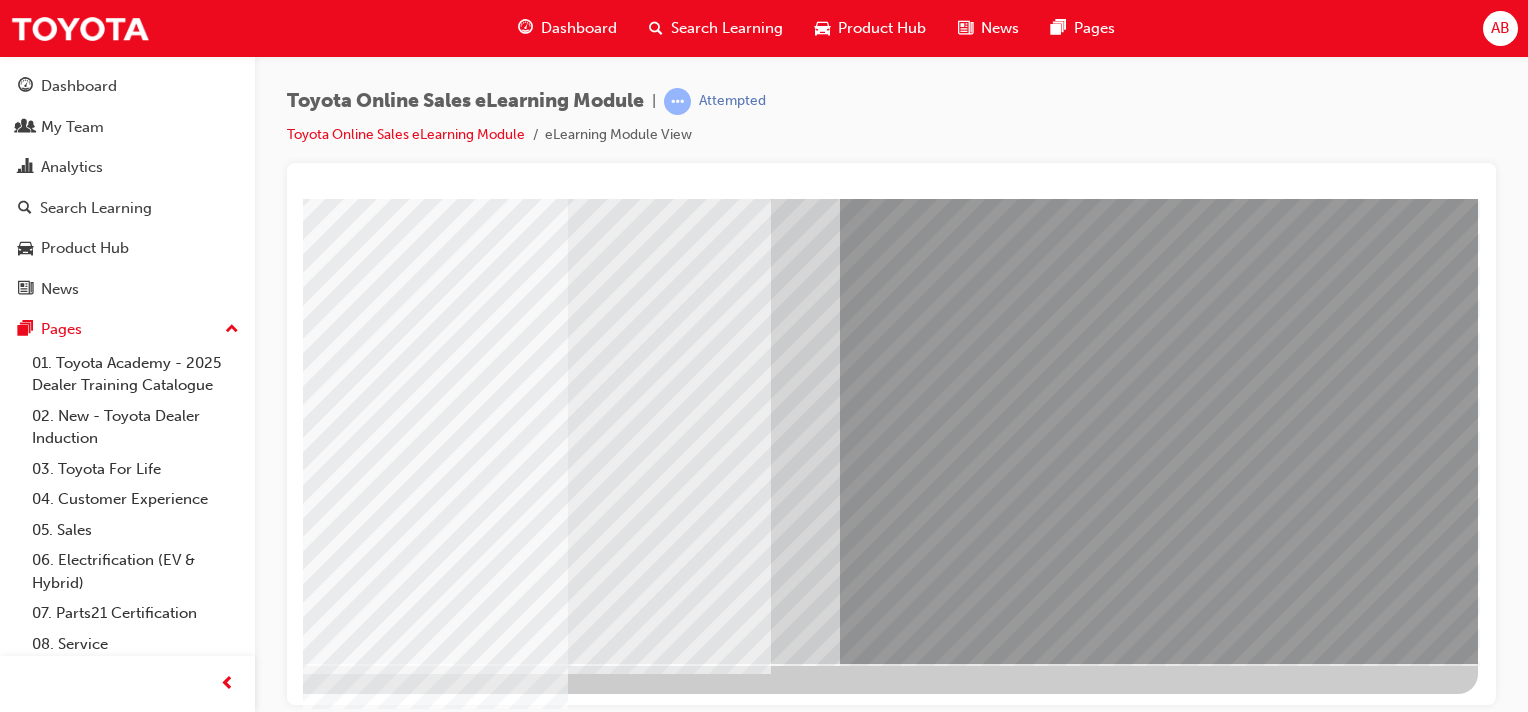 scroll, scrollTop: 0, scrollLeft: 0, axis: both 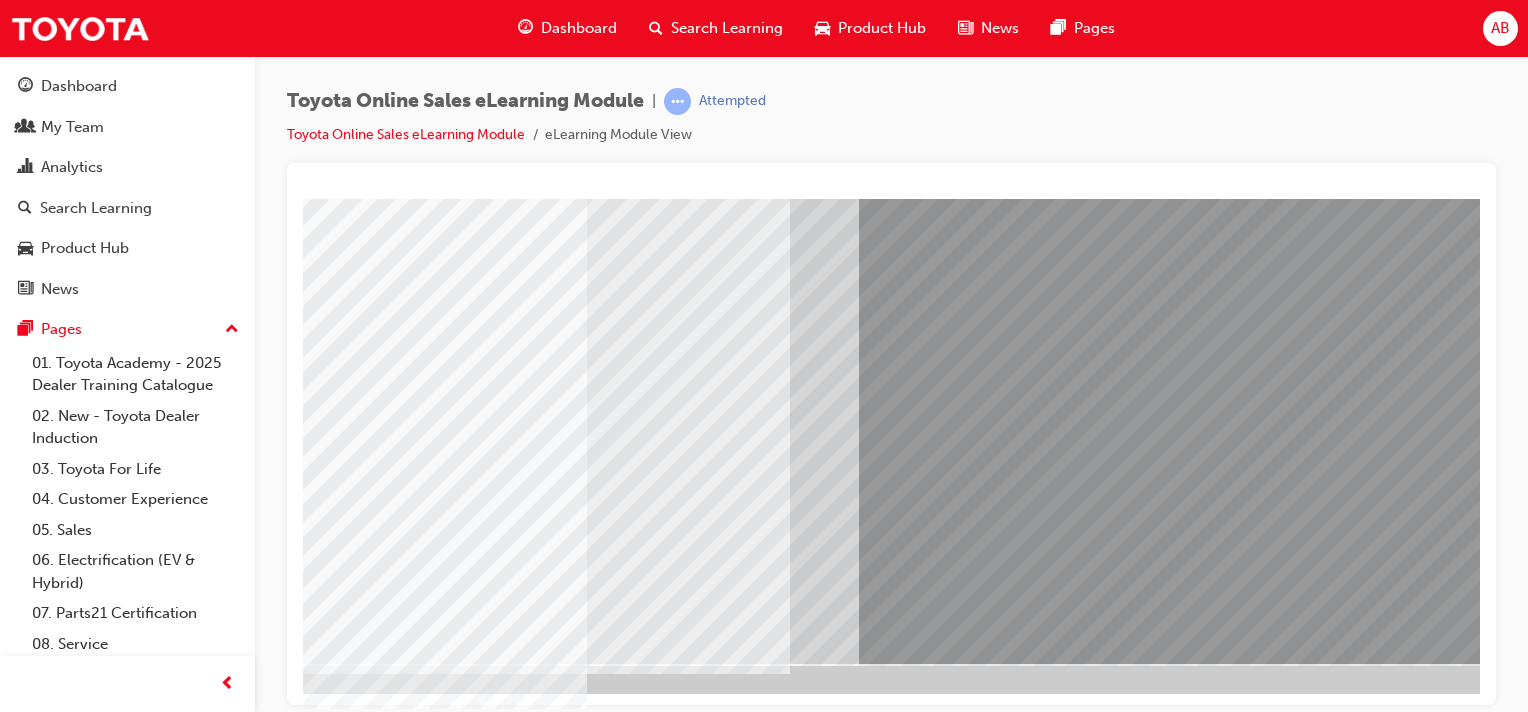 click at bounding box center [200, 3176] 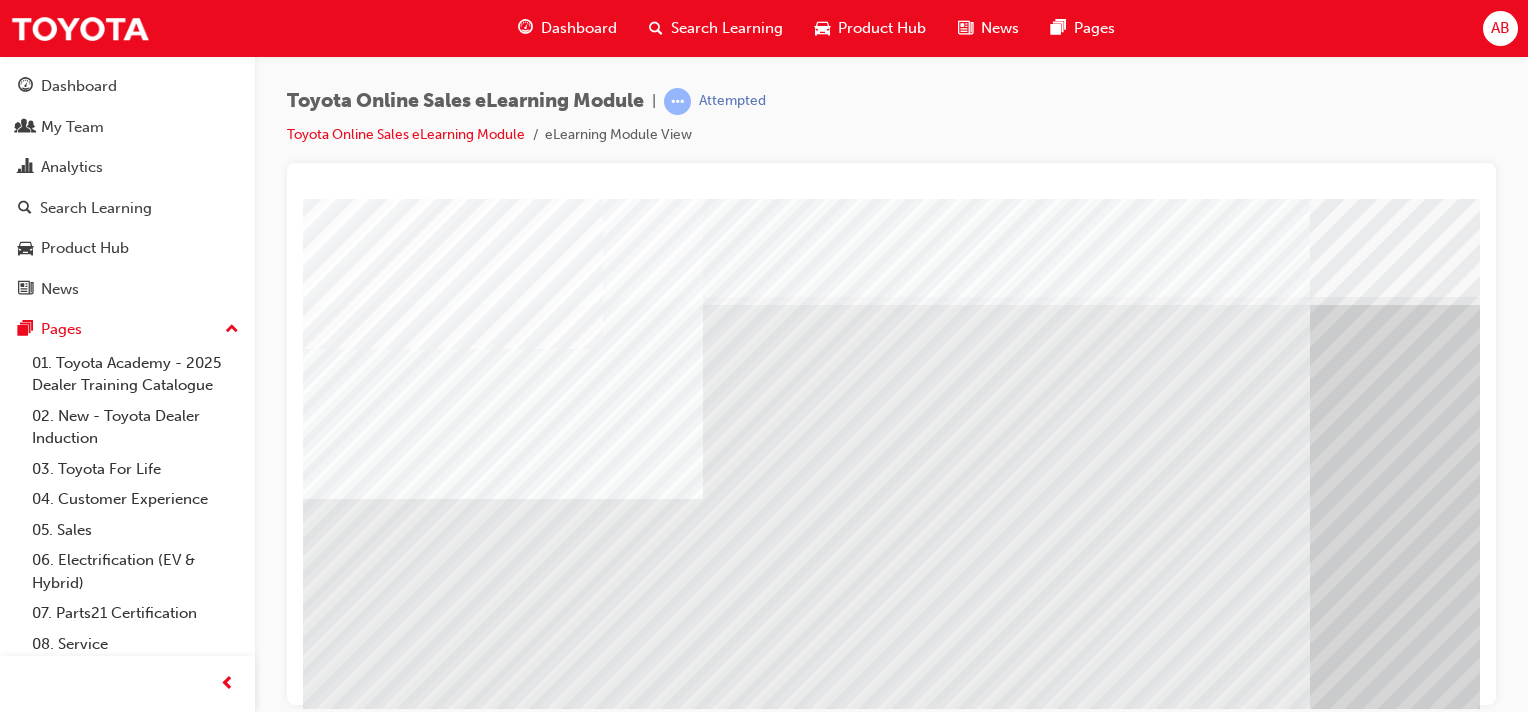 scroll, scrollTop: 255, scrollLeft: 0, axis: vertical 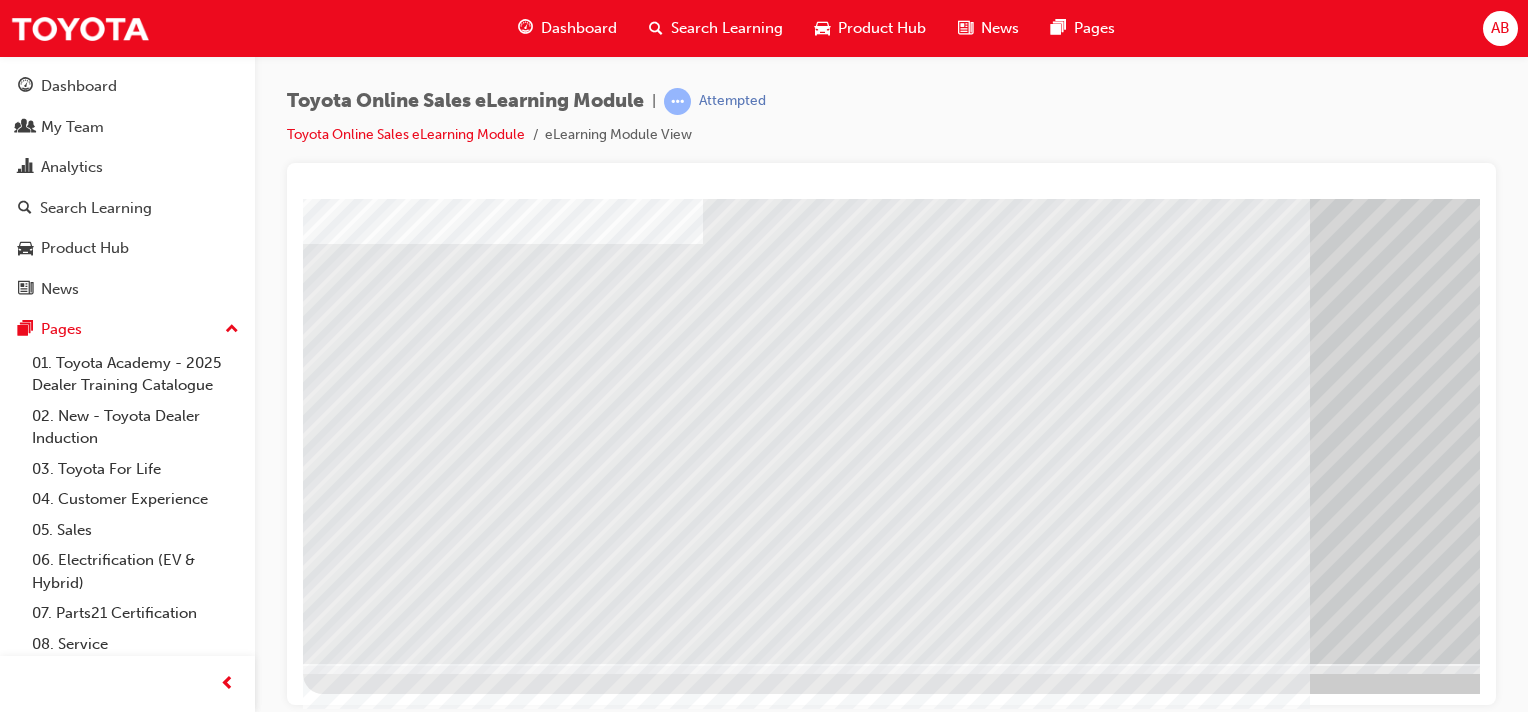 click at bounding box center [503, 2650] 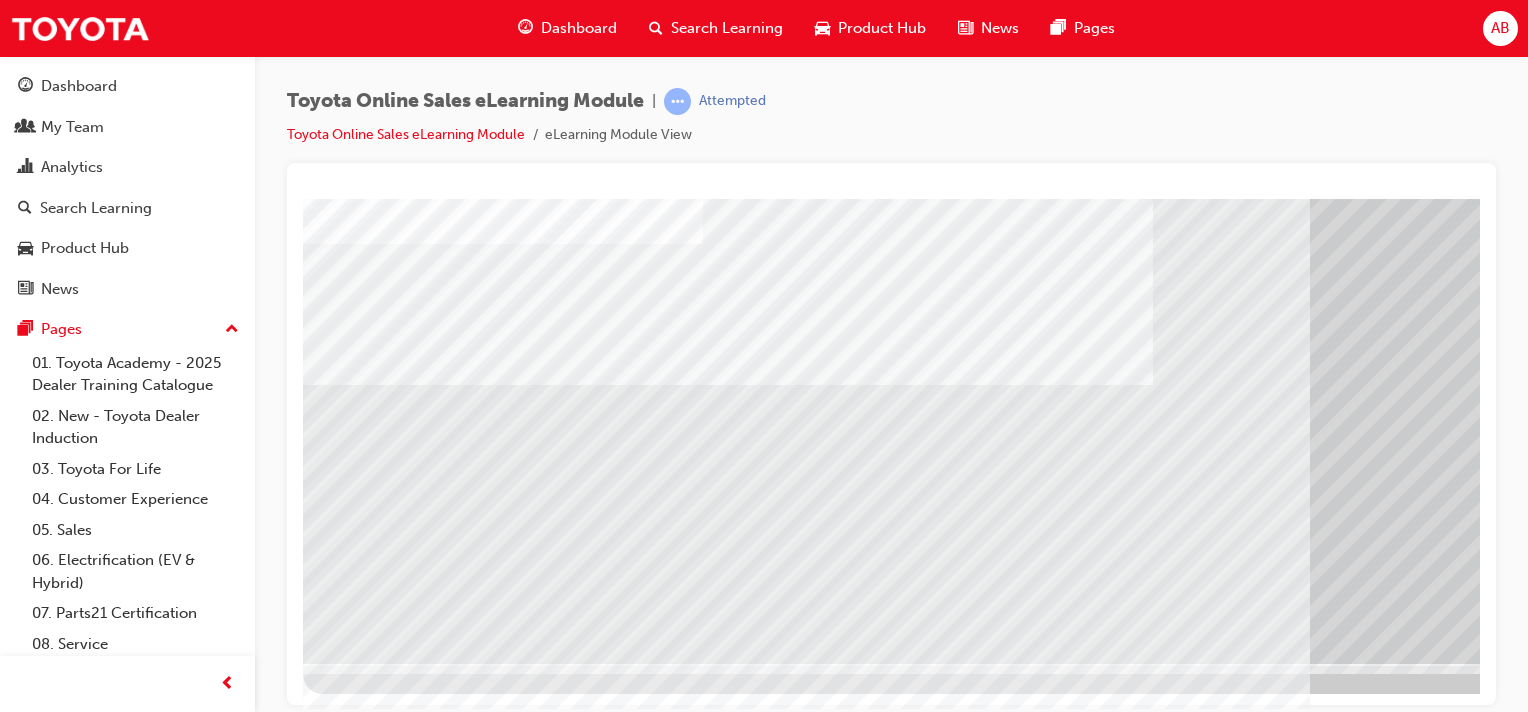 click at bounding box center (477, 4617) 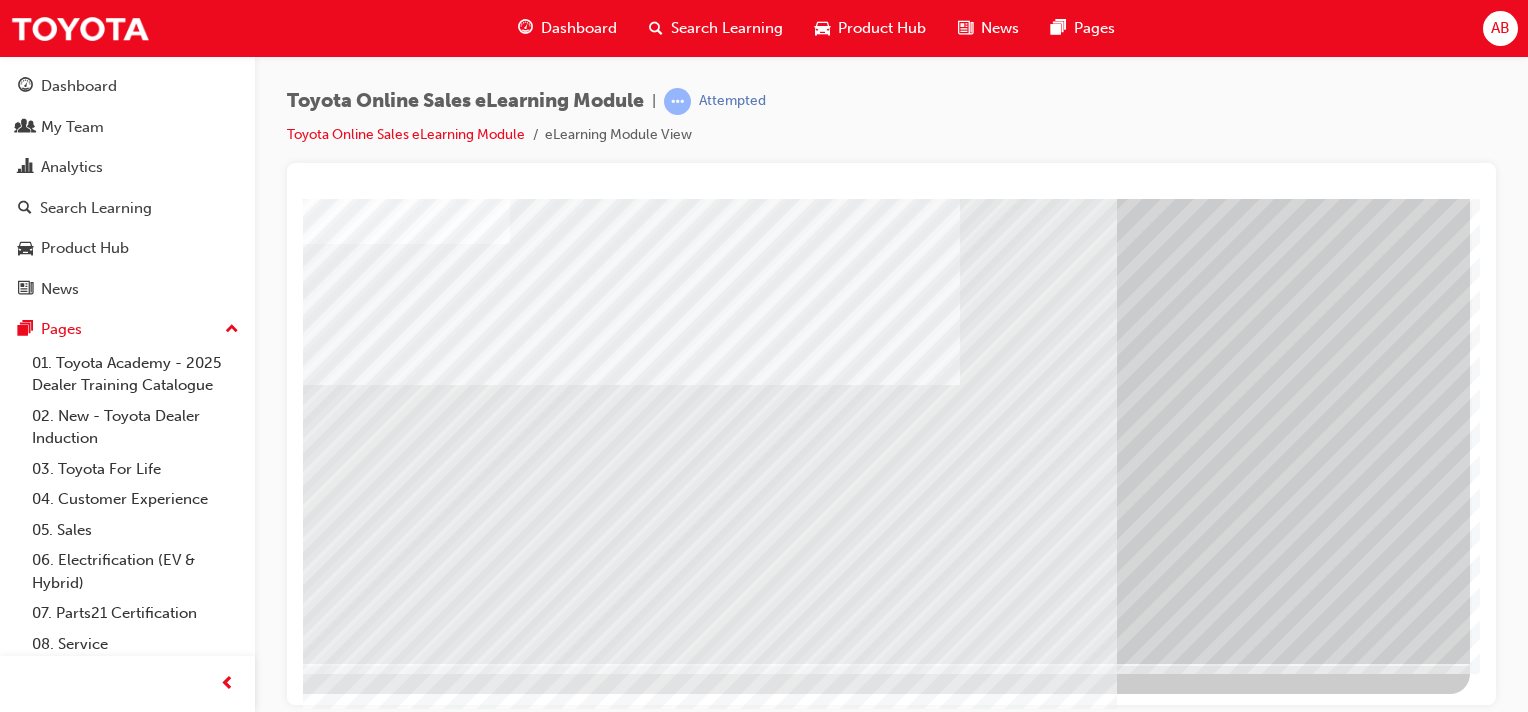 click at bounding box center (173, 2597) 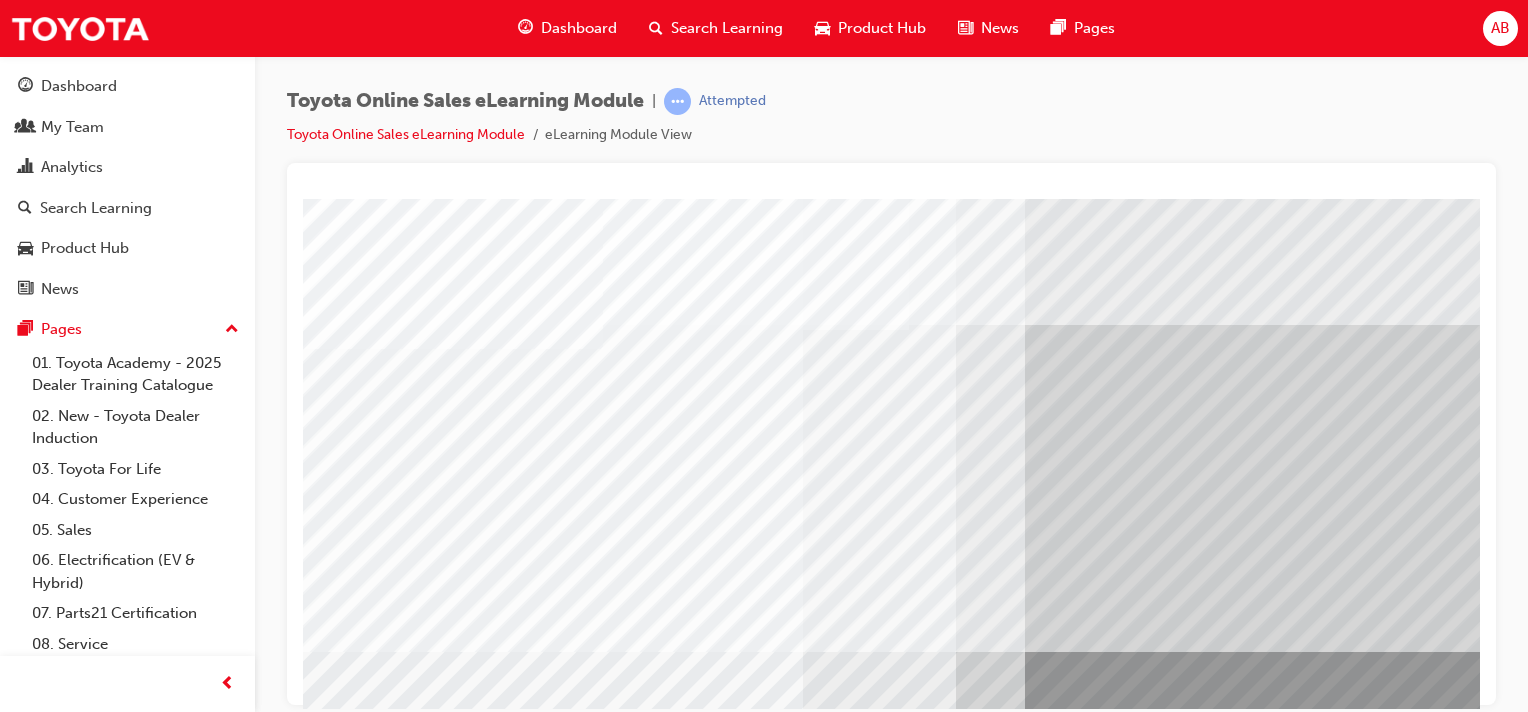 scroll, scrollTop: 200, scrollLeft: 0, axis: vertical 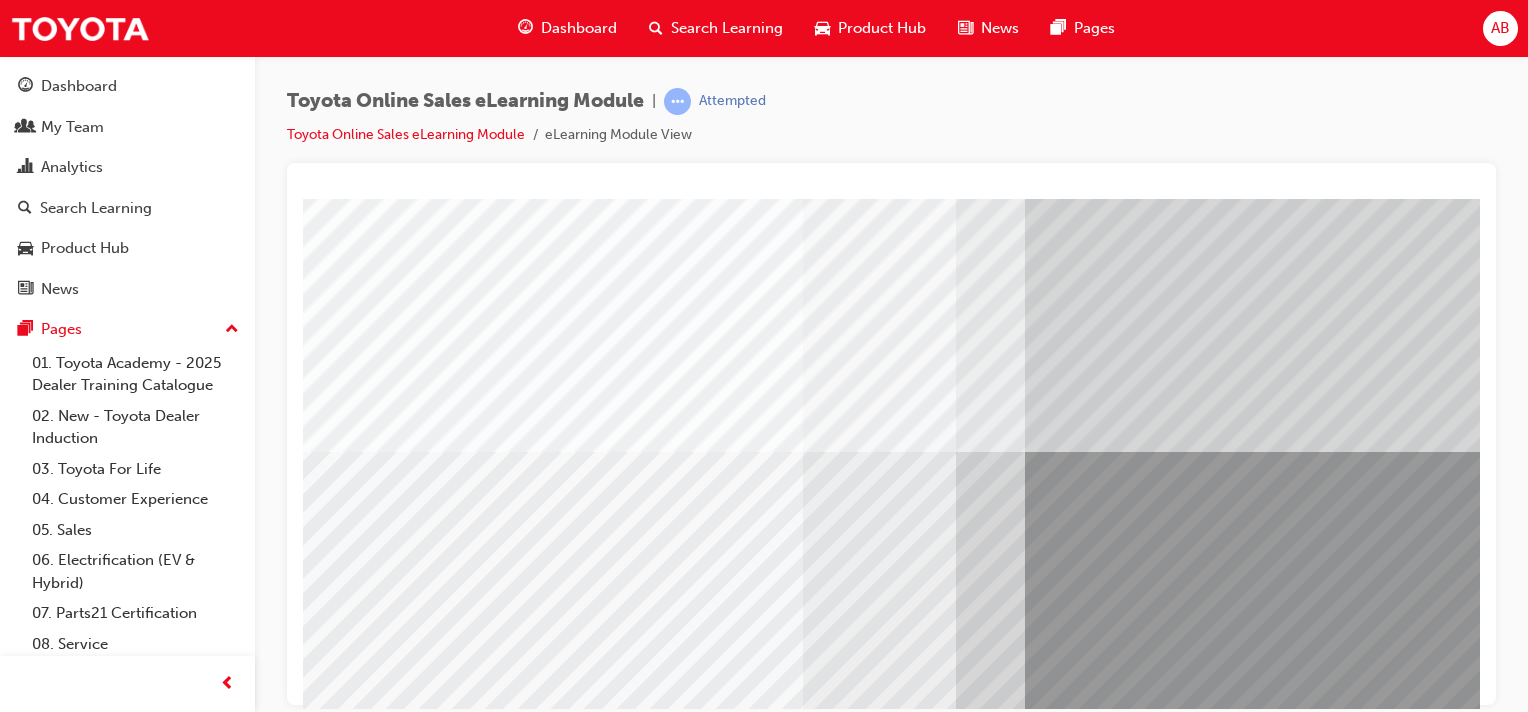 drag, startPoint x: 1149, startPoint y: 692, endPoint x: 1305, endPoint y: 682, distance: 156.32019 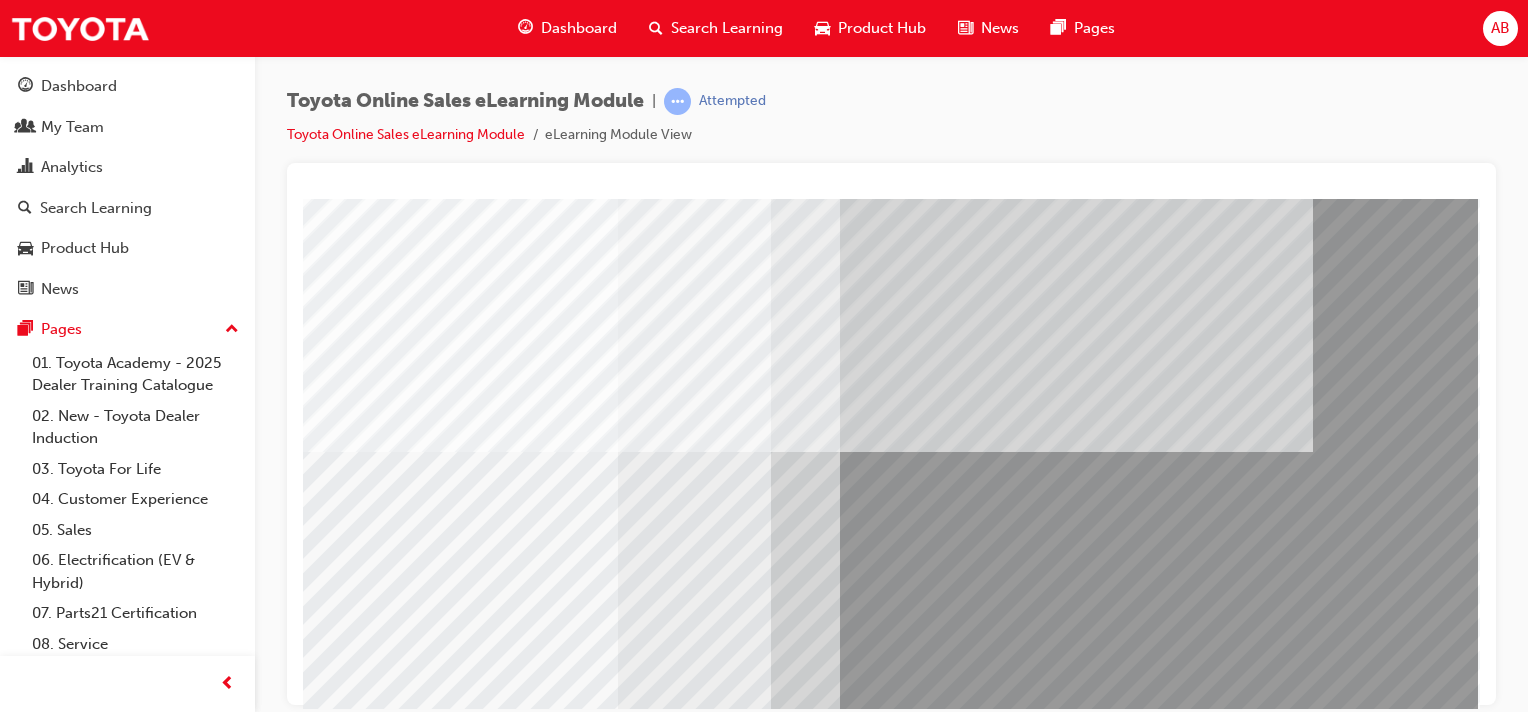 drag, startPoint x: 1270, startPoint y: 699, endPoint x: 1799, endPoint y: 854, distance: 551.2404 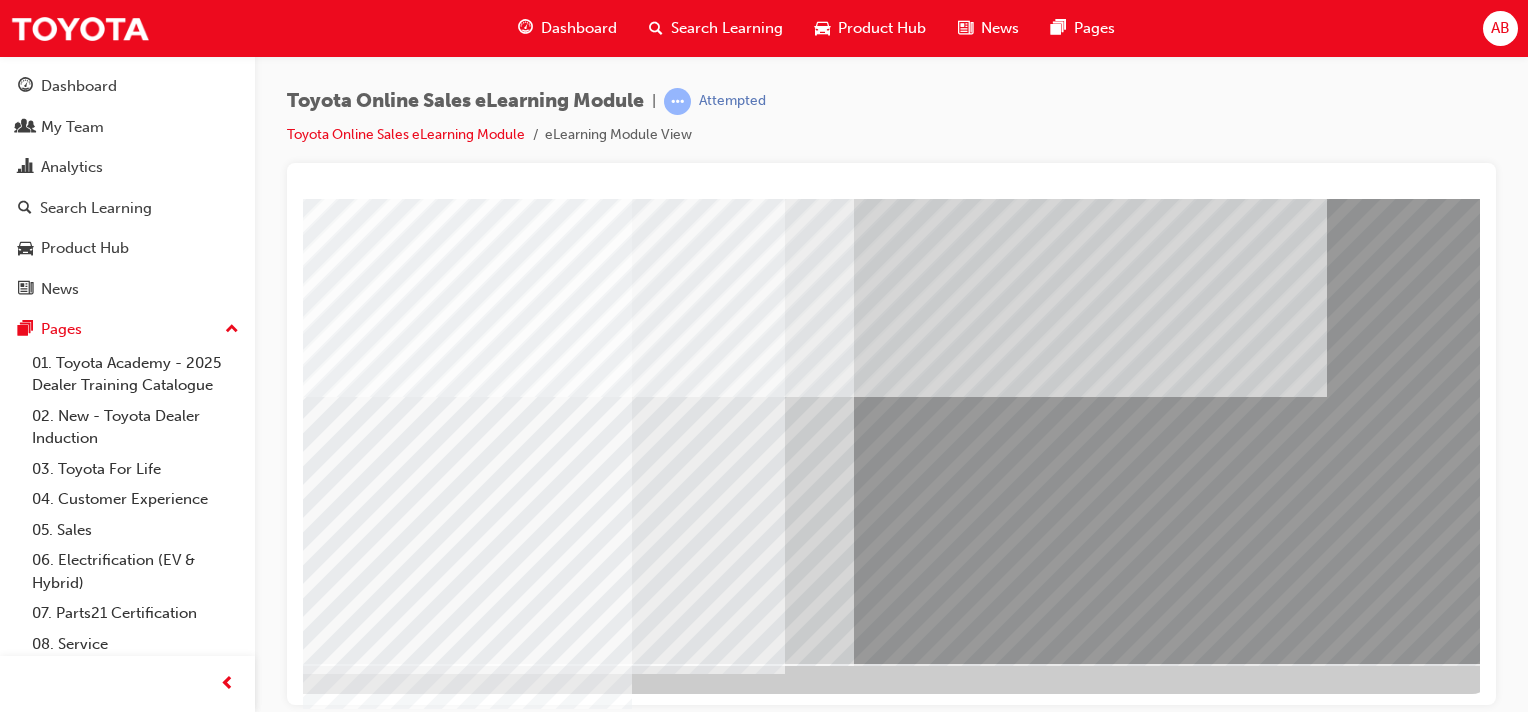 scroll, scrollTop: 255, scrollLeft: 0, axis: vertical 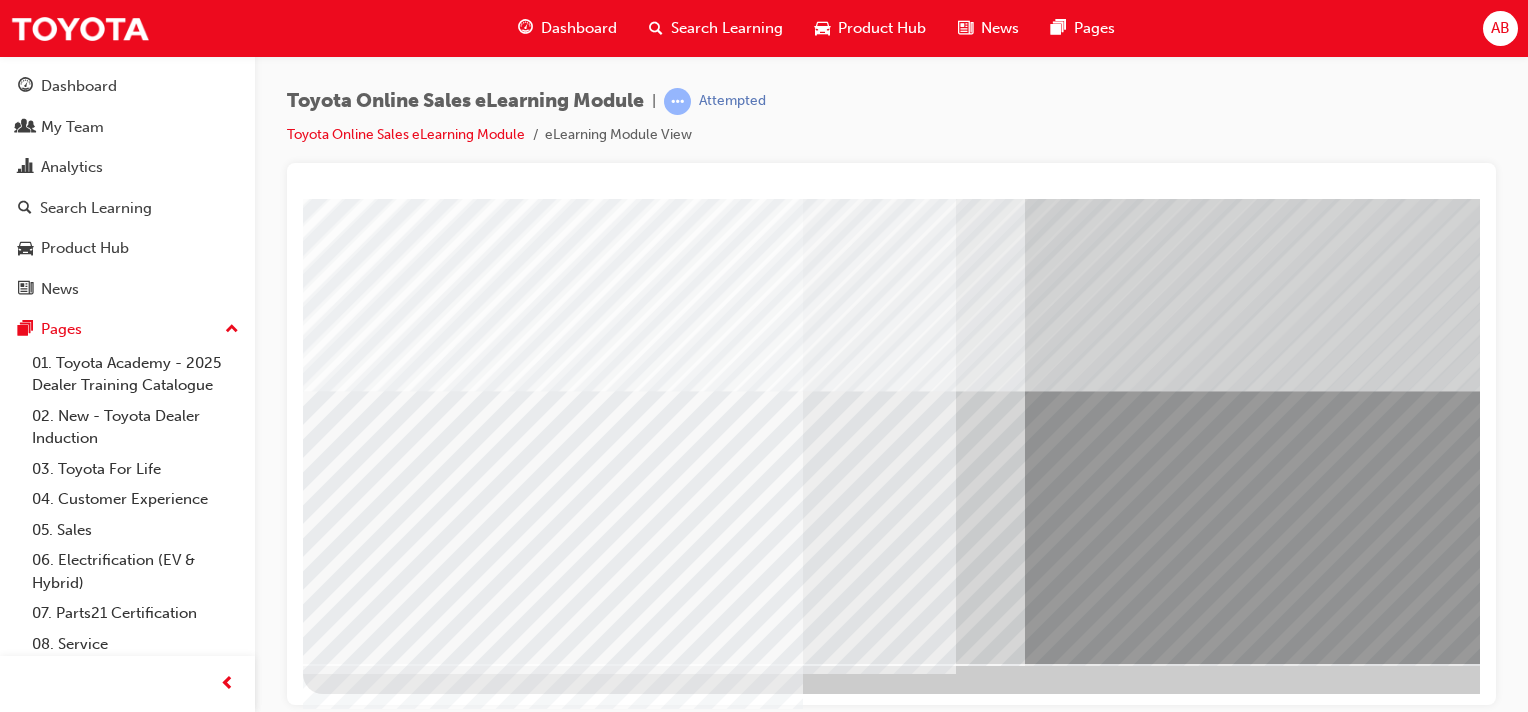 drag, startPoint x: 753, startPoint y: 295, endPoint x: 749, endPoint y: 309, distance: 14.56022 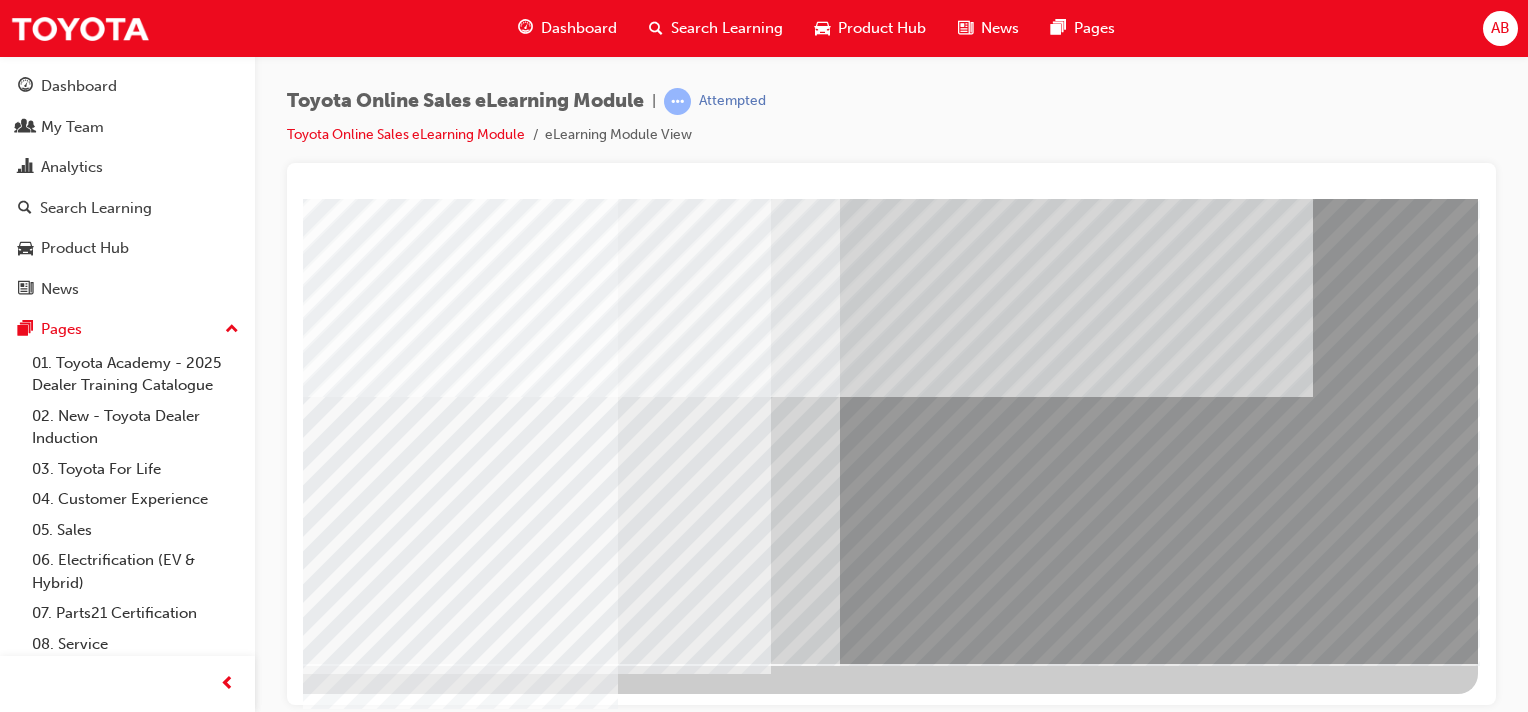 click at bounding box center [181, 3266] 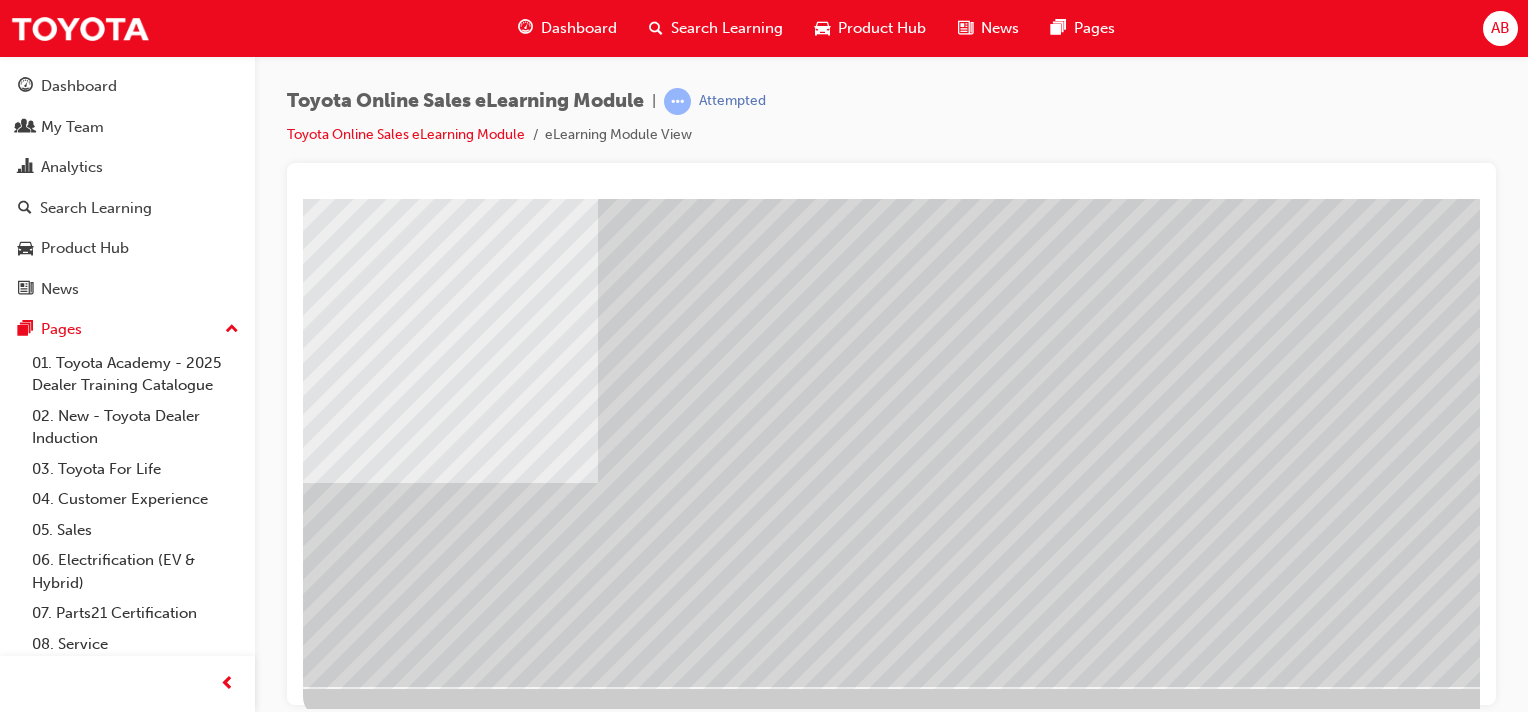 scroll, scrollTop: 232, scrollLeft: 198, axis: both 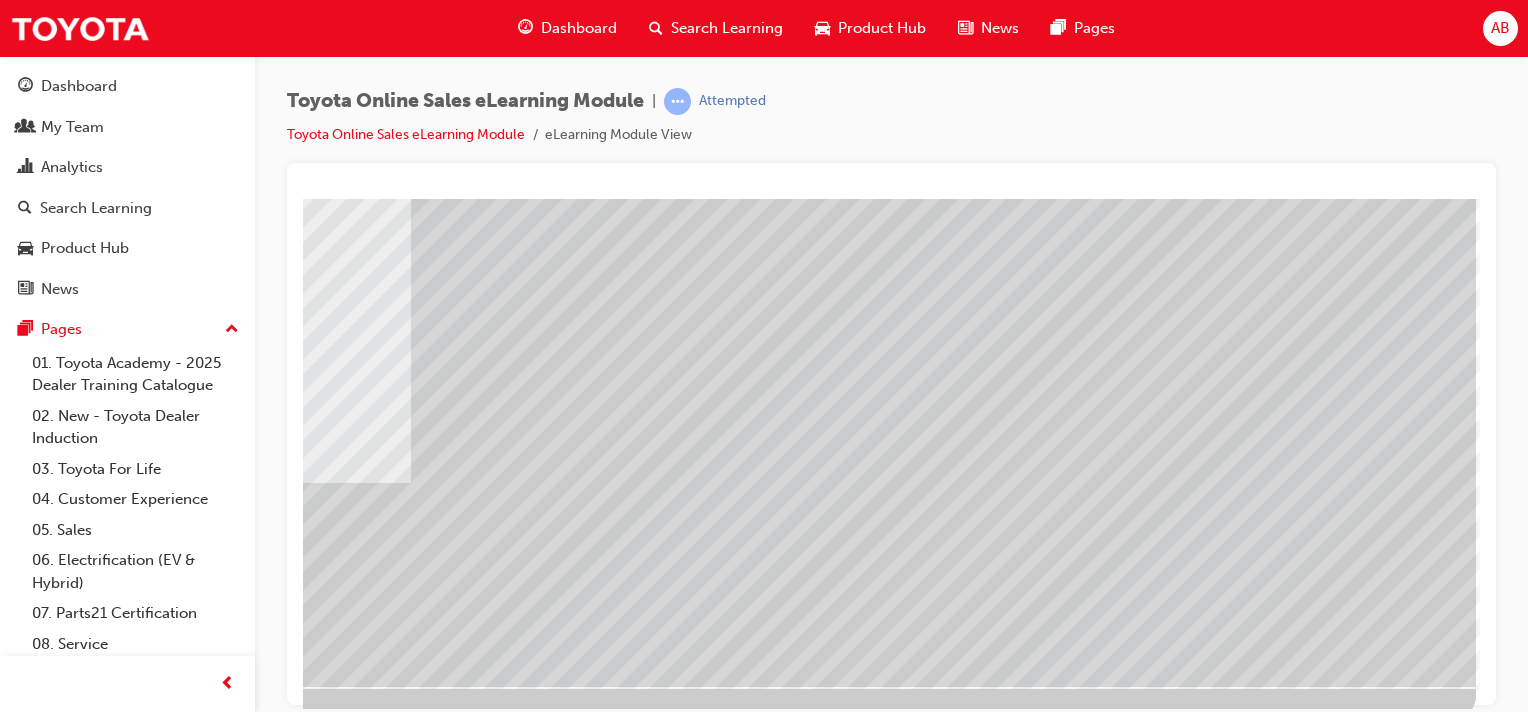 drag, startPoint x: 1272, startPoint y: 701, endPoint x: 1783, endPoint y: 773, distance: 516.0475 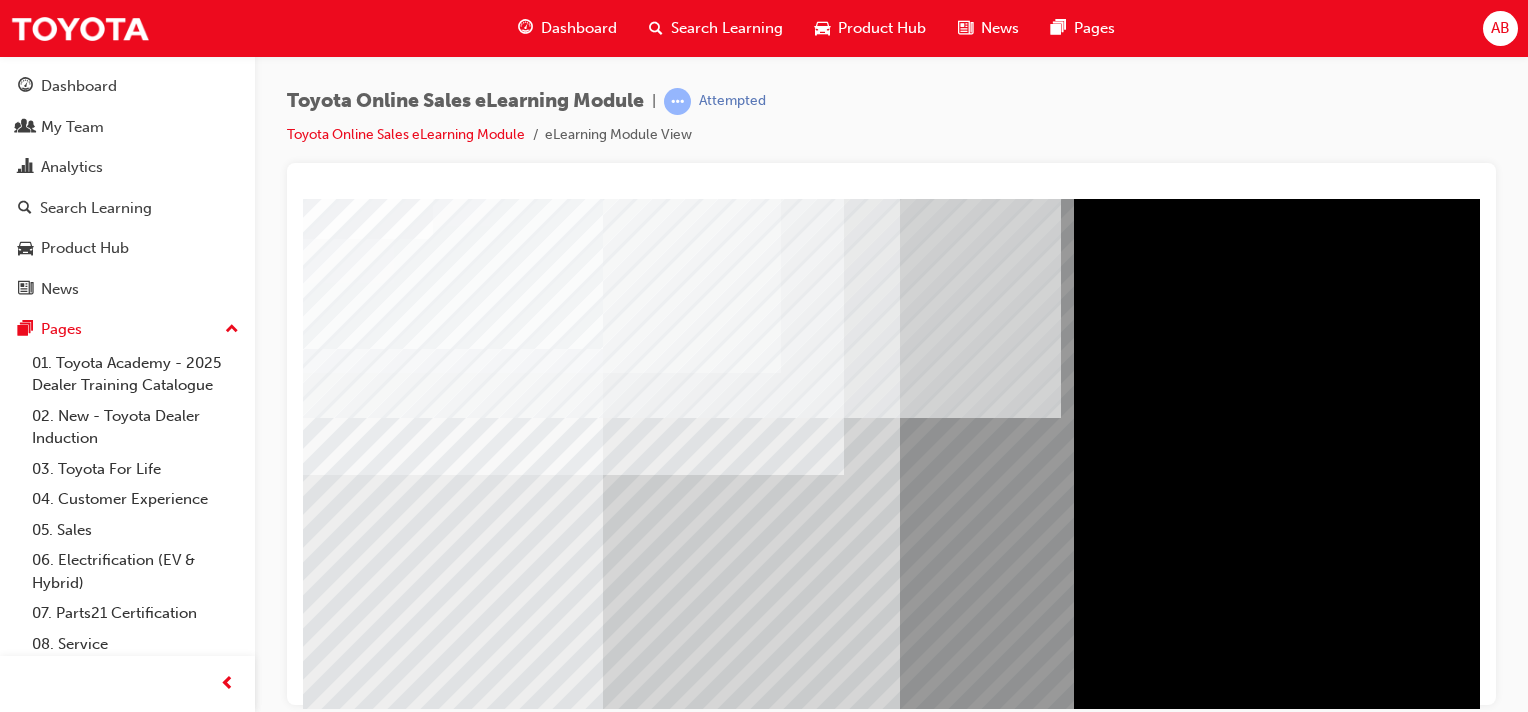 scroll, scrollTop: 255, scrollLeft: 0, axis: vertical 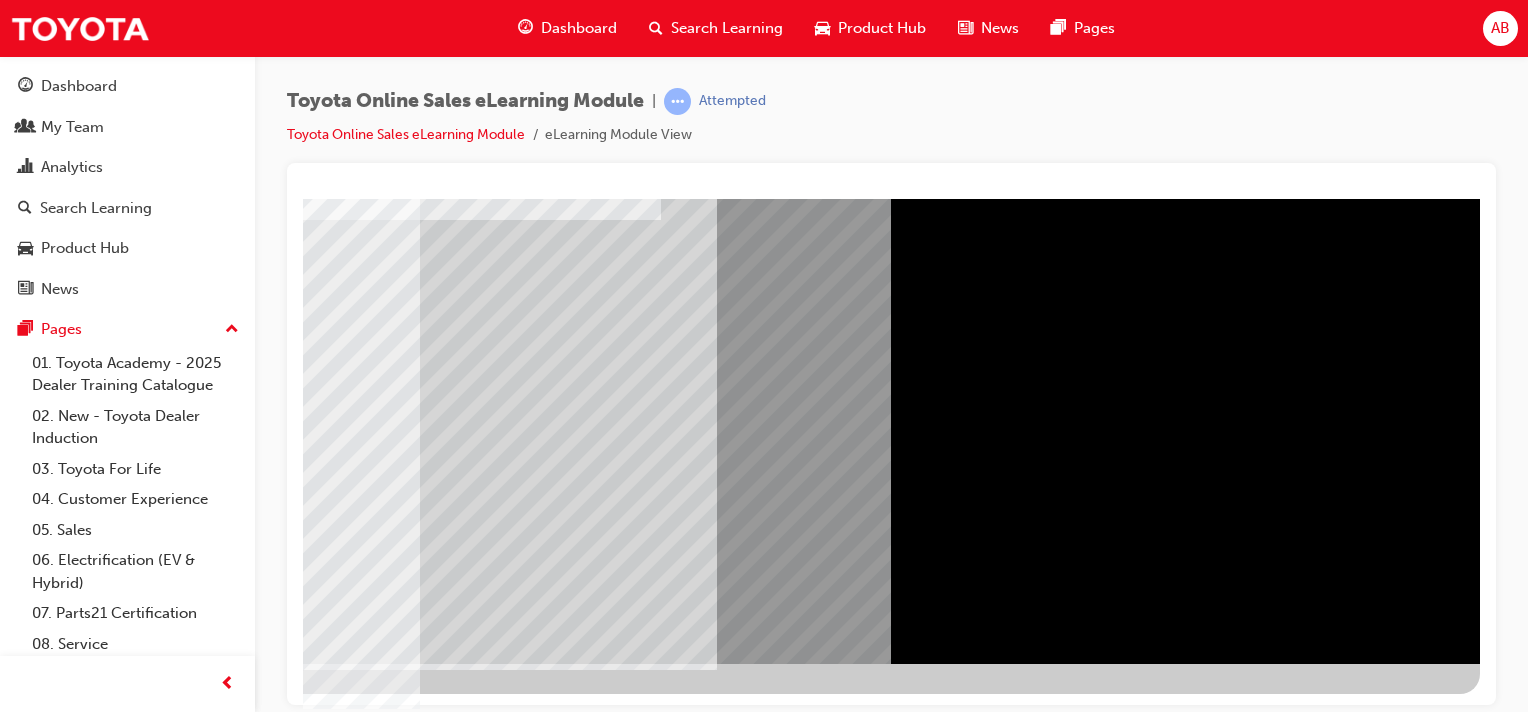 click at bounding box center [183, 4440] 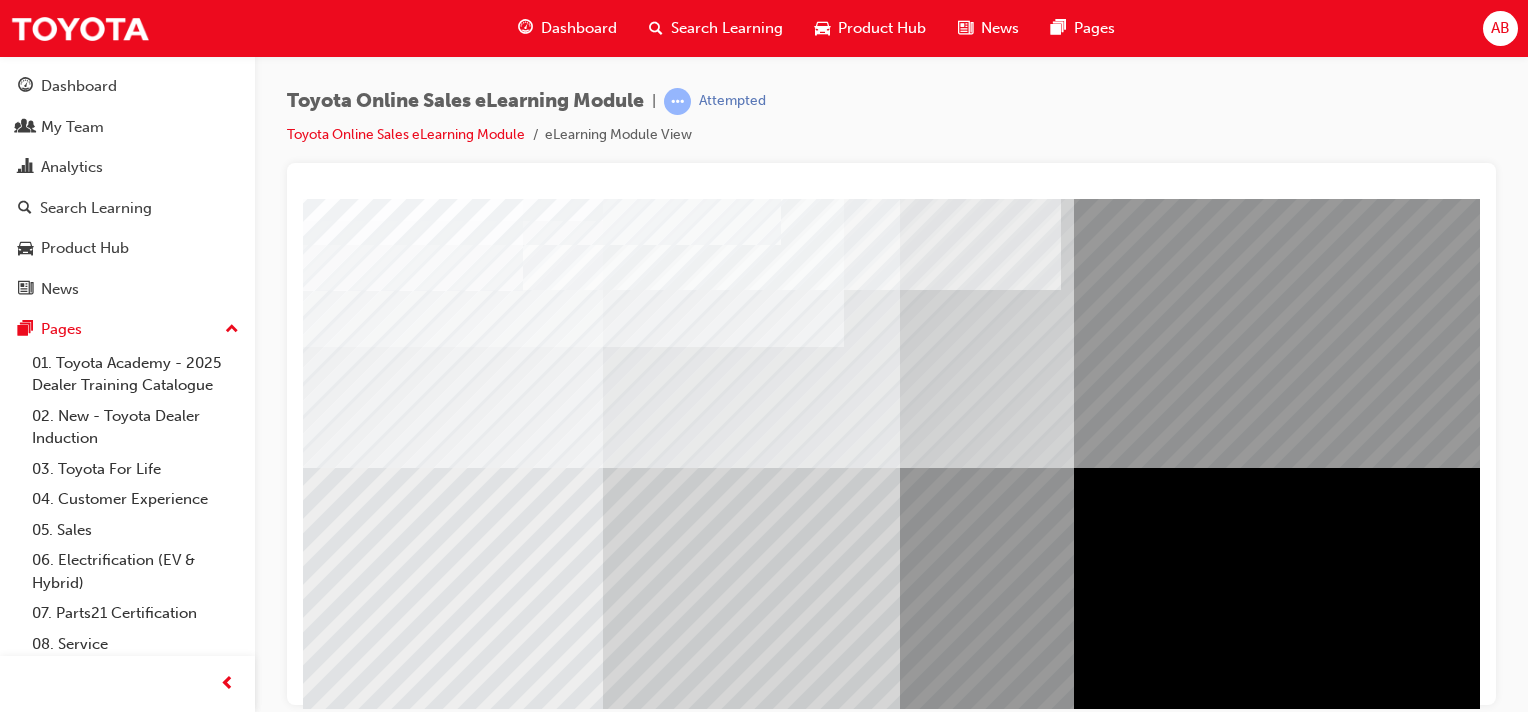 scroll, scrollTop: 255, scrollLeft: 0, axis: vertical 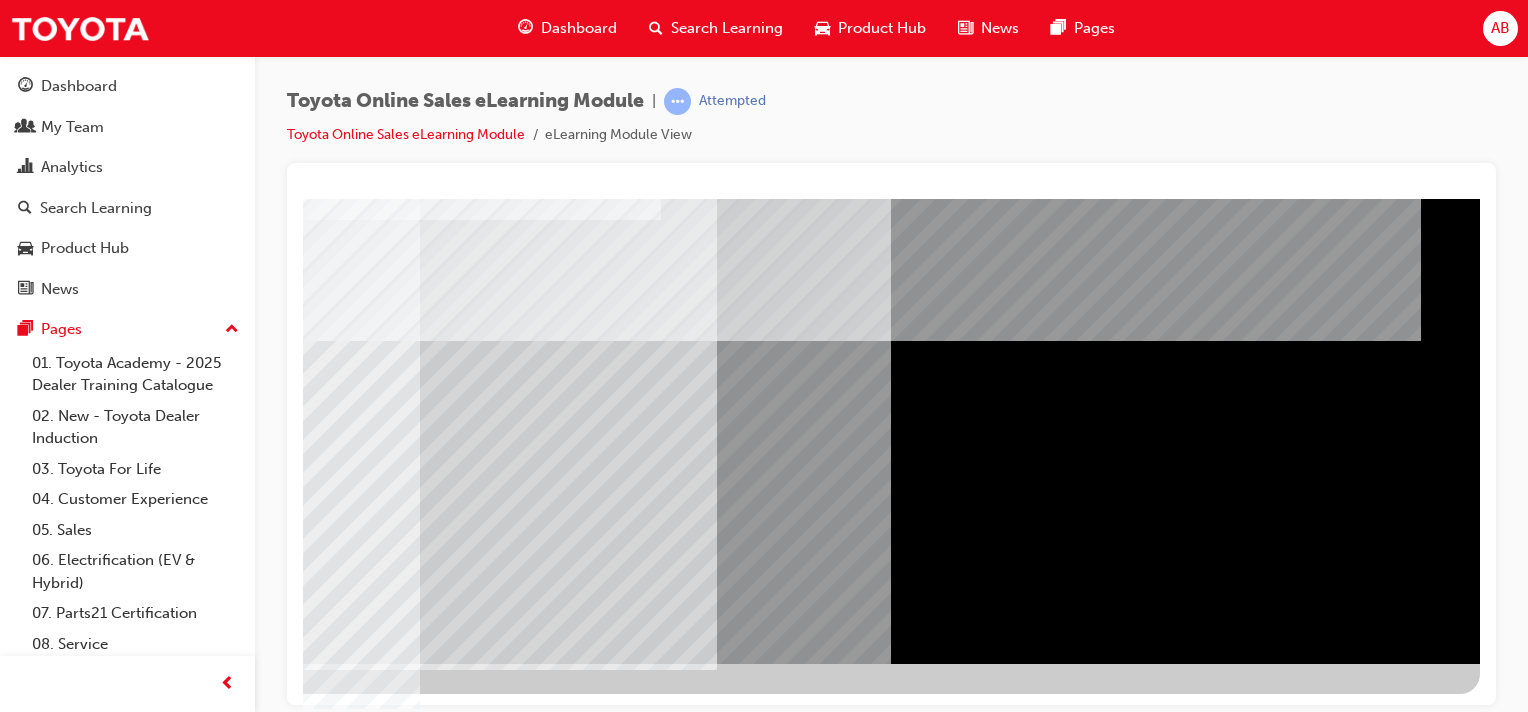 drag, startPoint x: 1253, startPoint y: 697, endPoint x: 1784, endPoint y: 841, distance: 550.1791 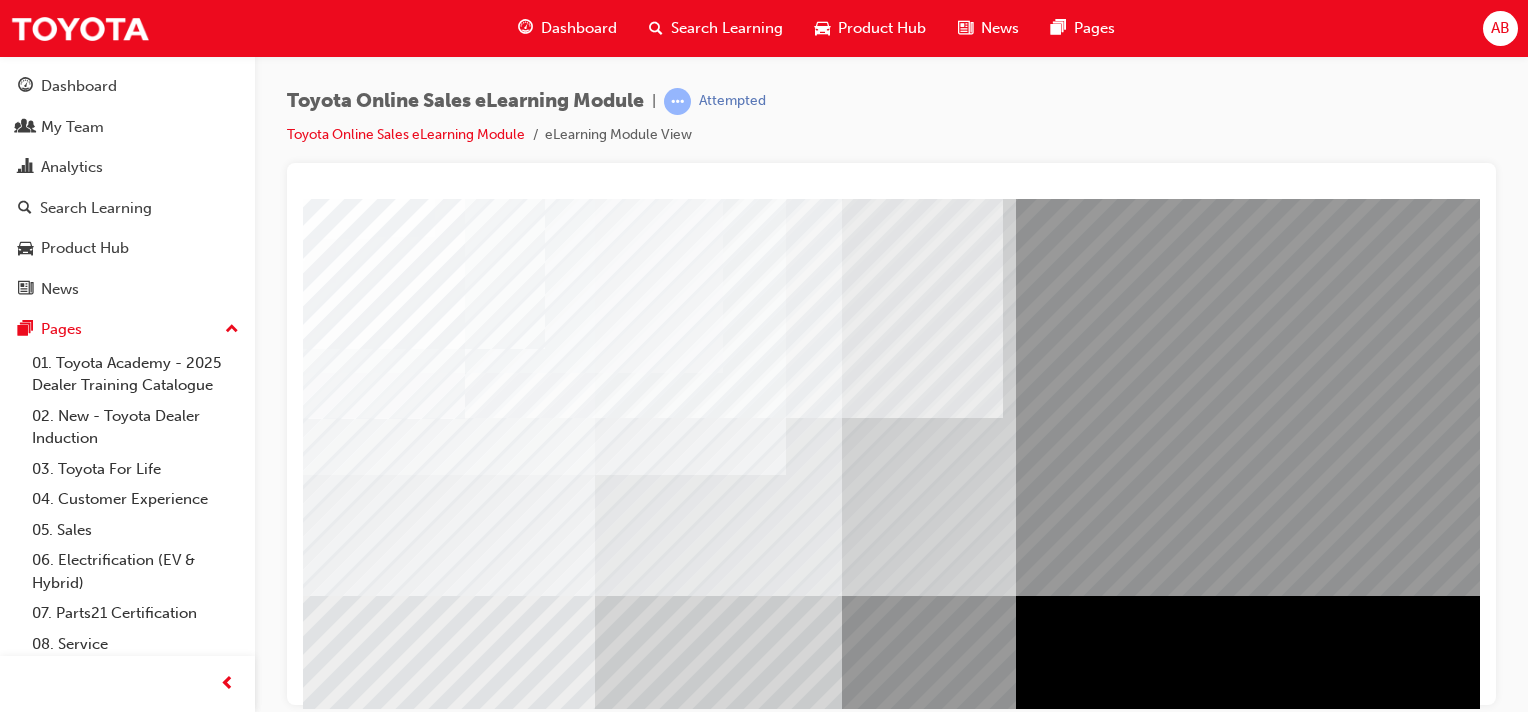 scroll, scrollTop: 0, scrollLeft: 198, axis: horizontal 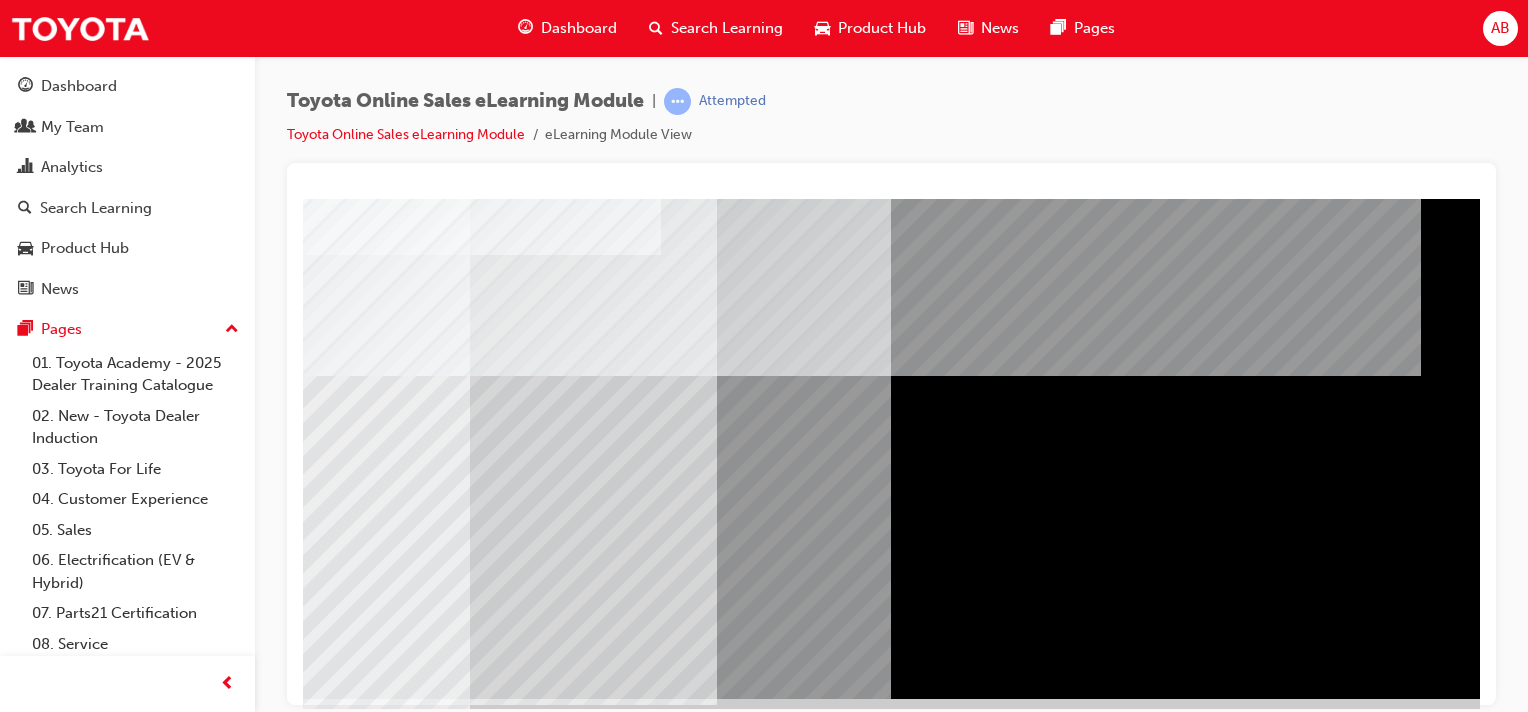 click at bounding box center [183, 5012] 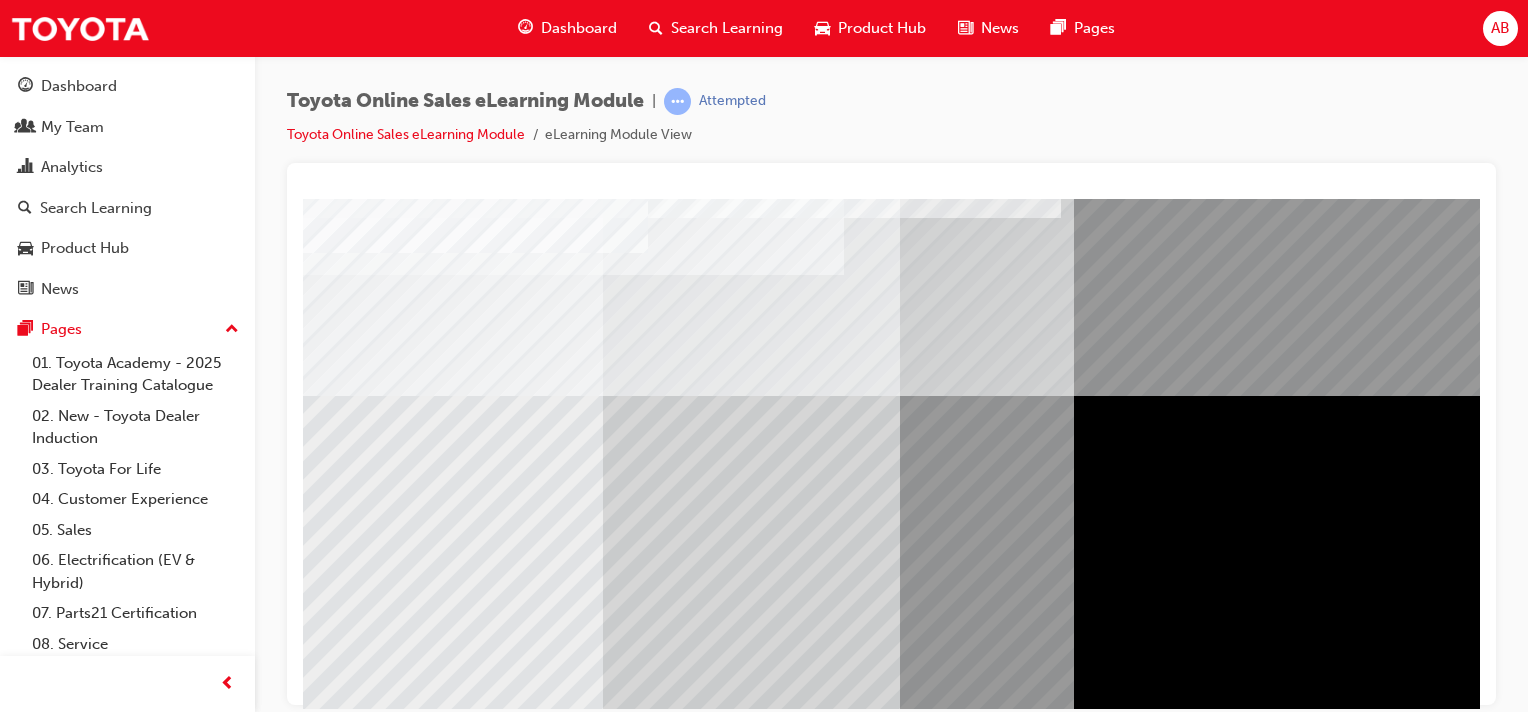 scroll, scrollTop: 255, scrollLeft: 0, axis: vertical 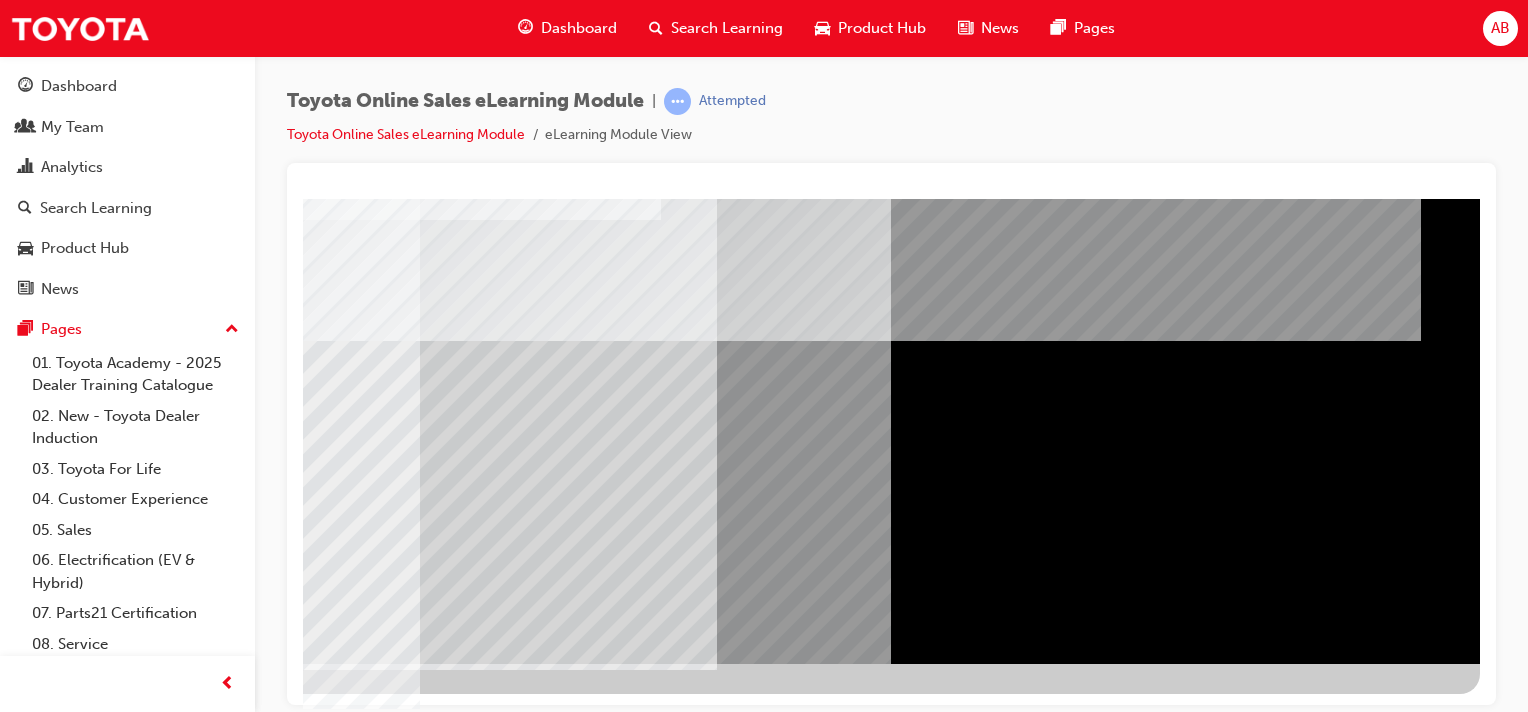 click at bounding box center (183, 5004) 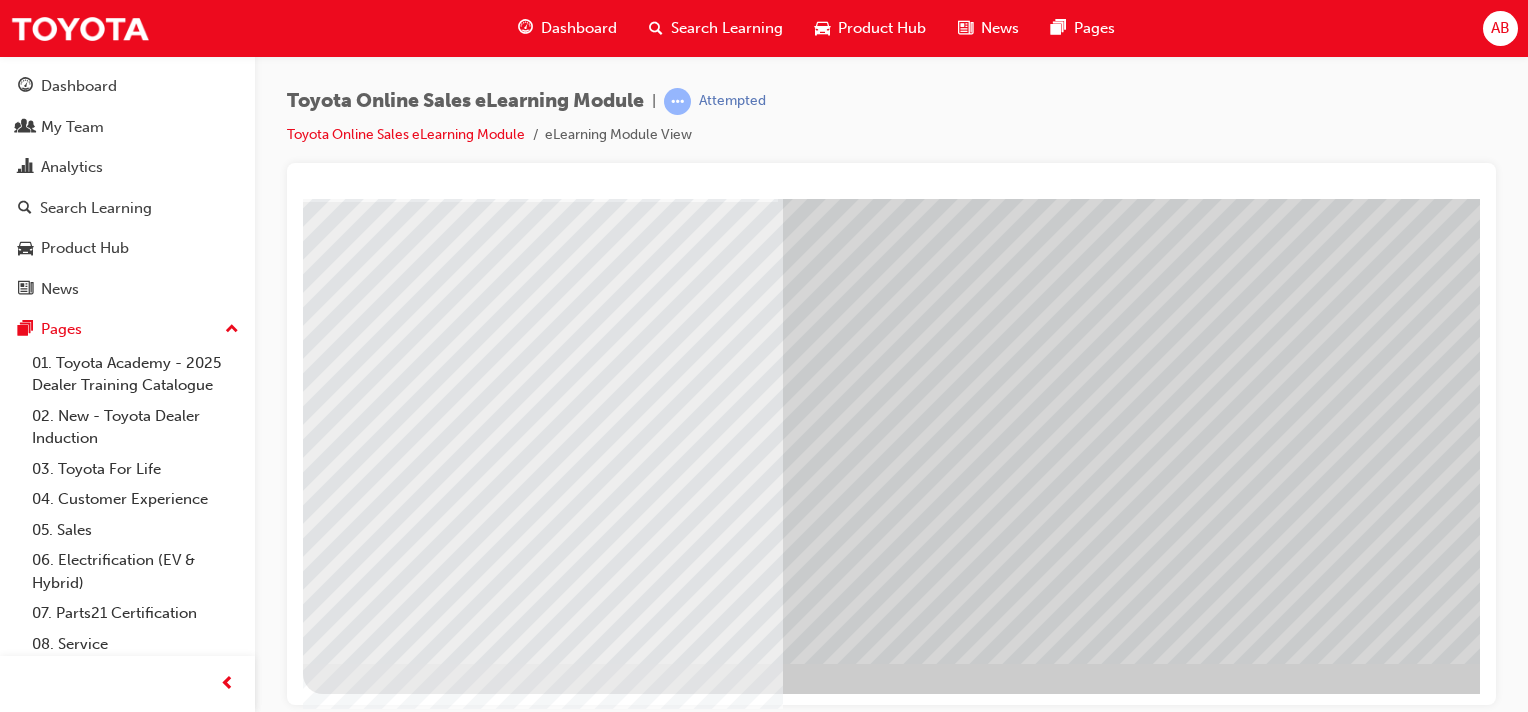 scroll, scrollTop: 255, scrollLeft: 198, axis: both 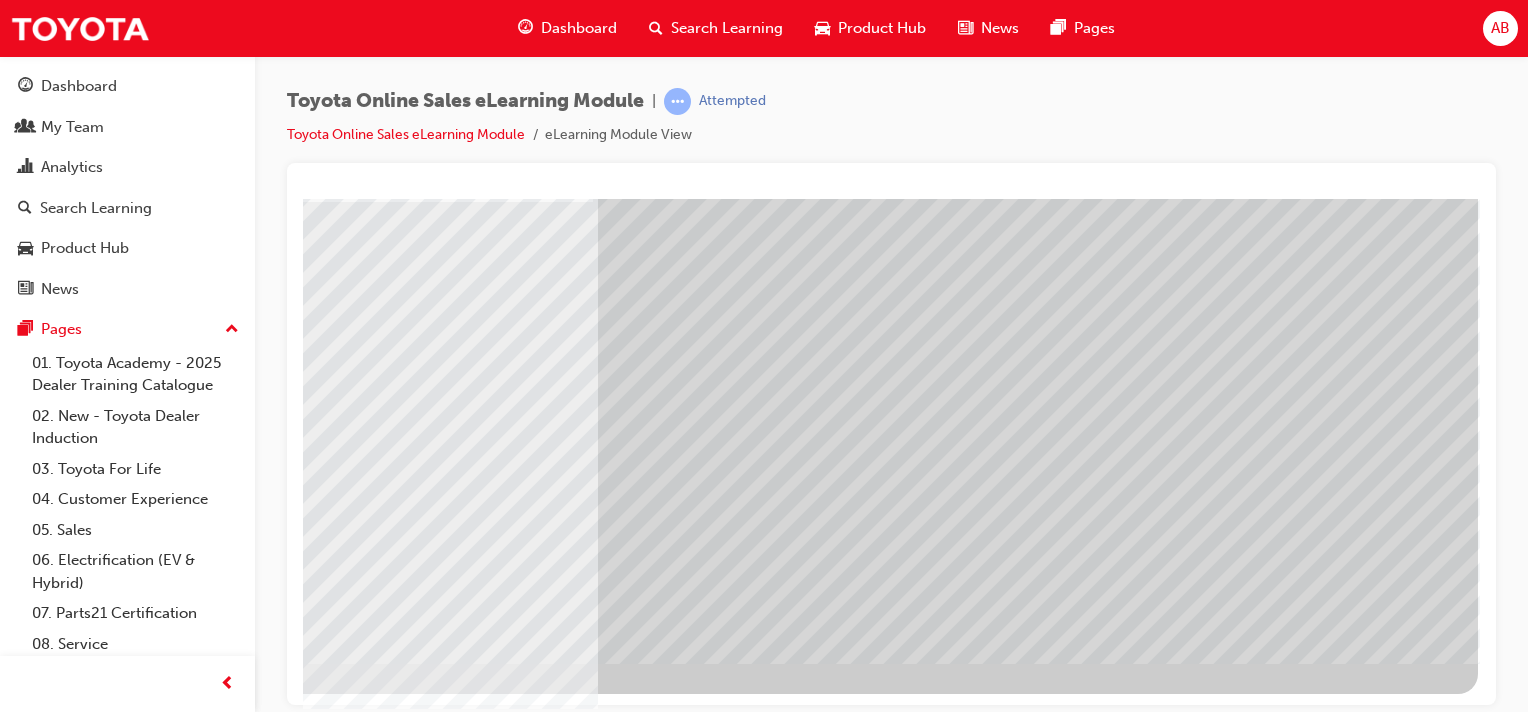 click at bounding box center [276, 3830] 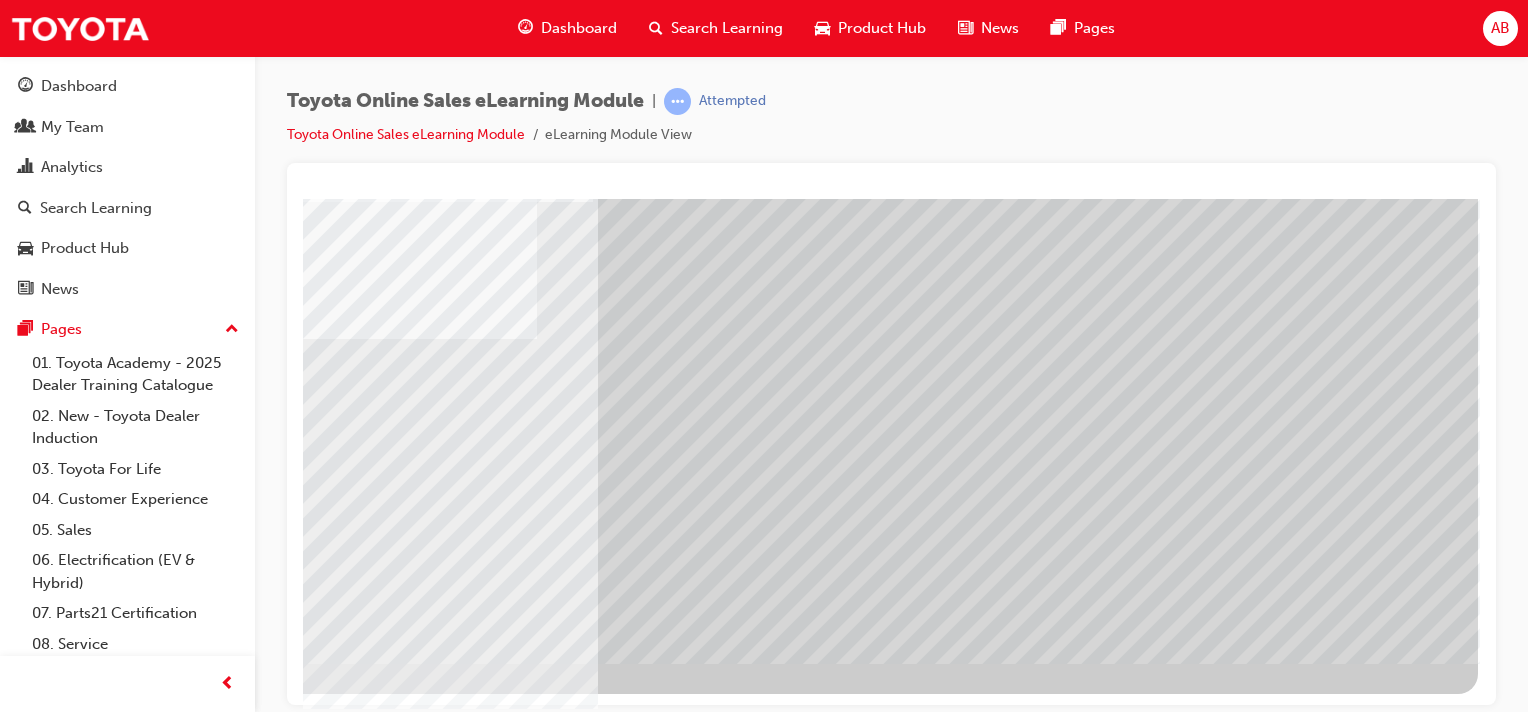 drag, startPoint x: 801, startPoint y: 422, endPoint x: 812, endPoint y: 432, distance: 14.866069 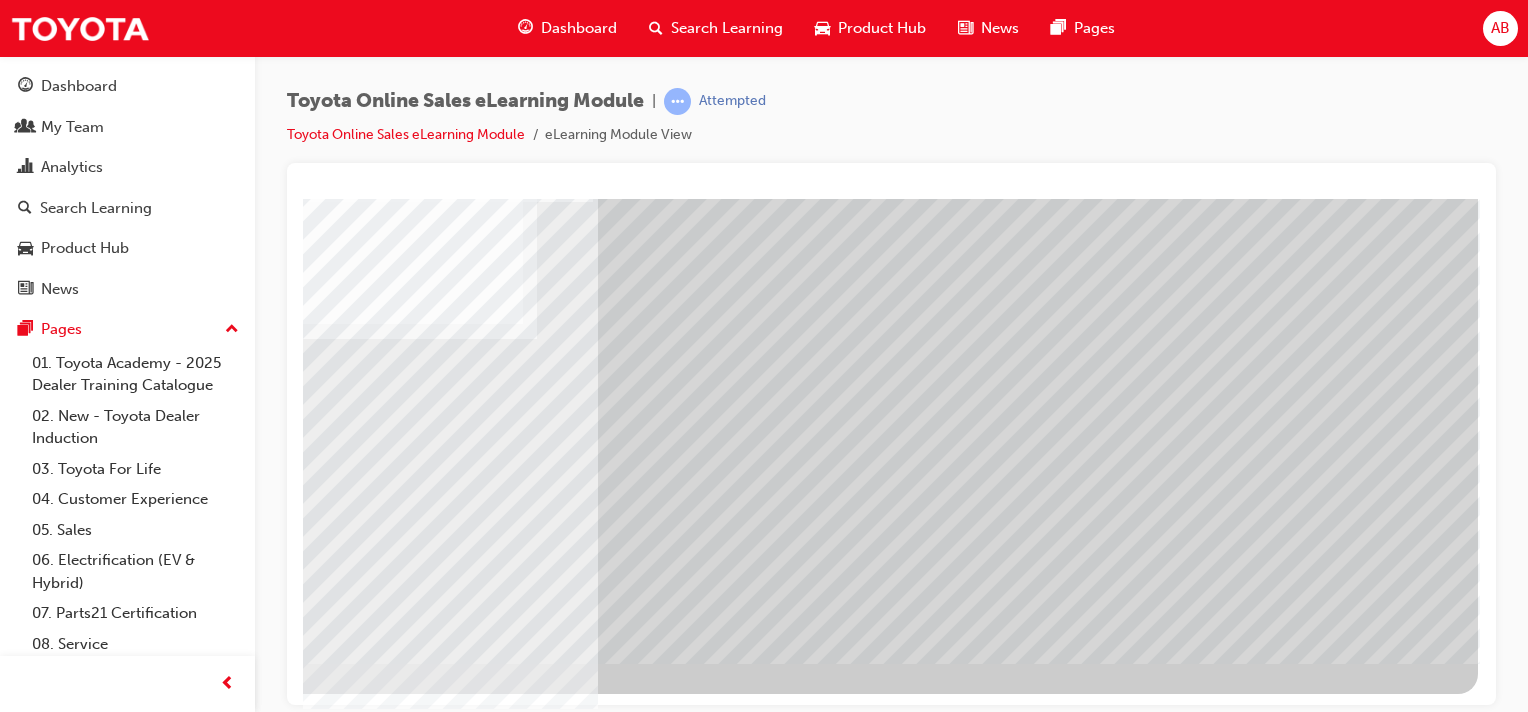 scroll, scrollTop: 0, scrollLeft: 198, axis: horizontal 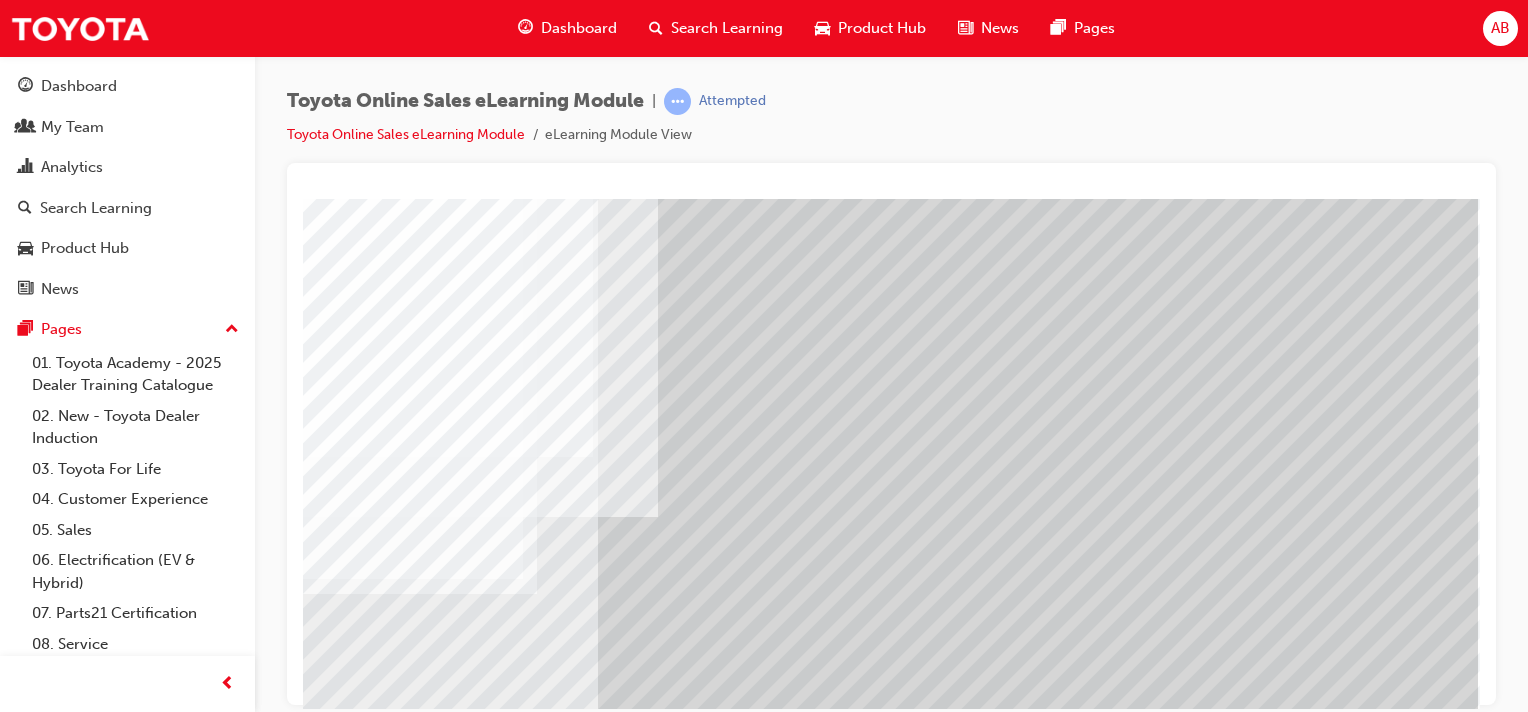 drag, startPoint x: 1292, startPoint y: 518, endPoint x: 1308, endPoint y: 538, distance: 25.612497 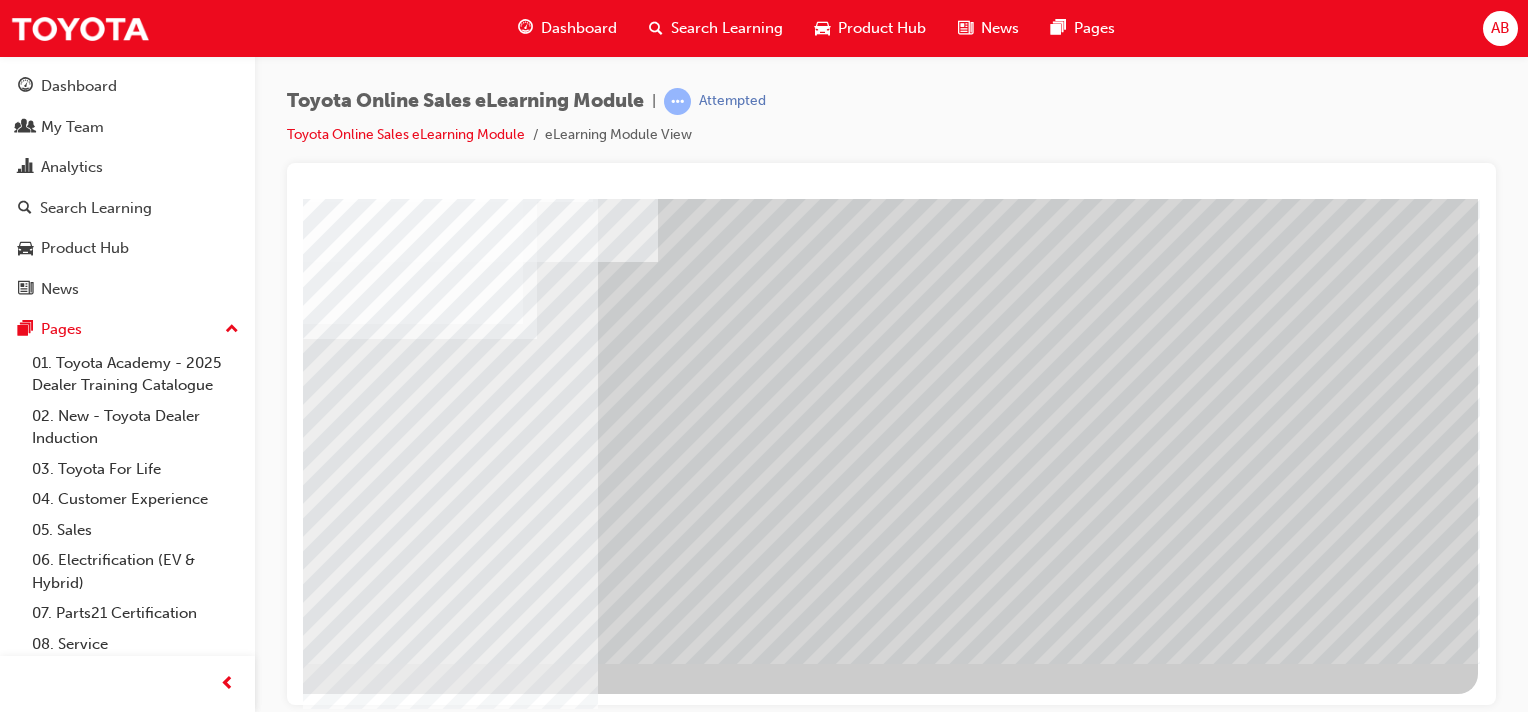 click at bounding box center [181, 5864] 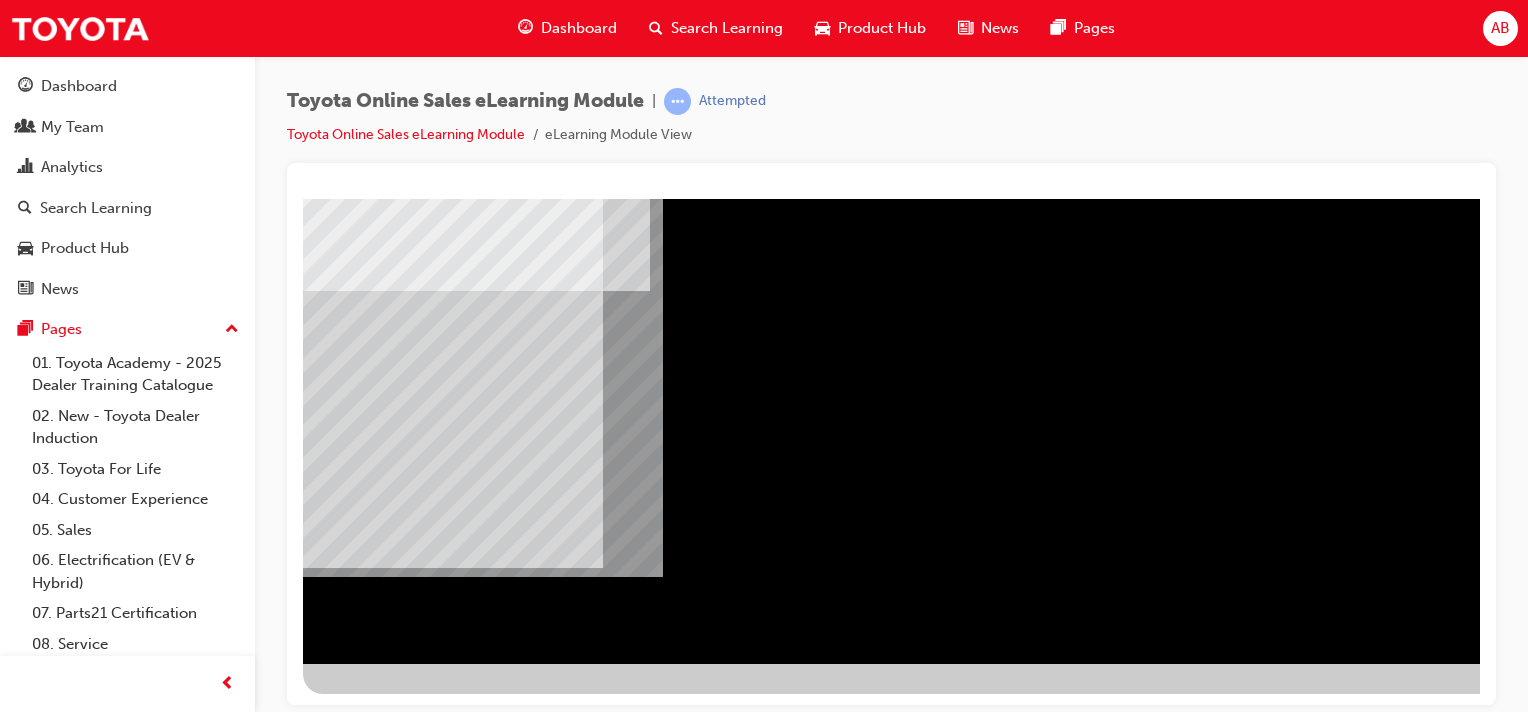 scroll, scrollTop: 55, scrollLeft: 0, axis: vertical 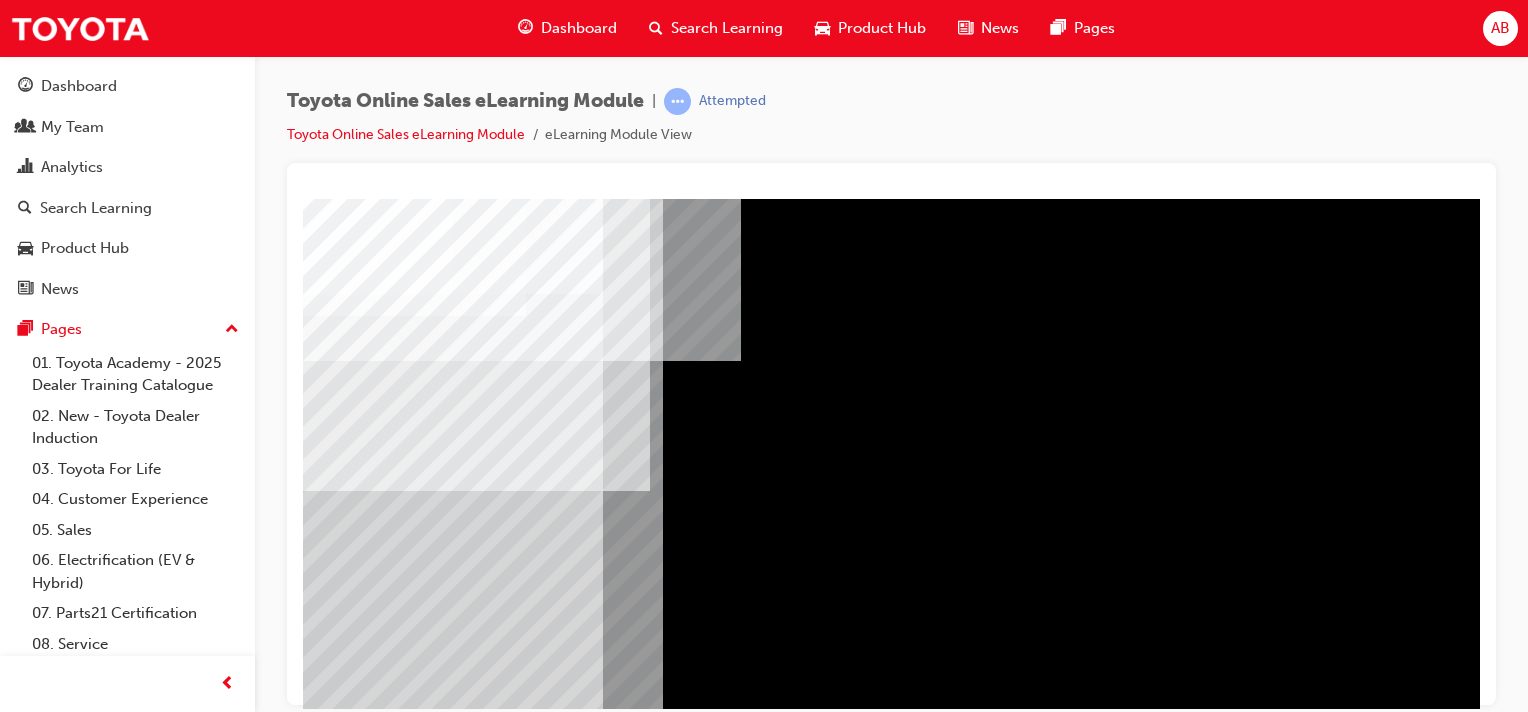 click at bounding box center [519, 1620] 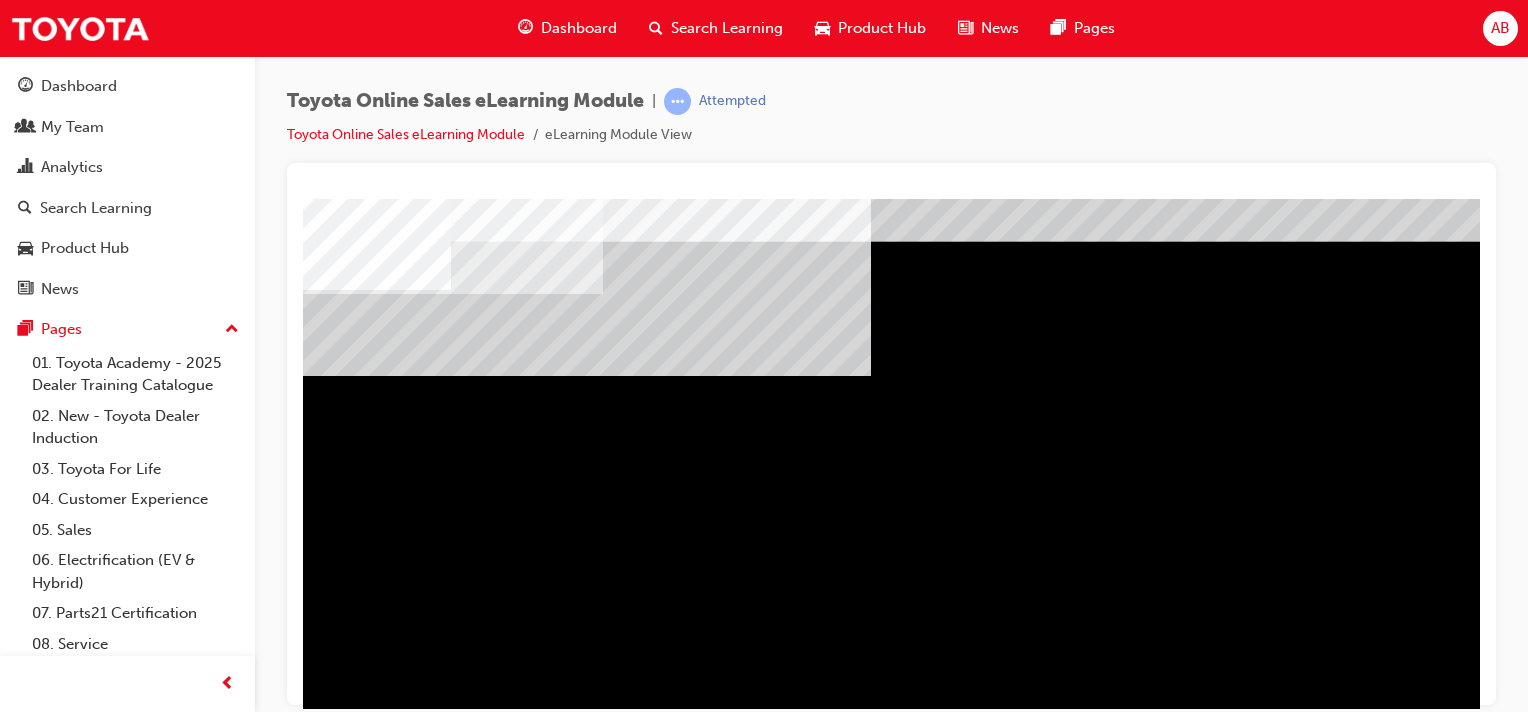 scroll, scrollTop: 0, scrollLeft: 0, axis: both 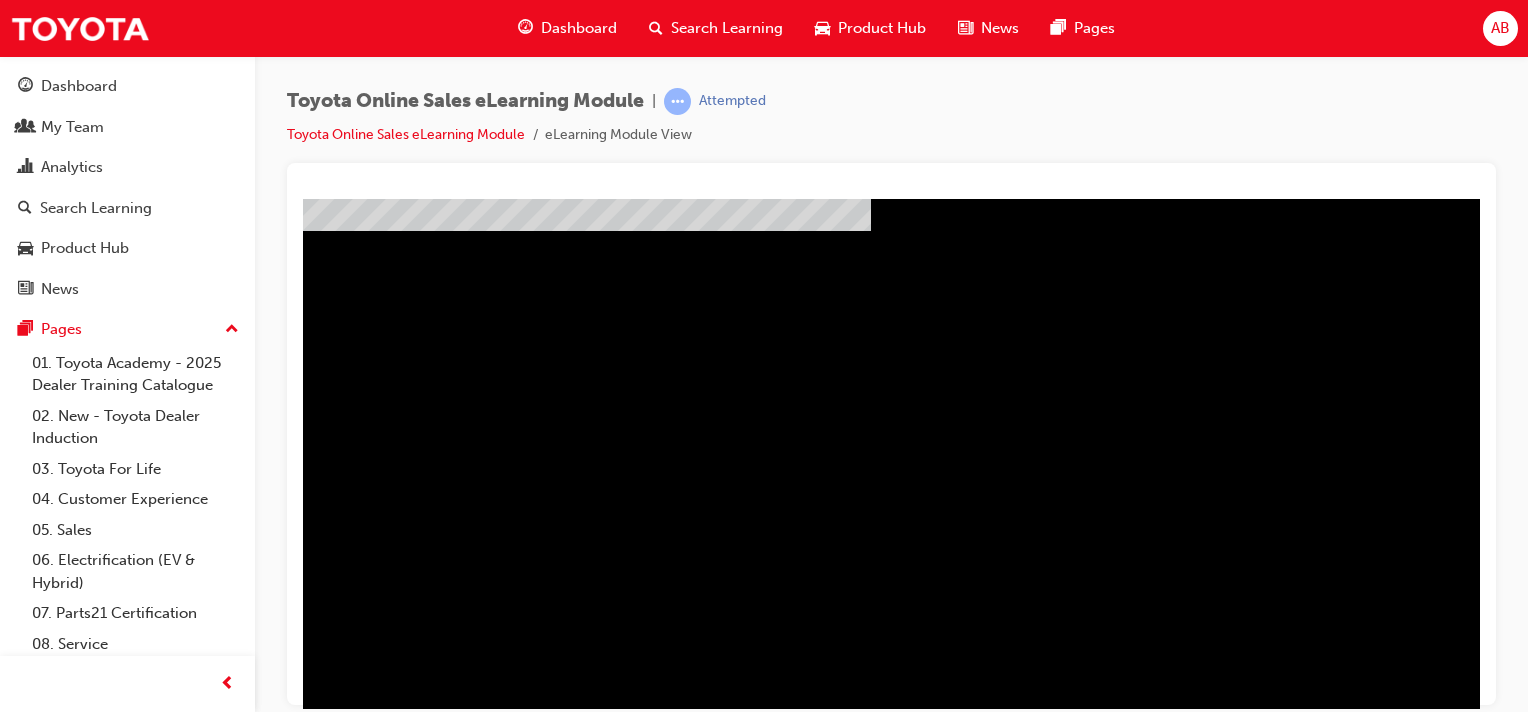 click on "multistate" at bounding box center [983, 358] 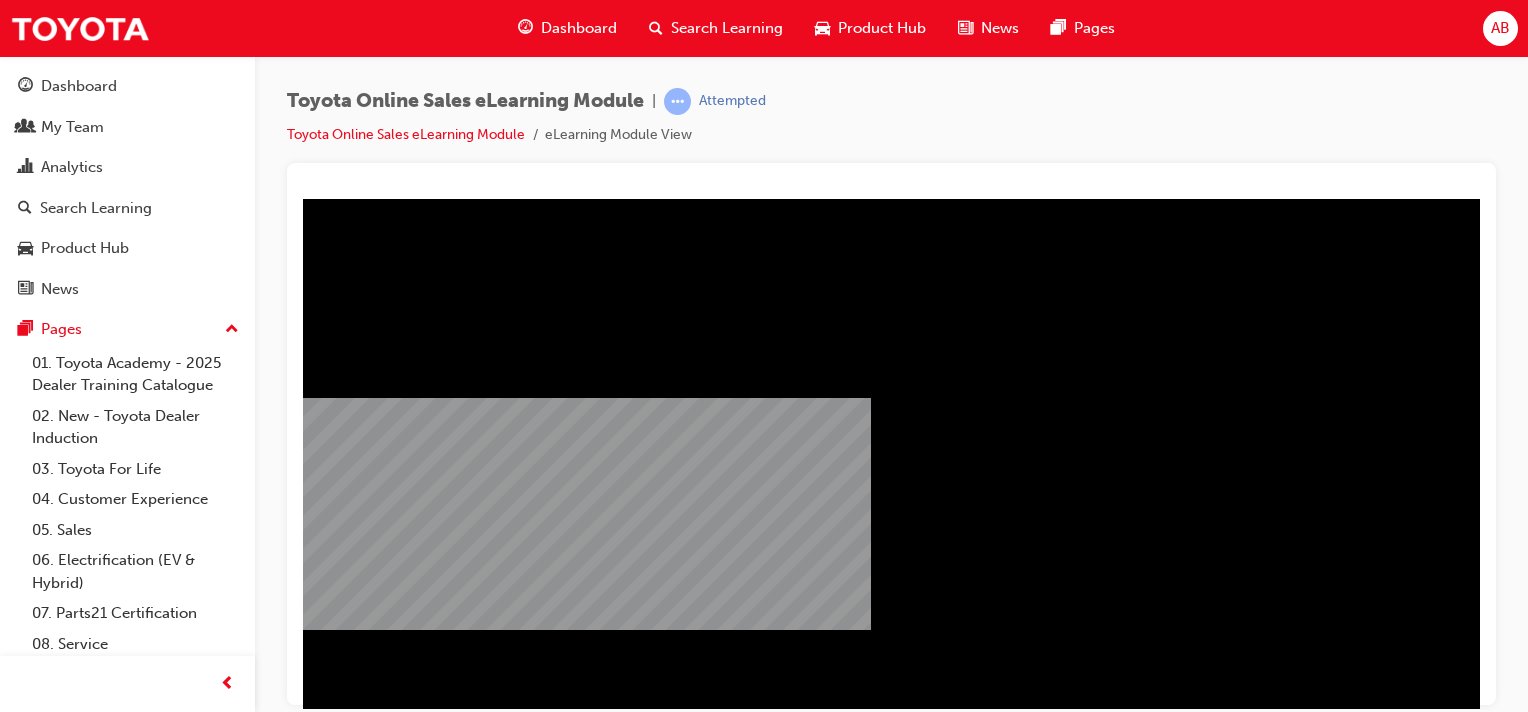 click at bounding box center [366, 2367] 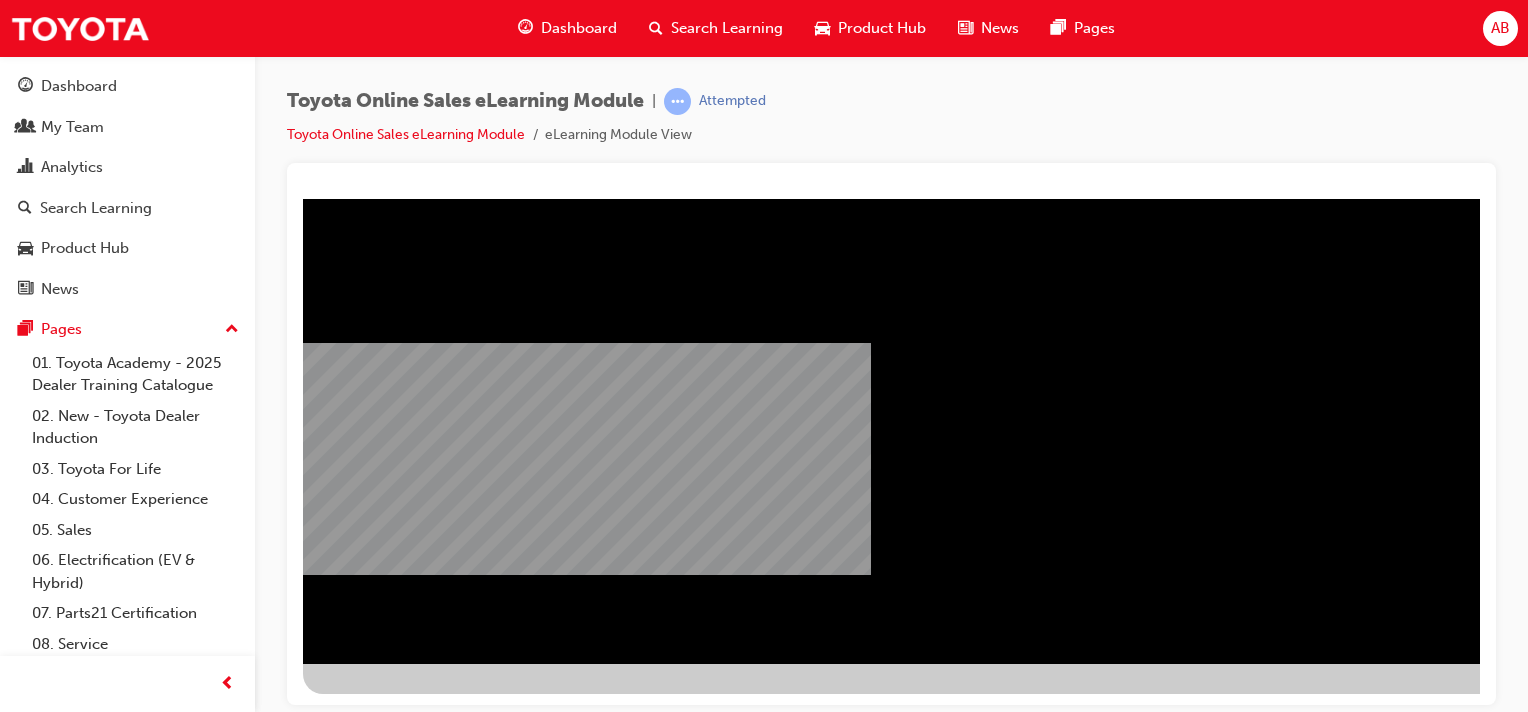 scroll, scrollTop: 0, scrollLeft: 198, axis: horizontal 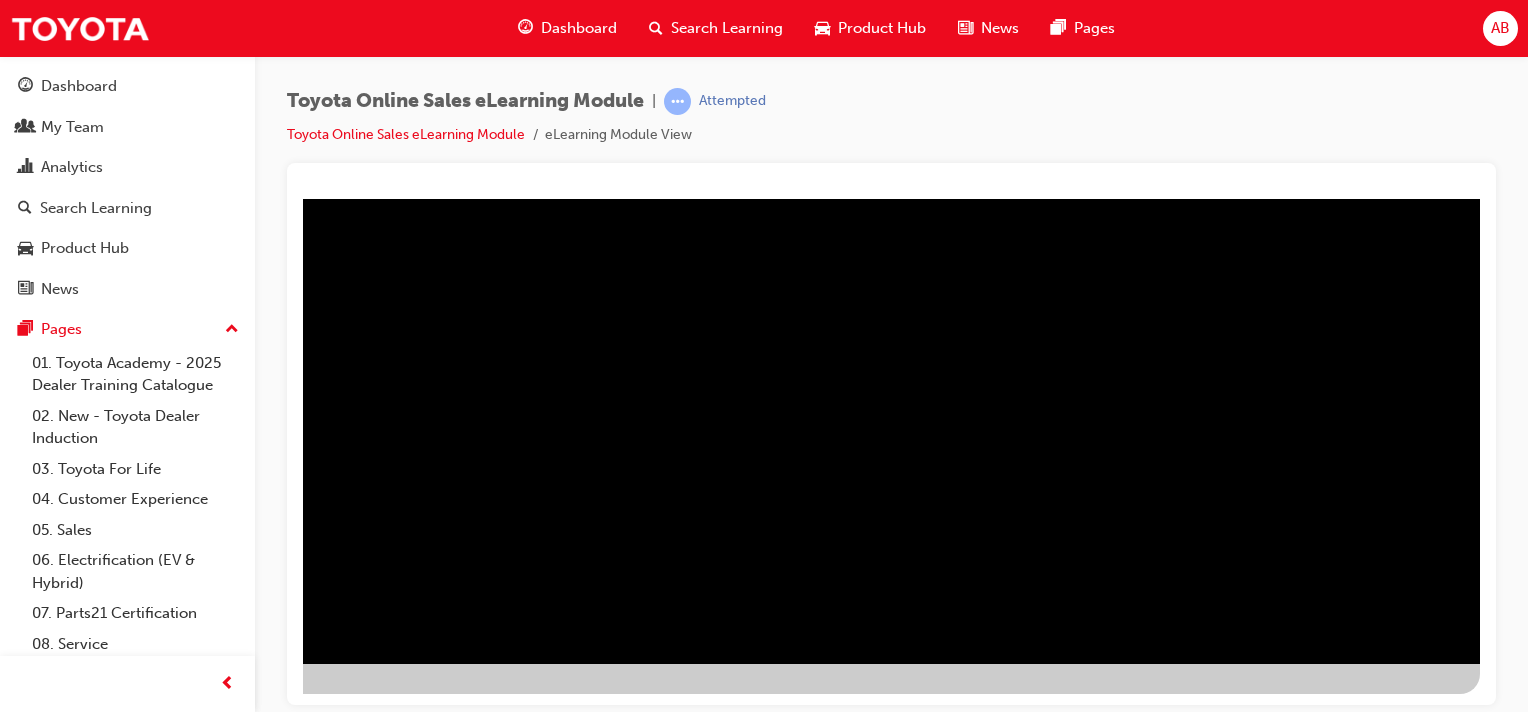 click at bounding box center [183, 2174] 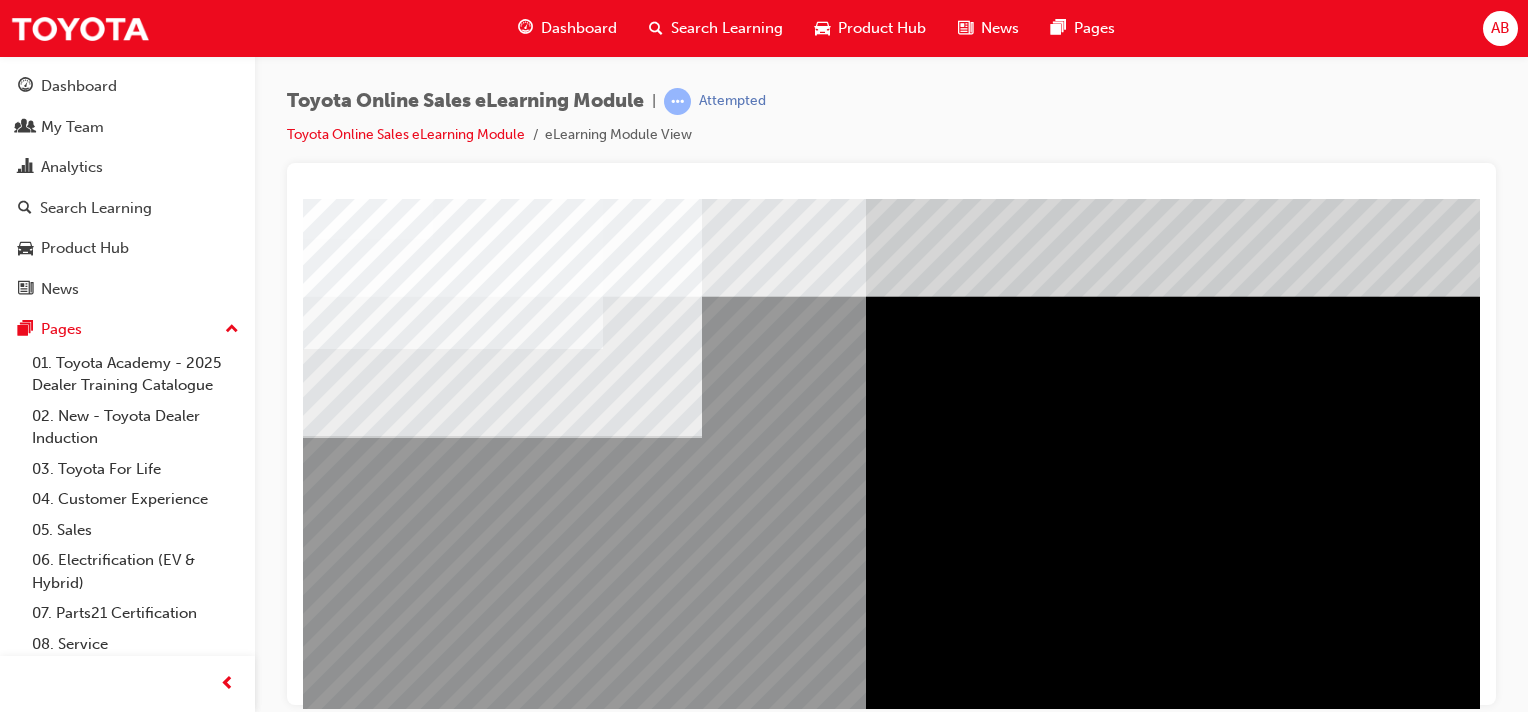 scroll, scrollTop: 255, scrollLeft: 0, axis: vertical 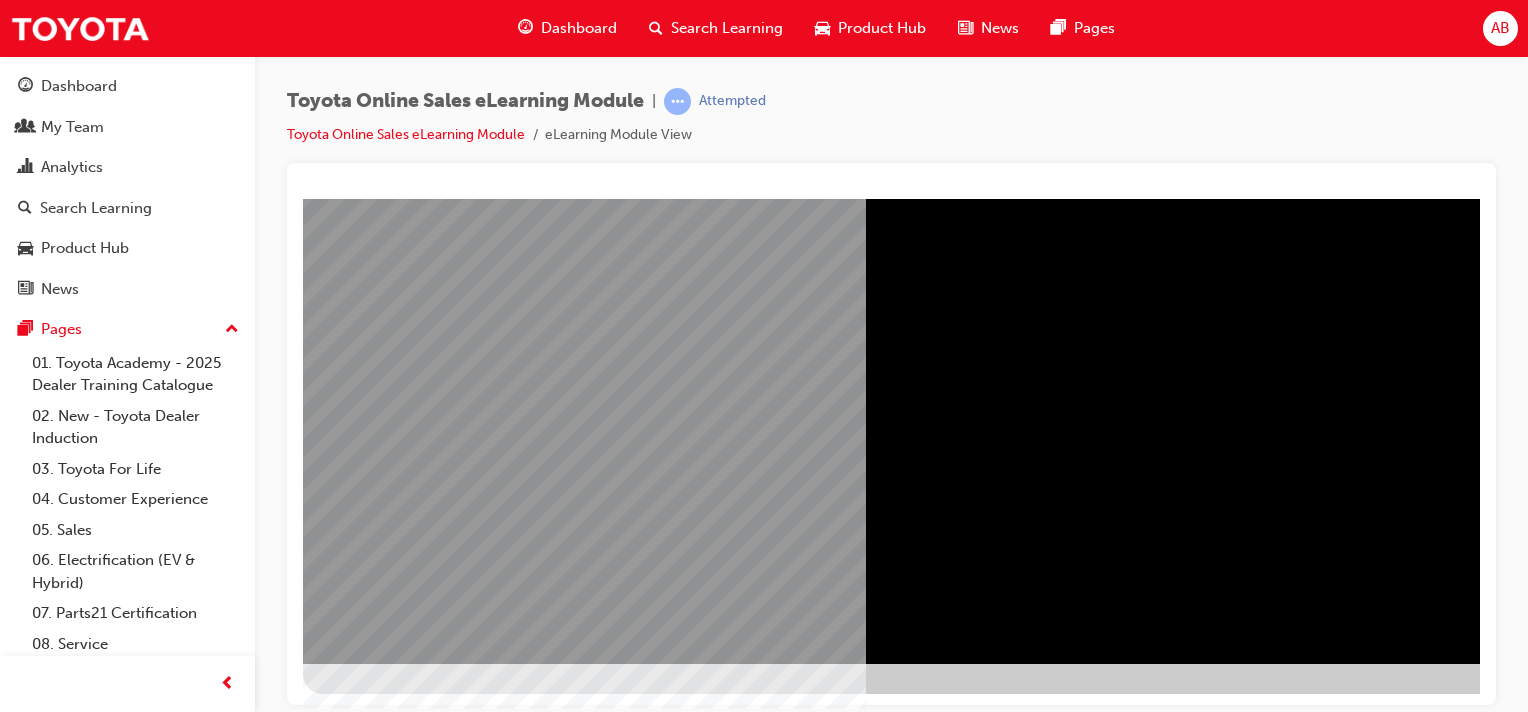 click at bounding box center (502, 1192) 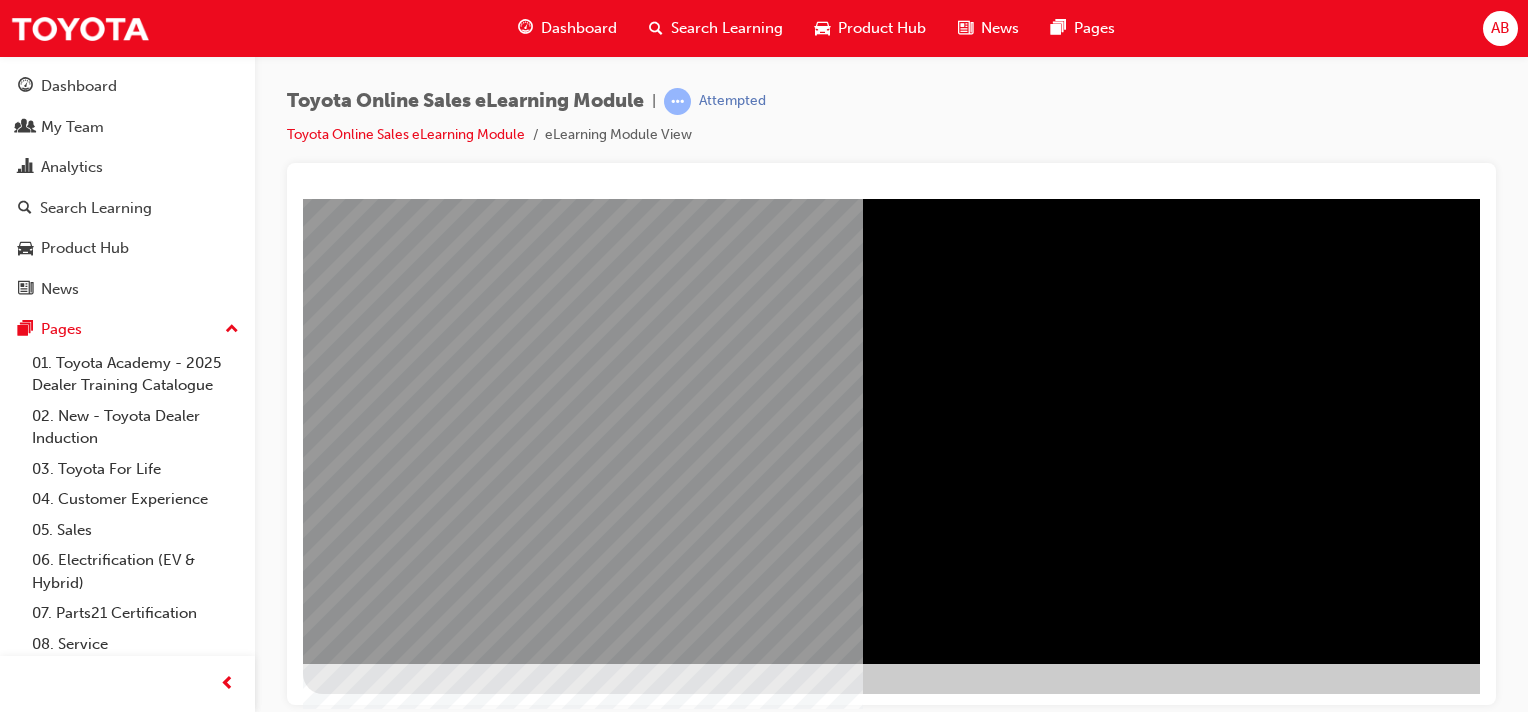 drag, startPoint x: 1255, startPoint y: 292, endPoint x: 1244, endPoint y: 294, distance: 11.18034 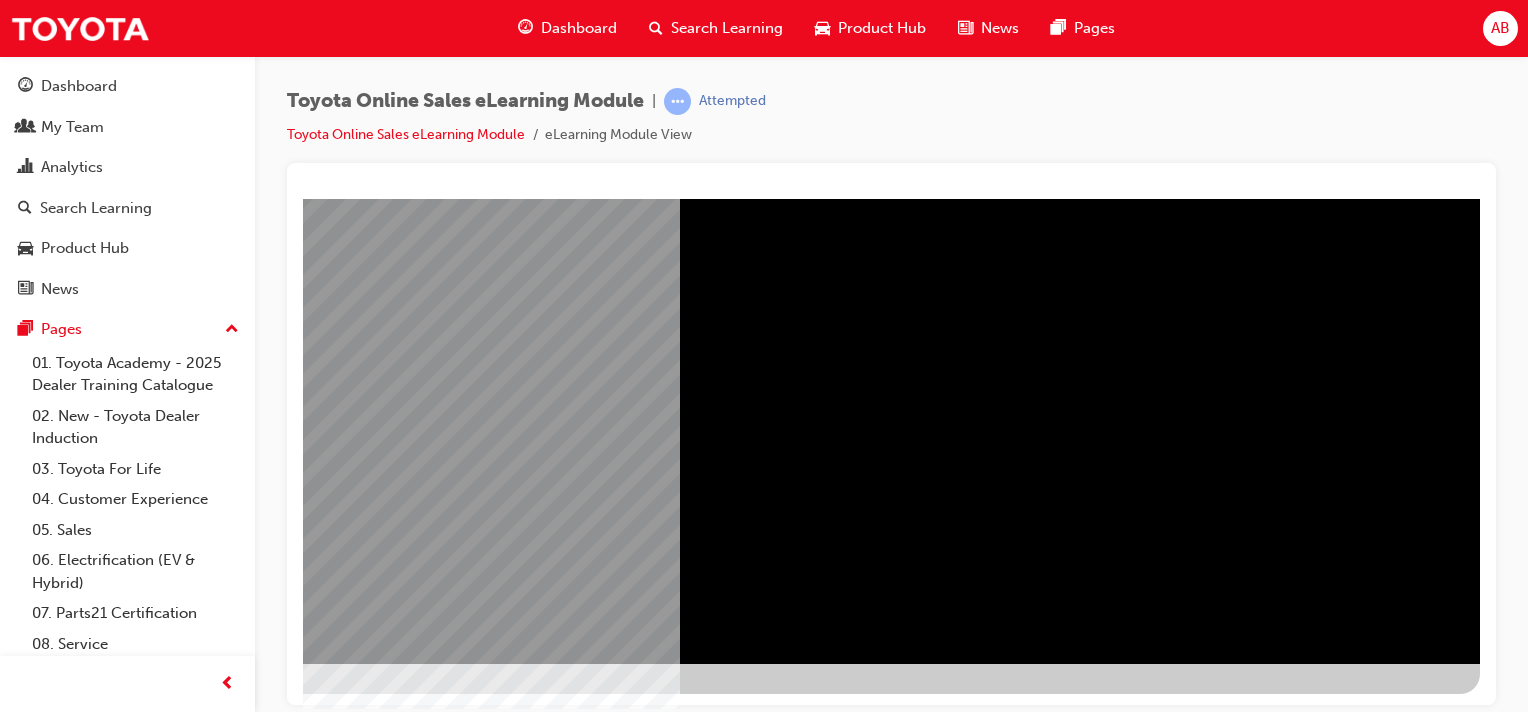 click at bounding box center (183, 1072) 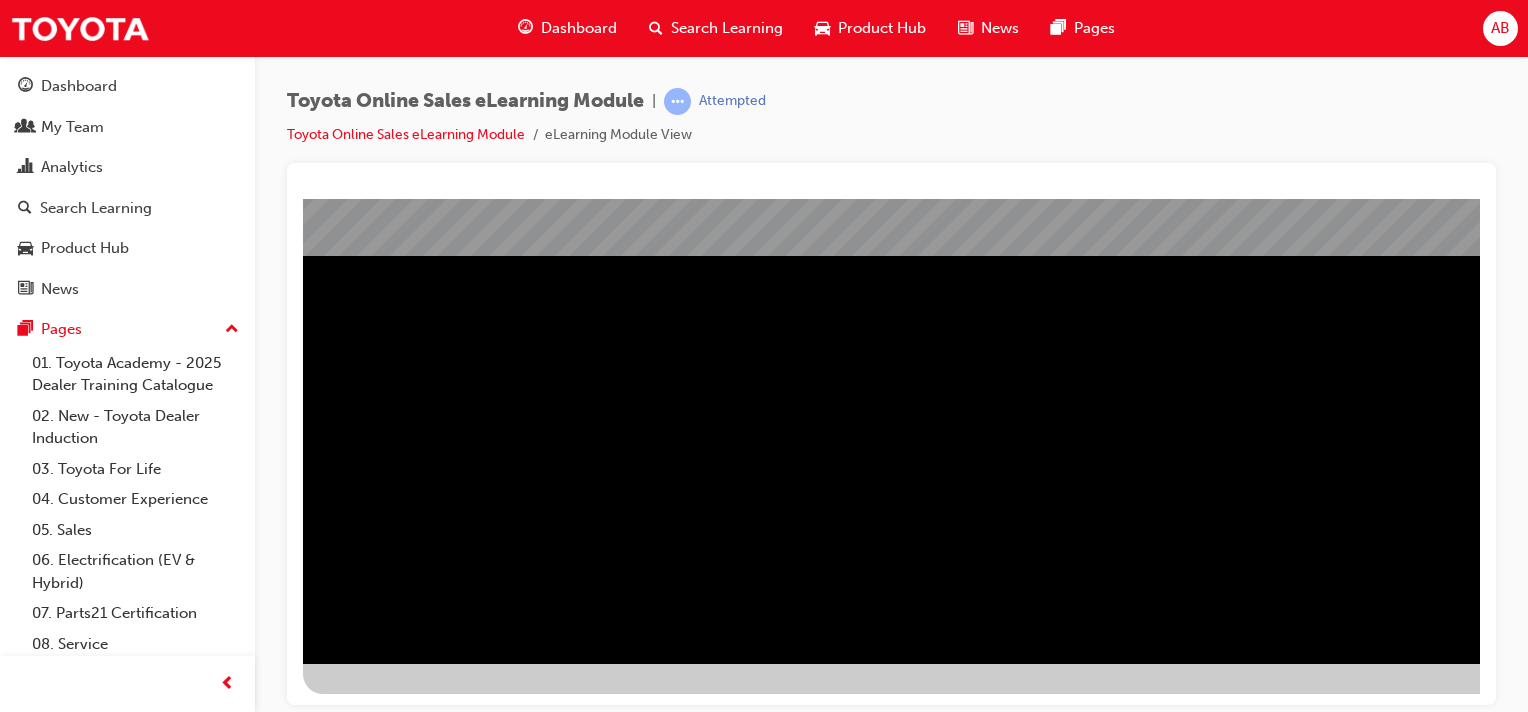 scroll, scrollTop: 0, scrollLeft: 0, axis: both 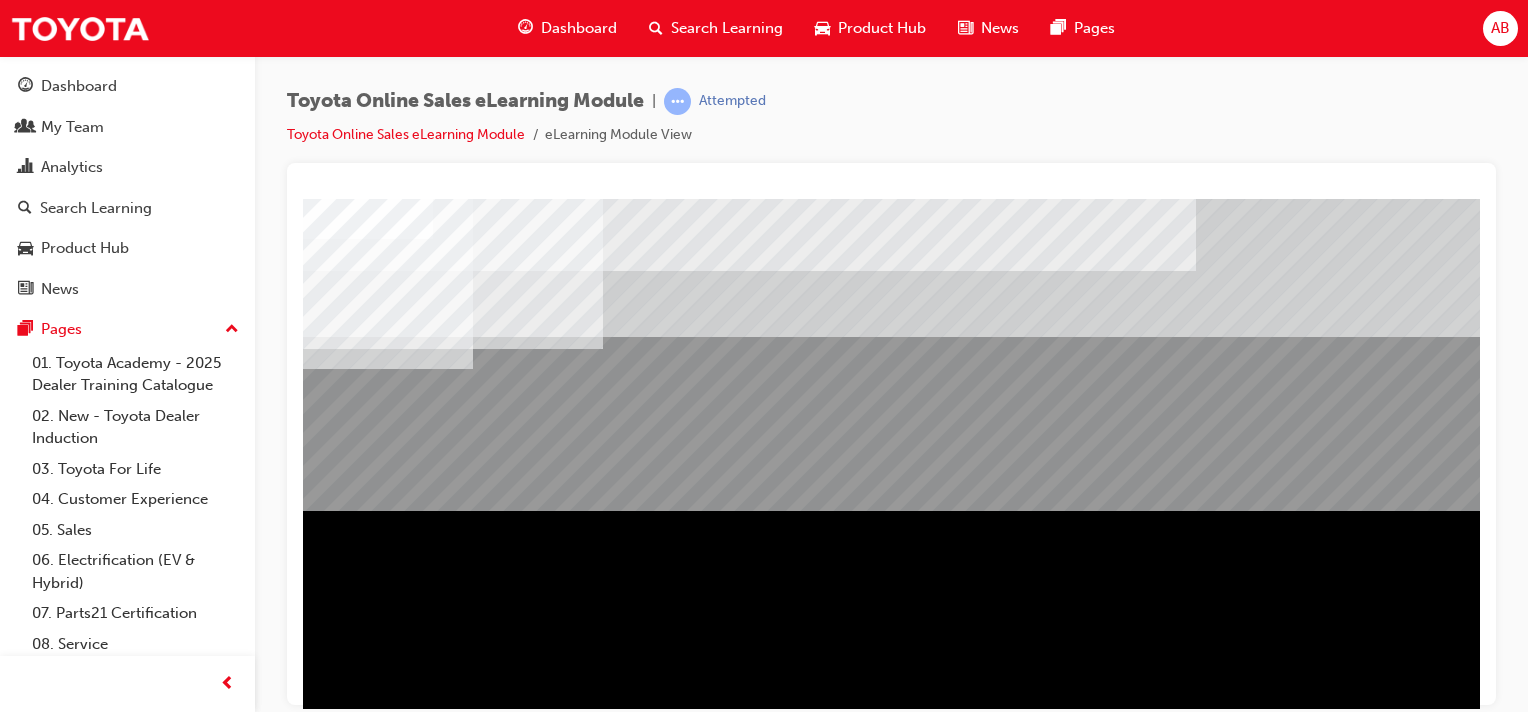 click at bounding box center (384, 1245) 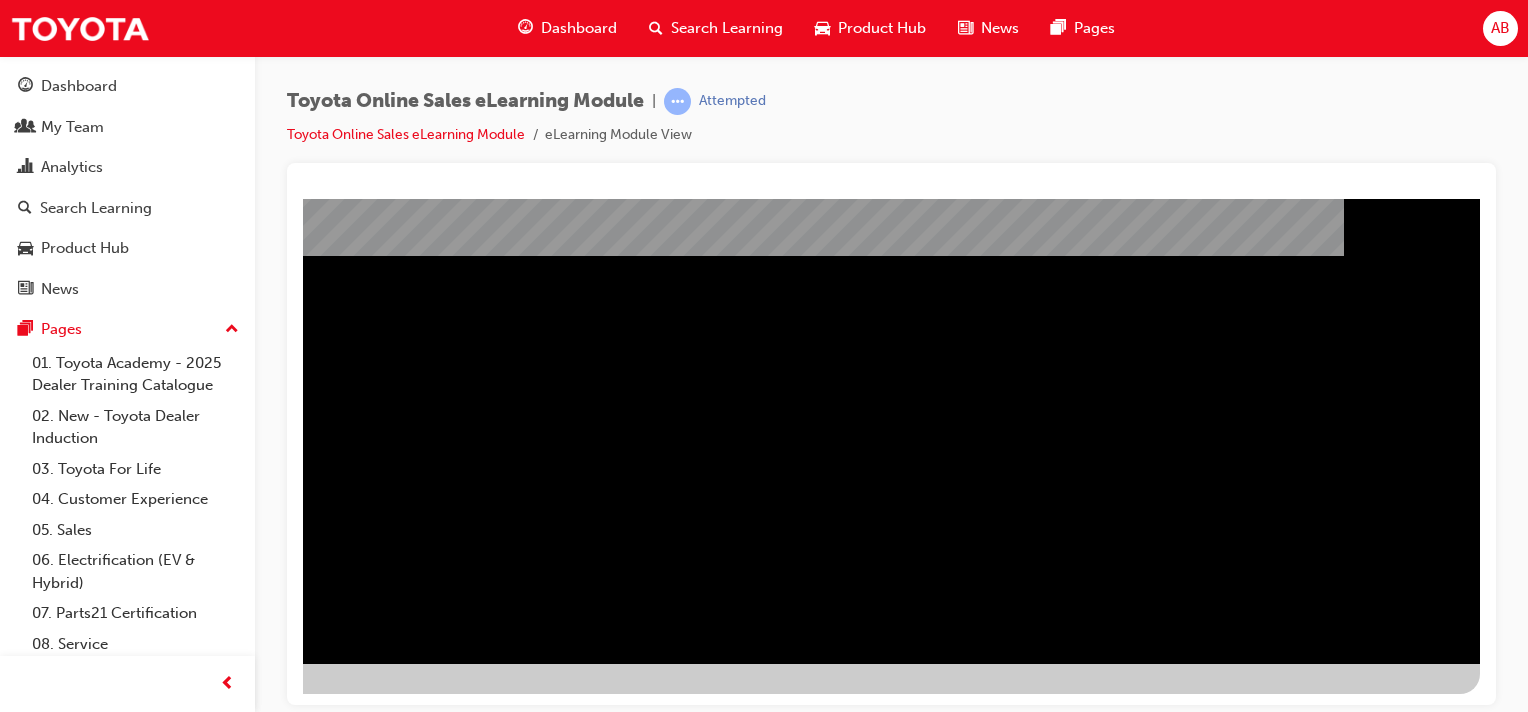click at bounding box center (183, 1089) 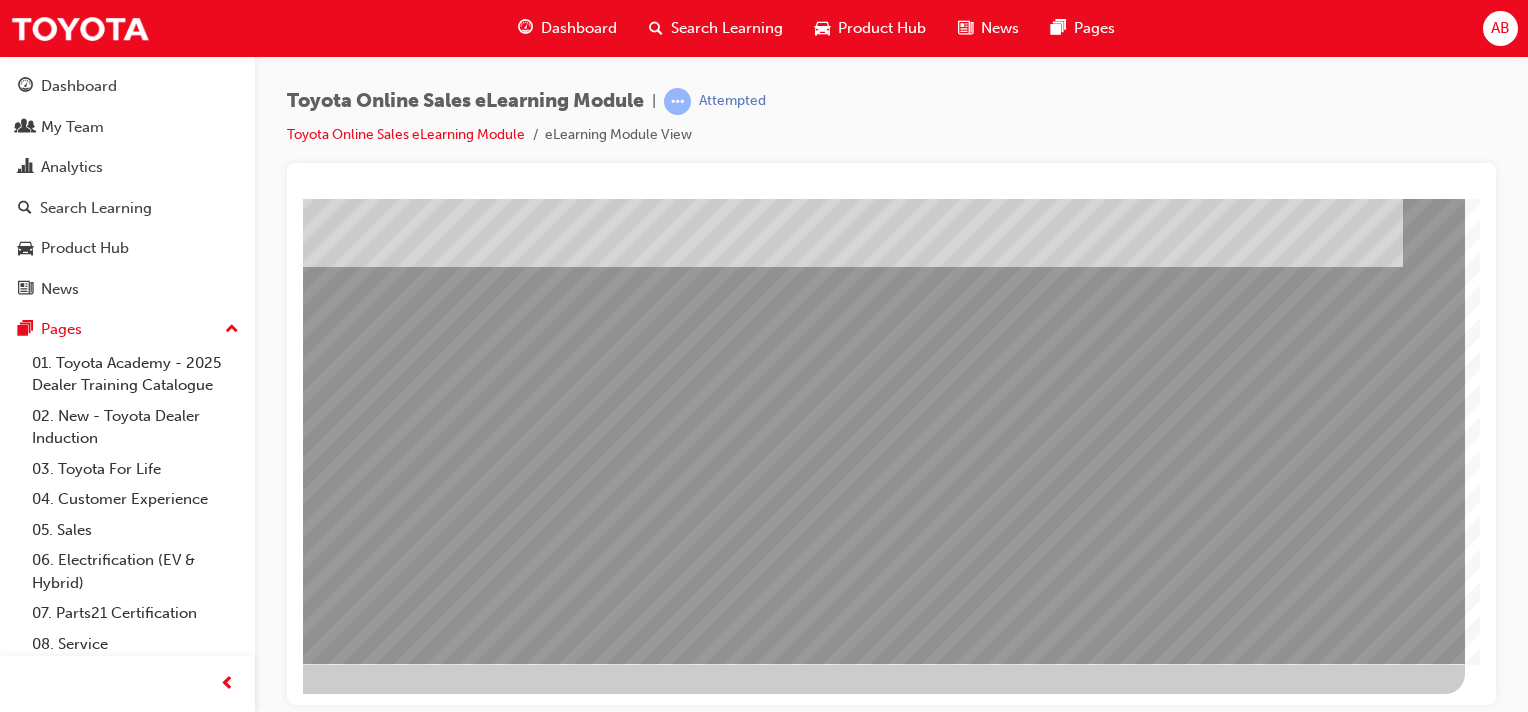 scroll, scrollTop: 0, scrollLeft: 0, axis: both 